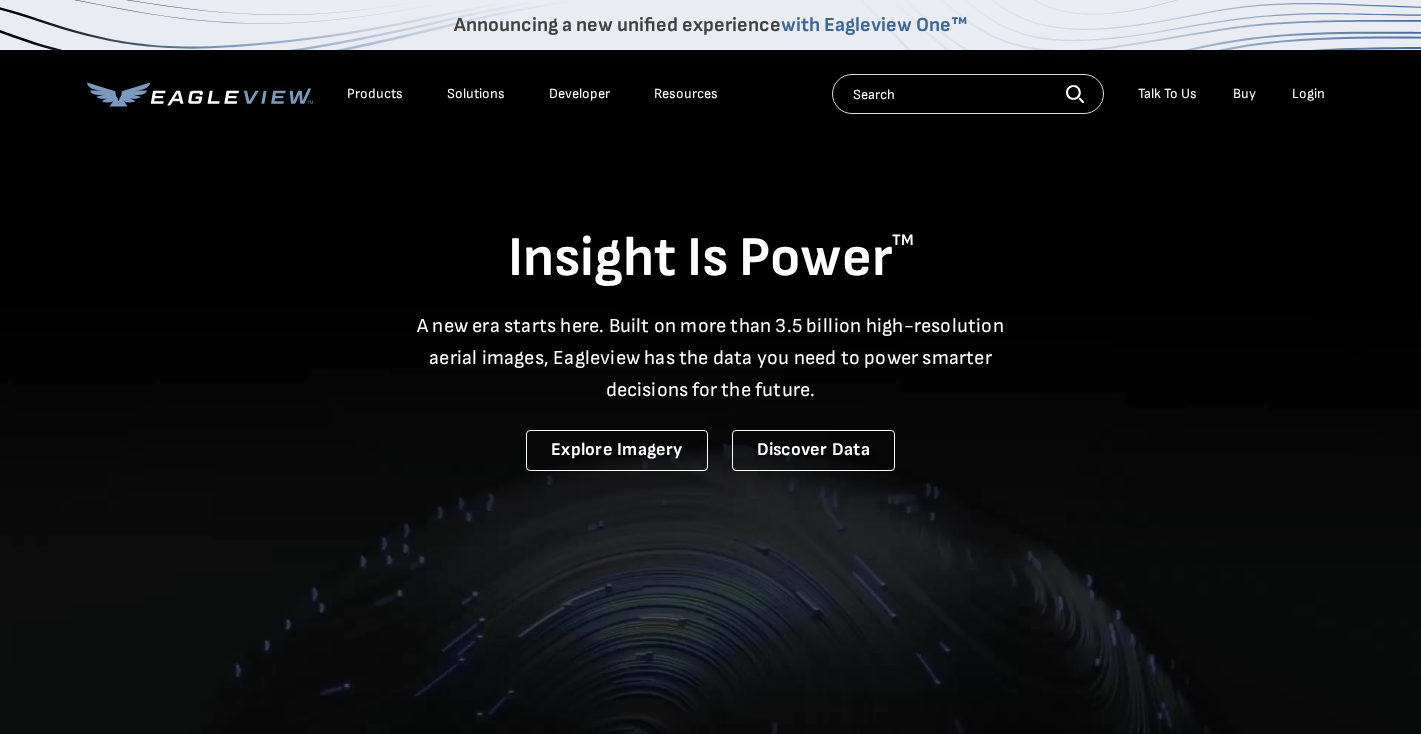 scroll, scrollTop: 0, scrollLeft: 0, axis: both 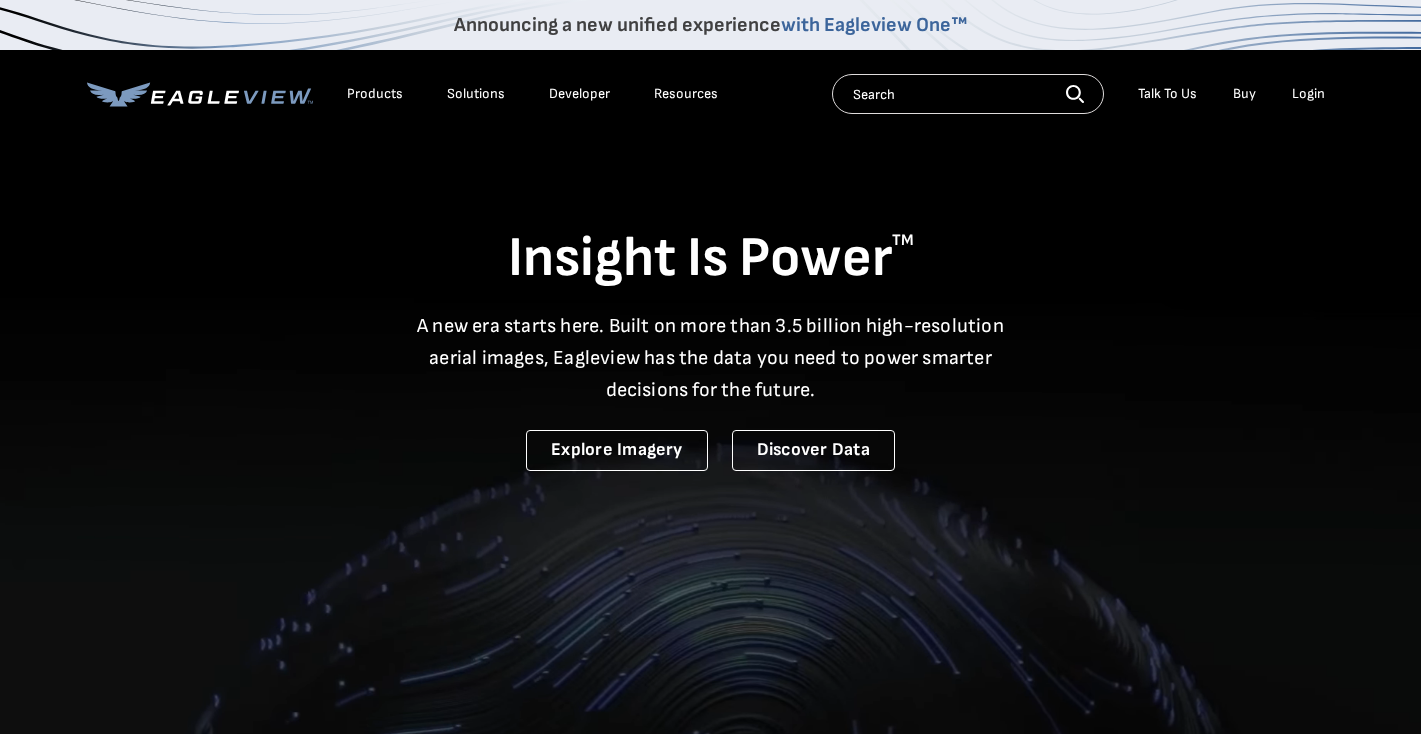 click on "Login" at bounding box center (1308, 94) 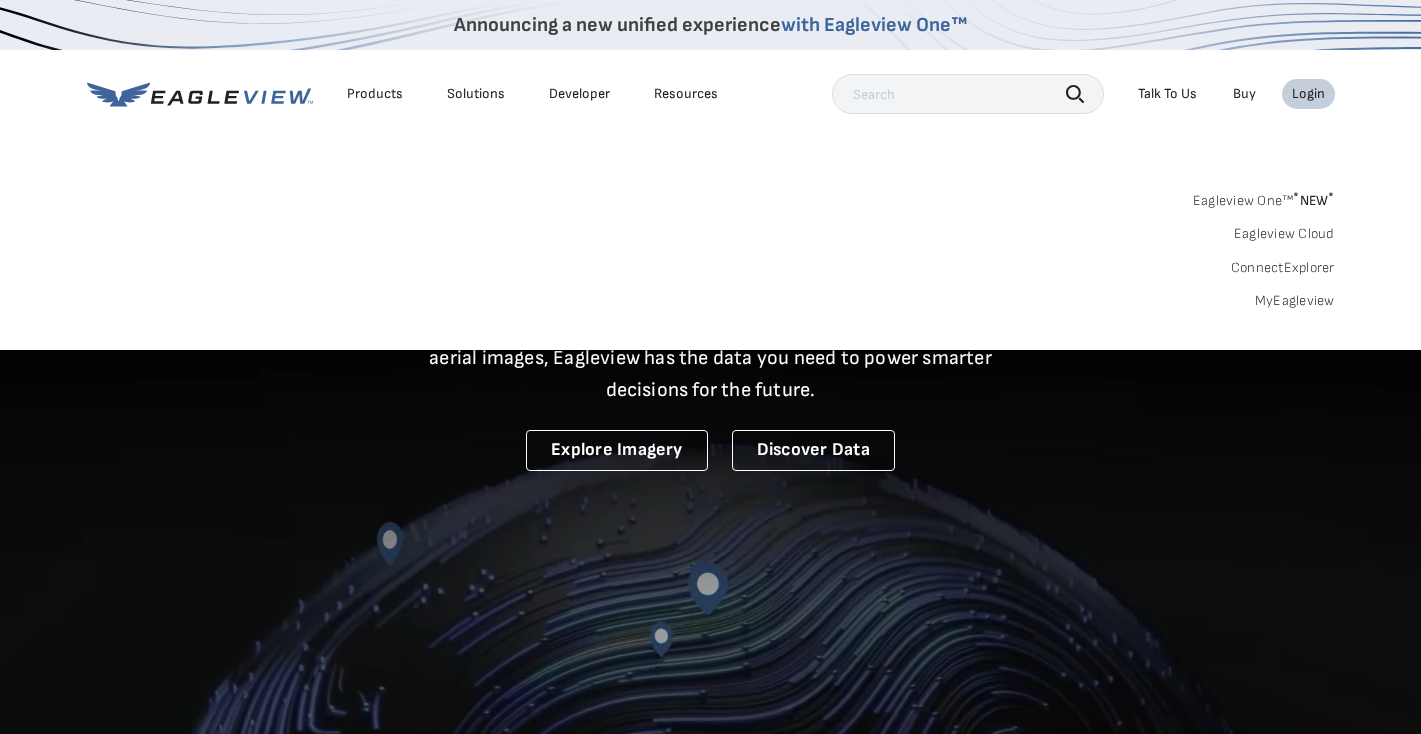 click on "MyEagleview" at bounding box center (1295, 301) 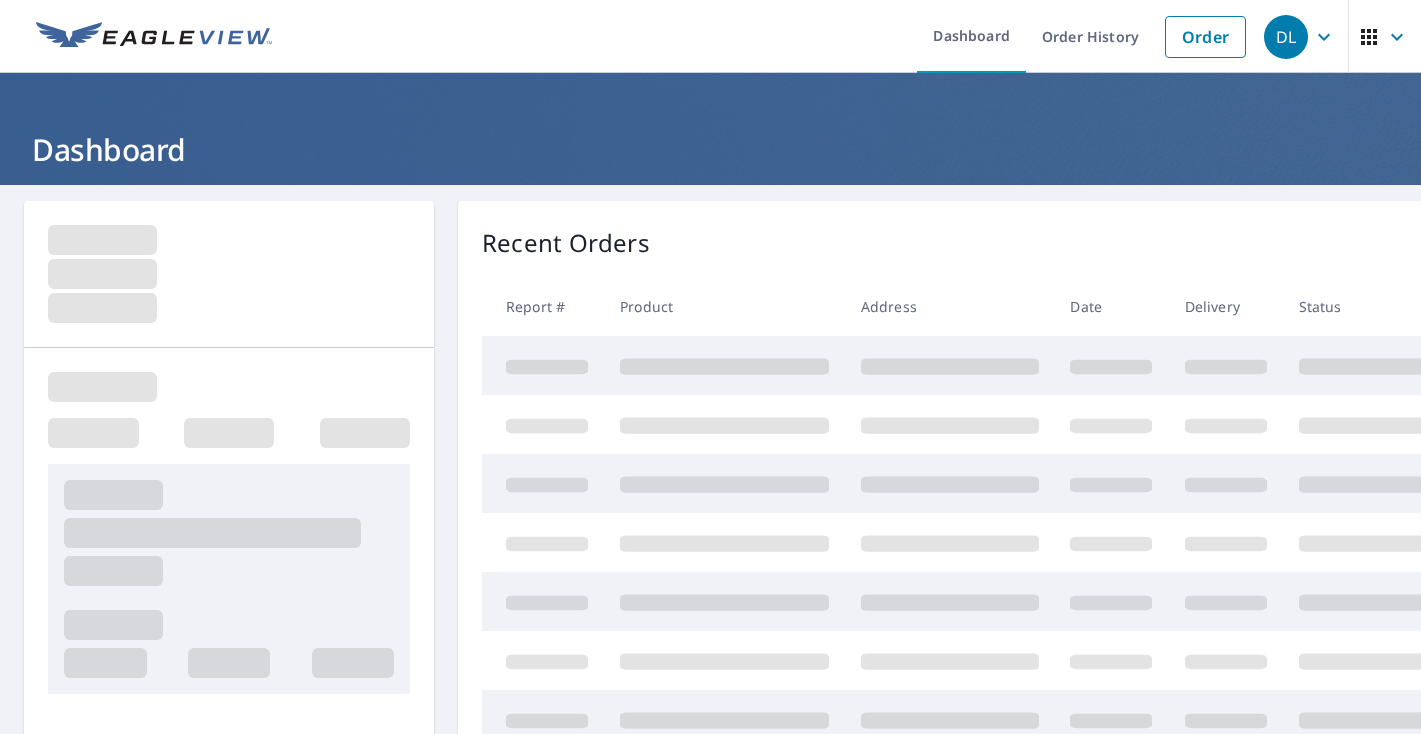 scroll, scrollTop: 0, scrollLeft: 0, axis: both 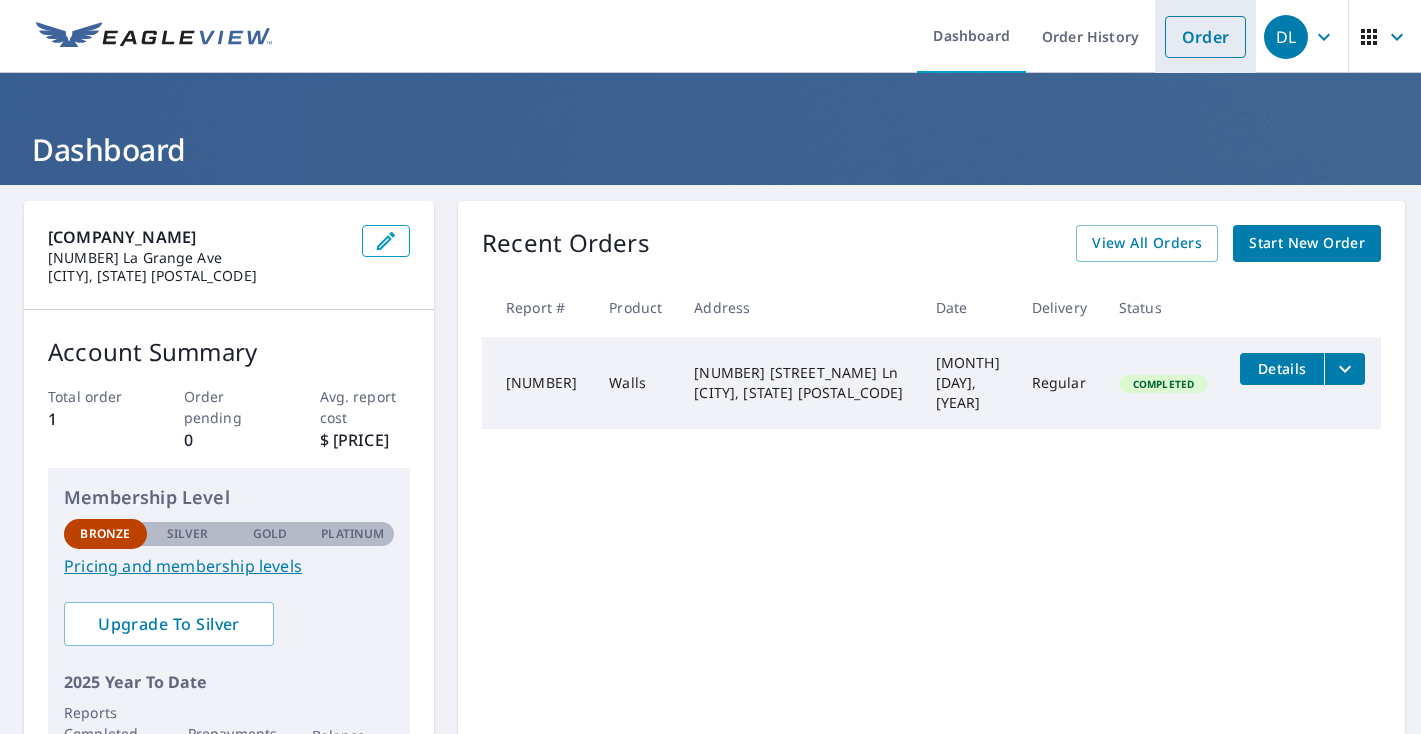 click on "Order" at bounding box center [1205, 37] 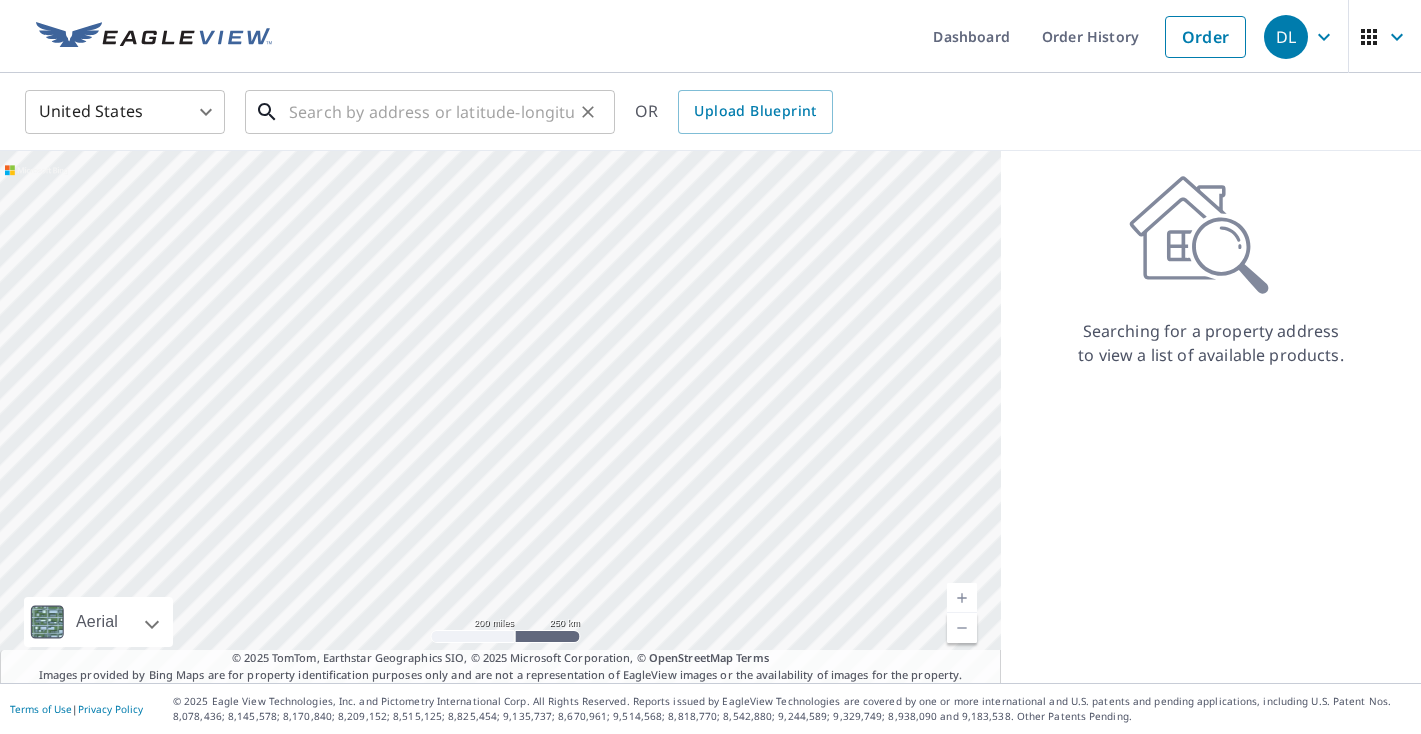 click at bounding box center (431, 112) 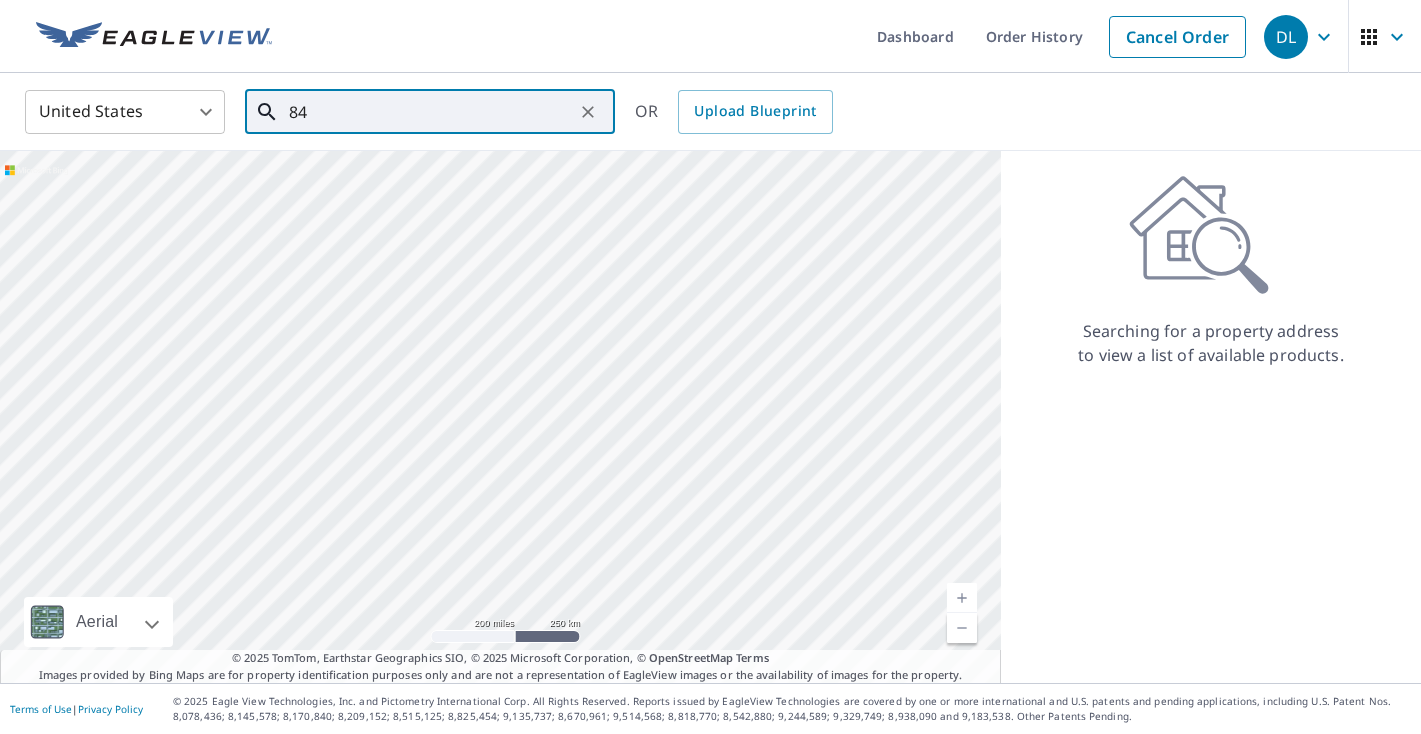 type on "8" 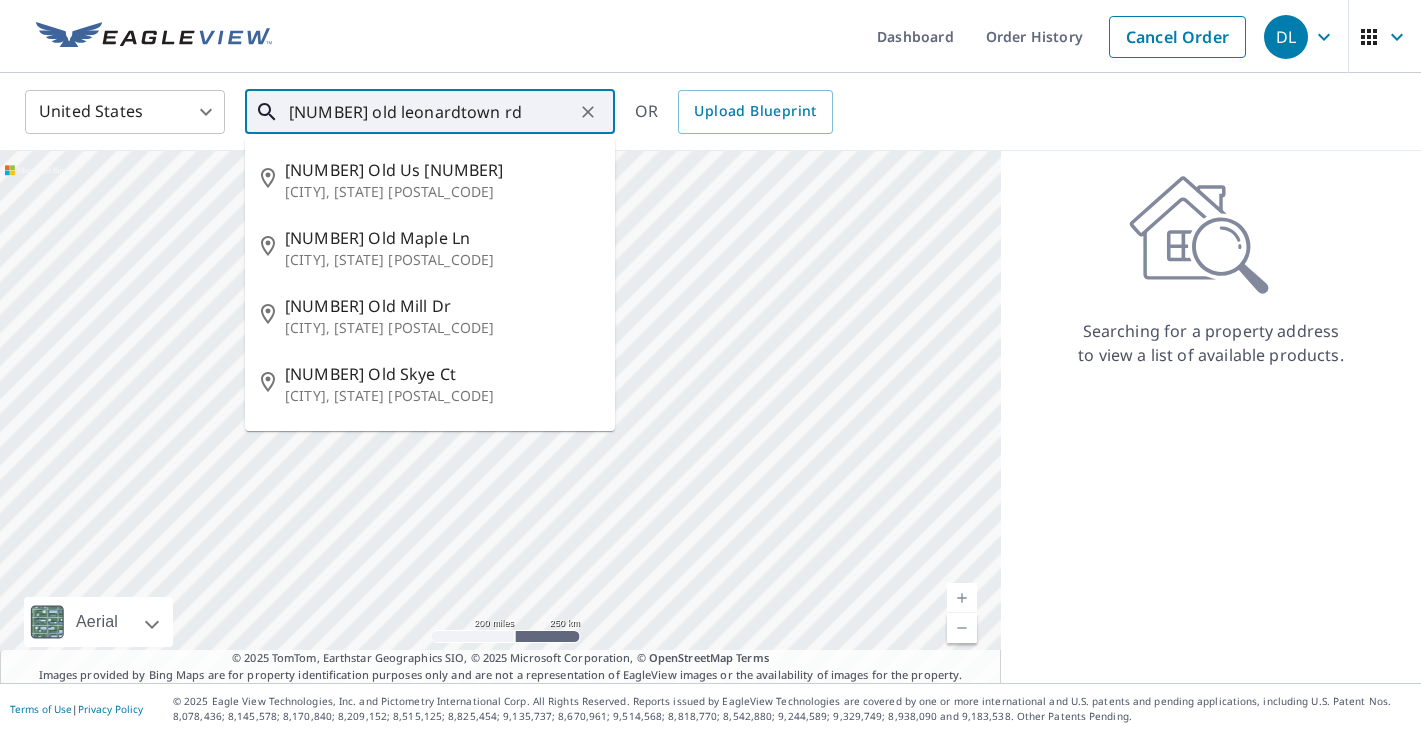 type on "[NUMBER] old leonardtown rd" 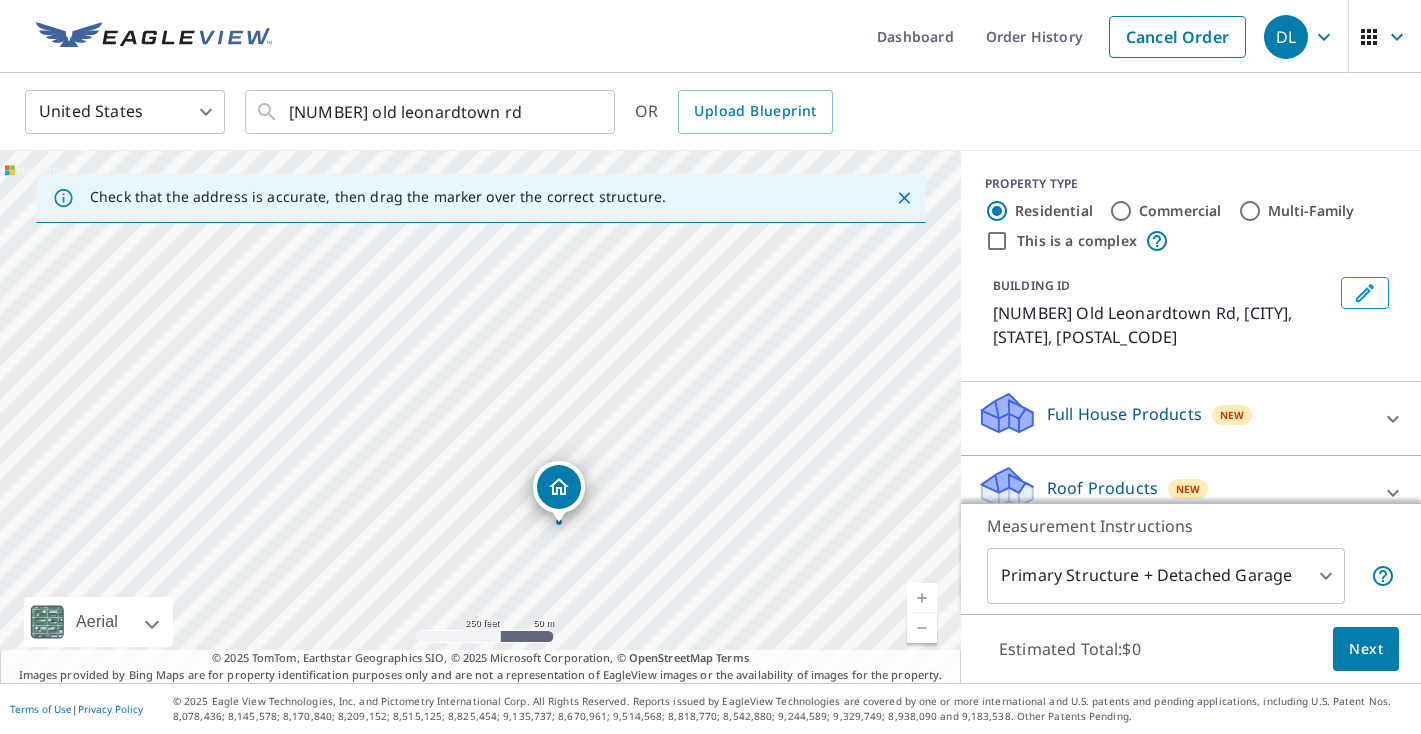 drag, startPoint x: 386, startPoint y: 399, endPoint x: 466, endPoint y: 509, distance: 136.01471 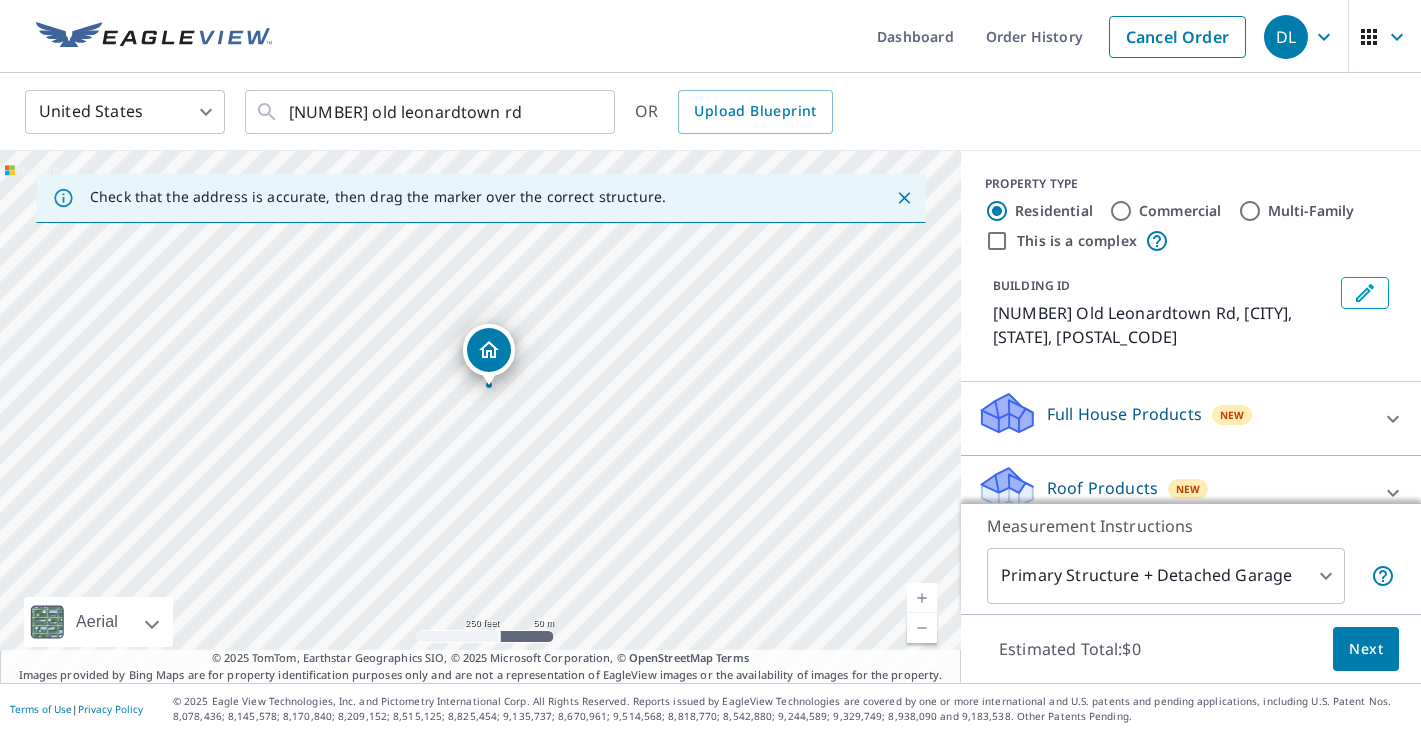 drag, startPoint x: 560, startPoint y: 486, endPoint x: 489, endPoint y: 348, distance: 155.19342 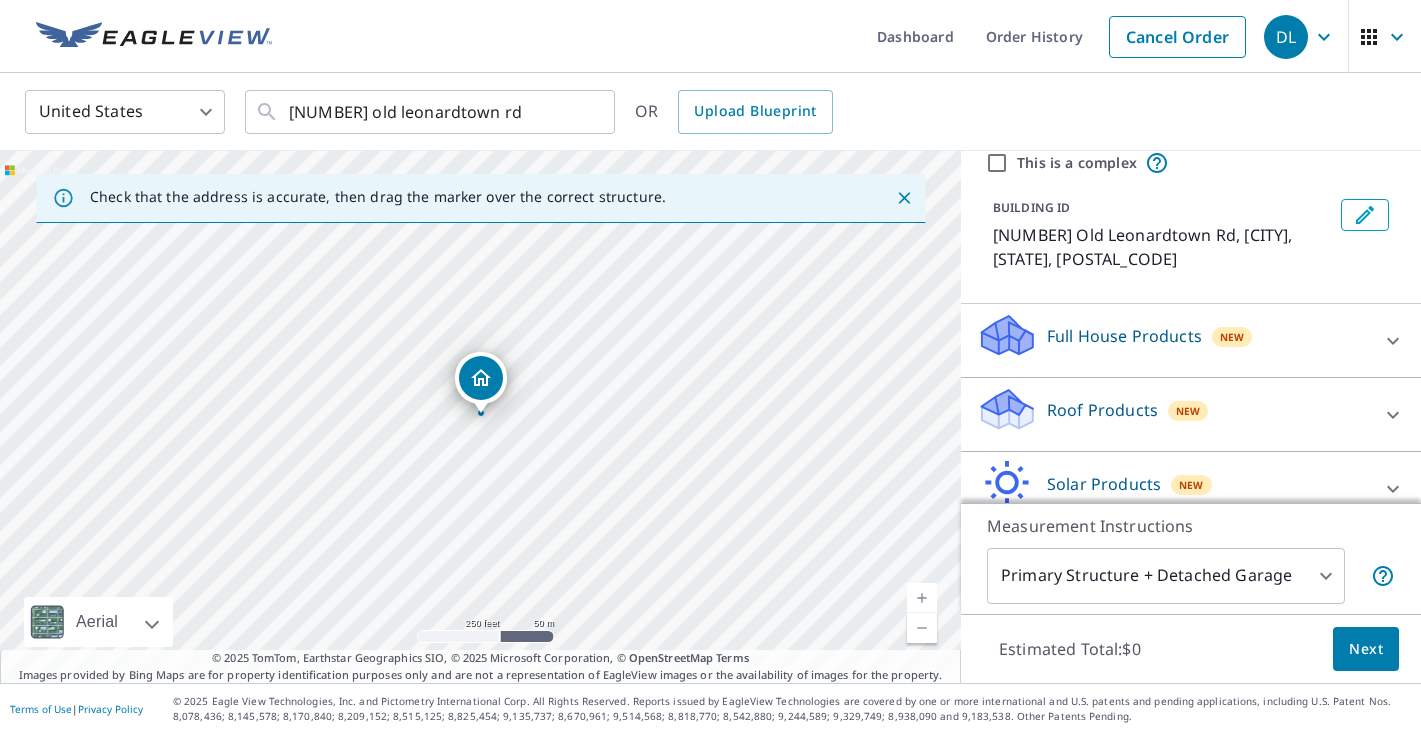 scroll, scrollTop: 89, scrollLeft: 0, axis: vertical 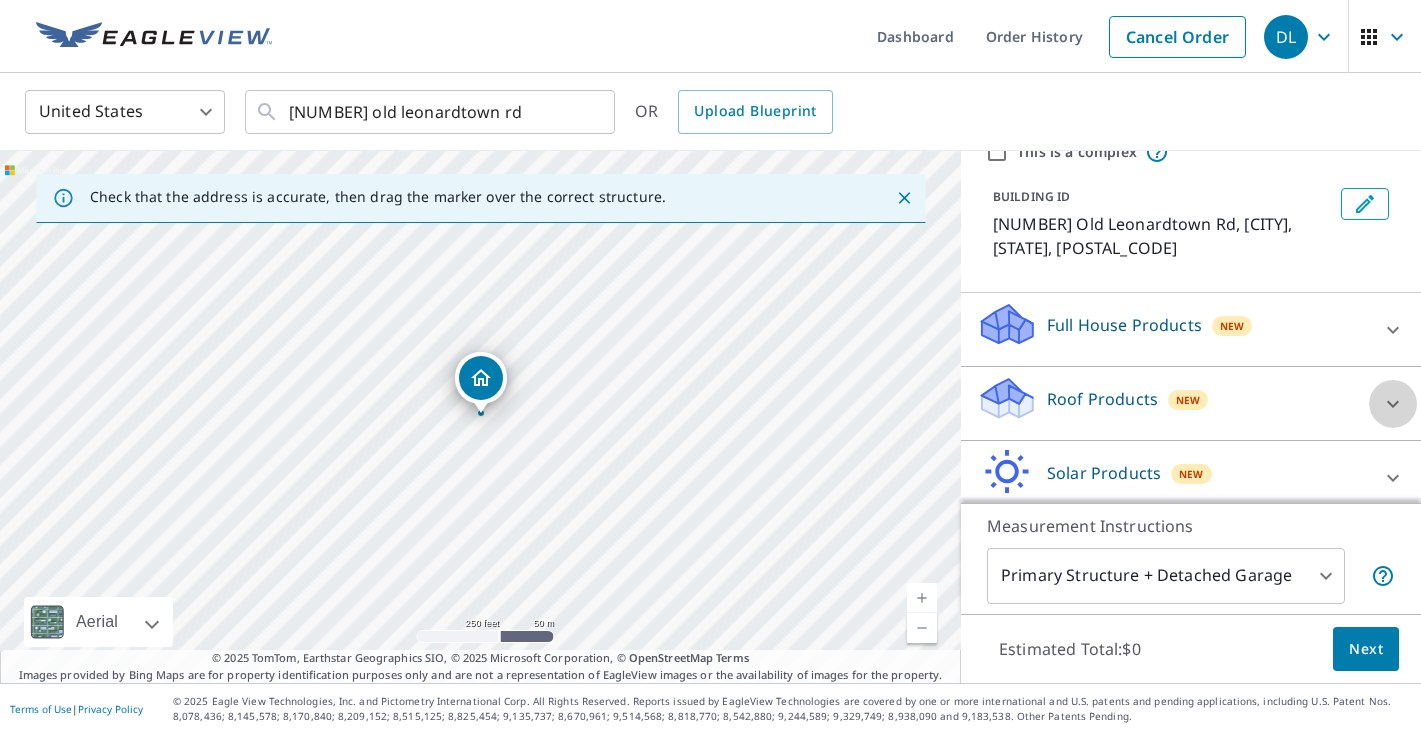 click 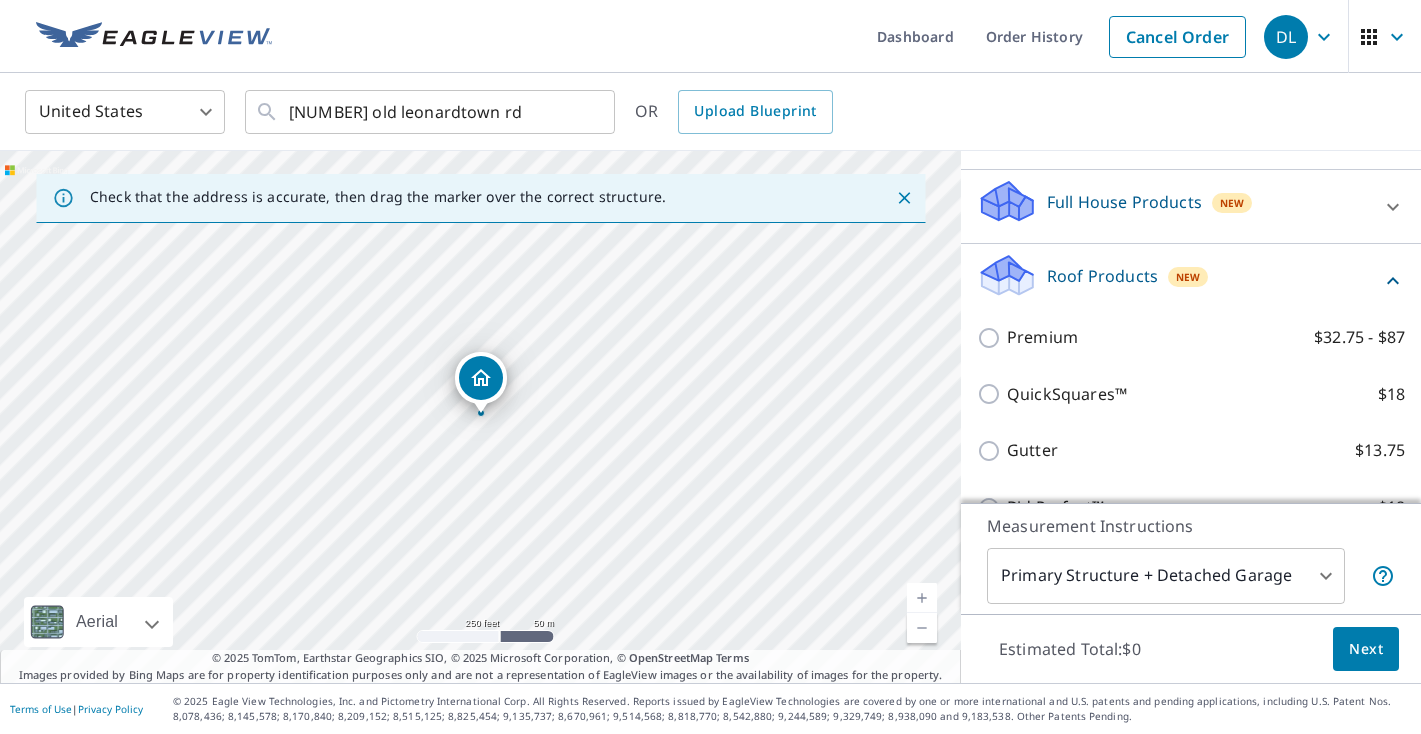 scroll, scrollTop: 267, scrollLeft: 0, axis: vertical 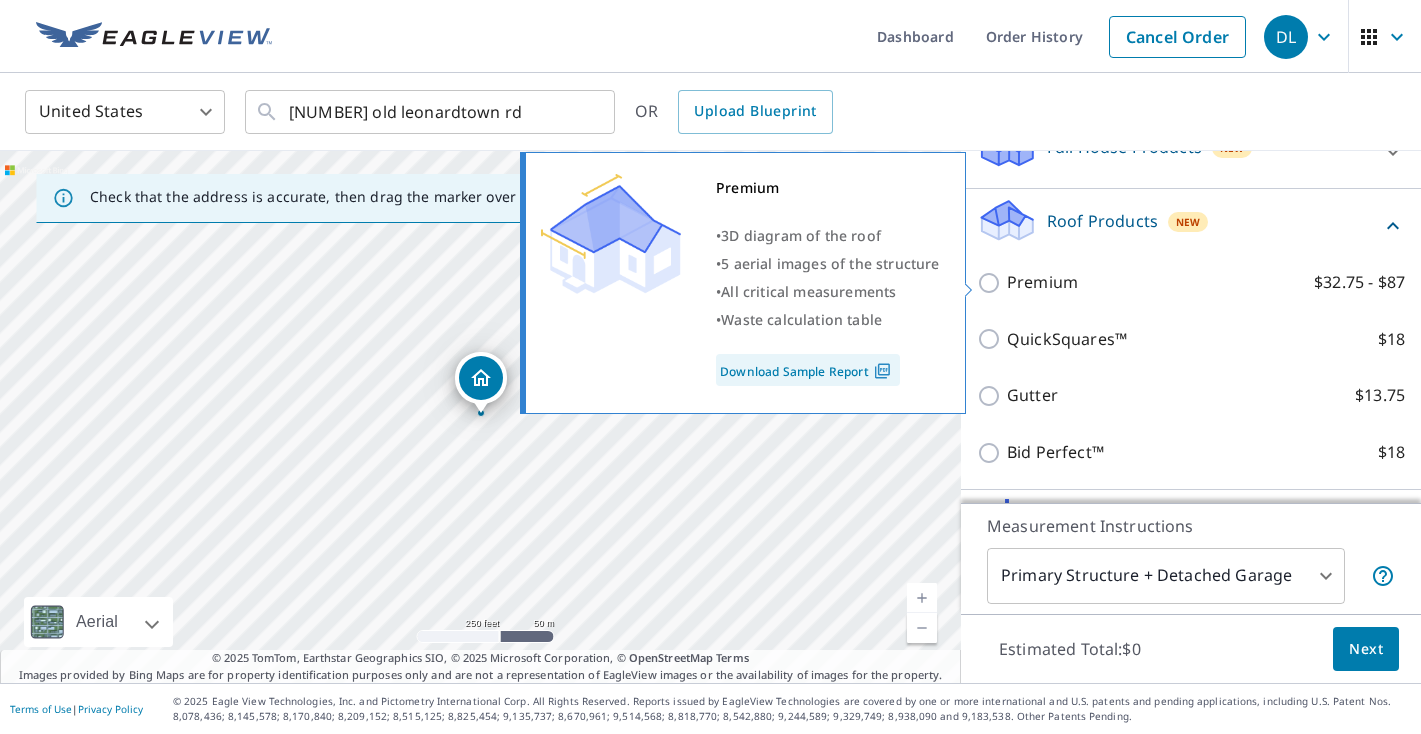 click on "Premium $32.75 - $87" at bounding box center [992, 283] 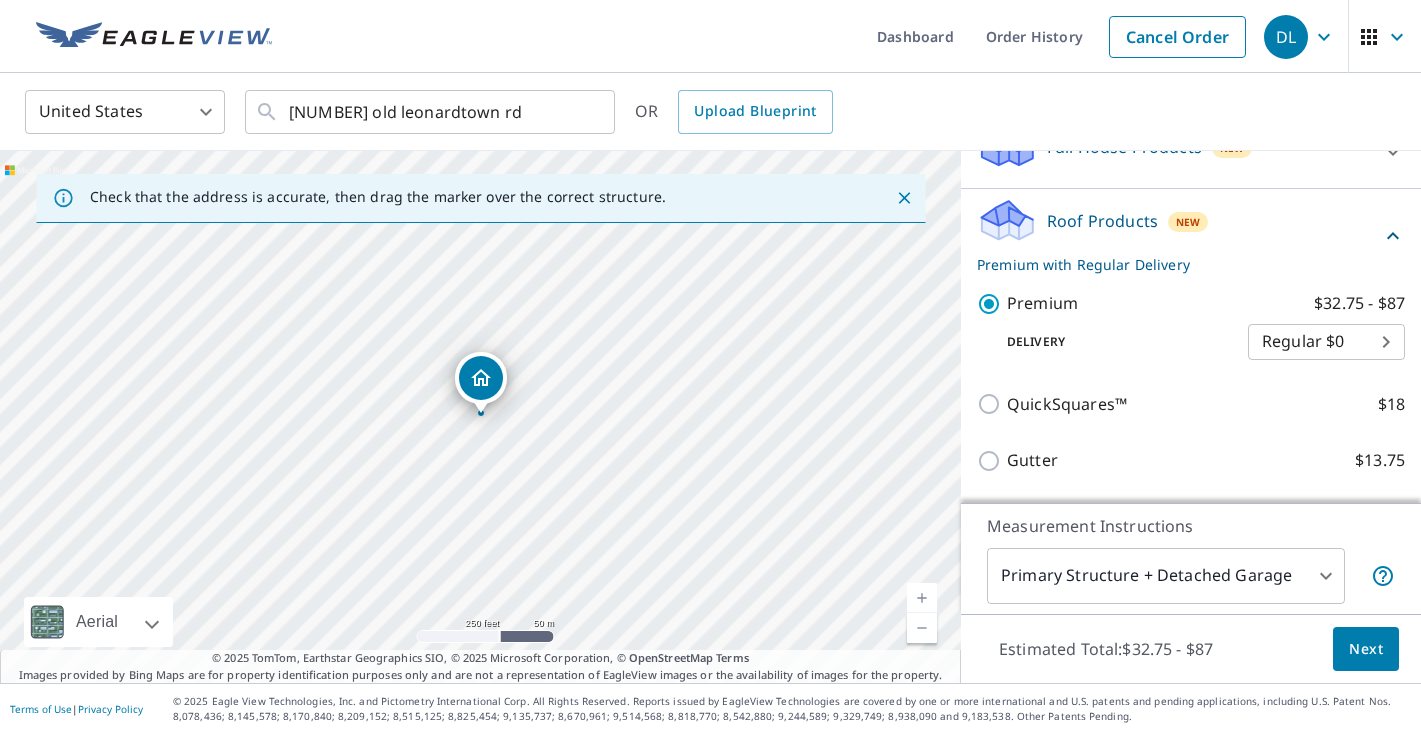 click on "DL DL
Dashboard Order History Cancel Order DL United States US ​ [NUMBER] old leonardtown rd ​ OR Upload Blueprint Check that the address is accurate, then drag the marker over the correct structure. [NUMBER] Old Leonardtown Rd [CITY], [STATE] [POSTAL_CODE] Aerial Road A standard road map Aerial A detailed look from above Labels Labels 250 feet 50 m © 2025 TomTom, © Vexcel Imaging, © 2025 Microsoft Corporation,  © OpenStreetMap Terms © 2025 TomTom, Earthstar Geographics SIO, © 2025 Microsoft Corporation, ©   OpenStreetMap   Terms Images provided by Bing Maps are for property identification purposes only and are not a representation of EagleView images or the availability of images for the property. PROPERTY TYPE Residential Commercial Multi-Family This is a complex BUILDING ID [NUMBER] Old Leonardtown Rd, [CITY], [STATE], [POSTAL_CODE] Full House Products New Full House™ $105 Roof Products New Premium with Regular Delivery Premium $32.75 - $87 Delivery Regular $0 8 ​ QuickSquares™ $18 Gutter $13.75 Bid Perfect™" at bounding box center [710, 367] 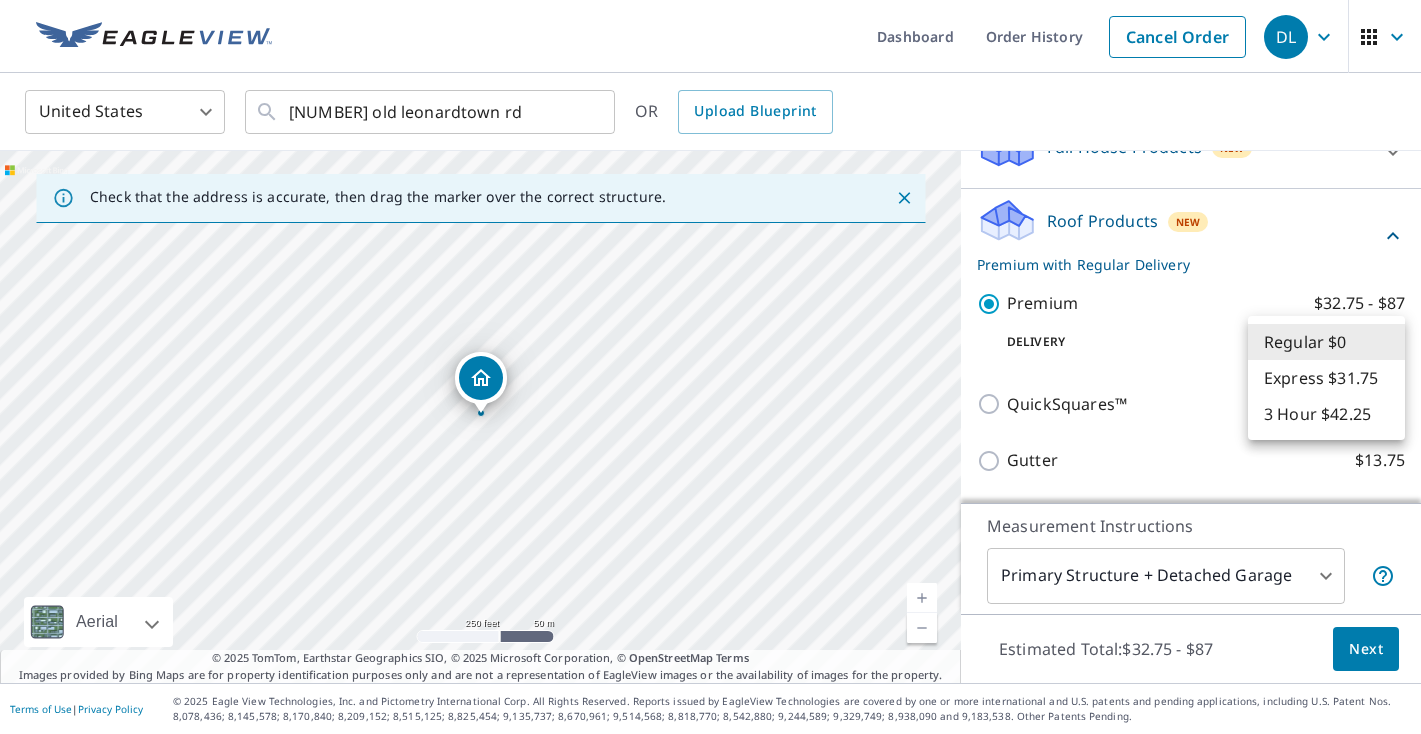 click on "Regular $0" at bounding box center (1326, 342) 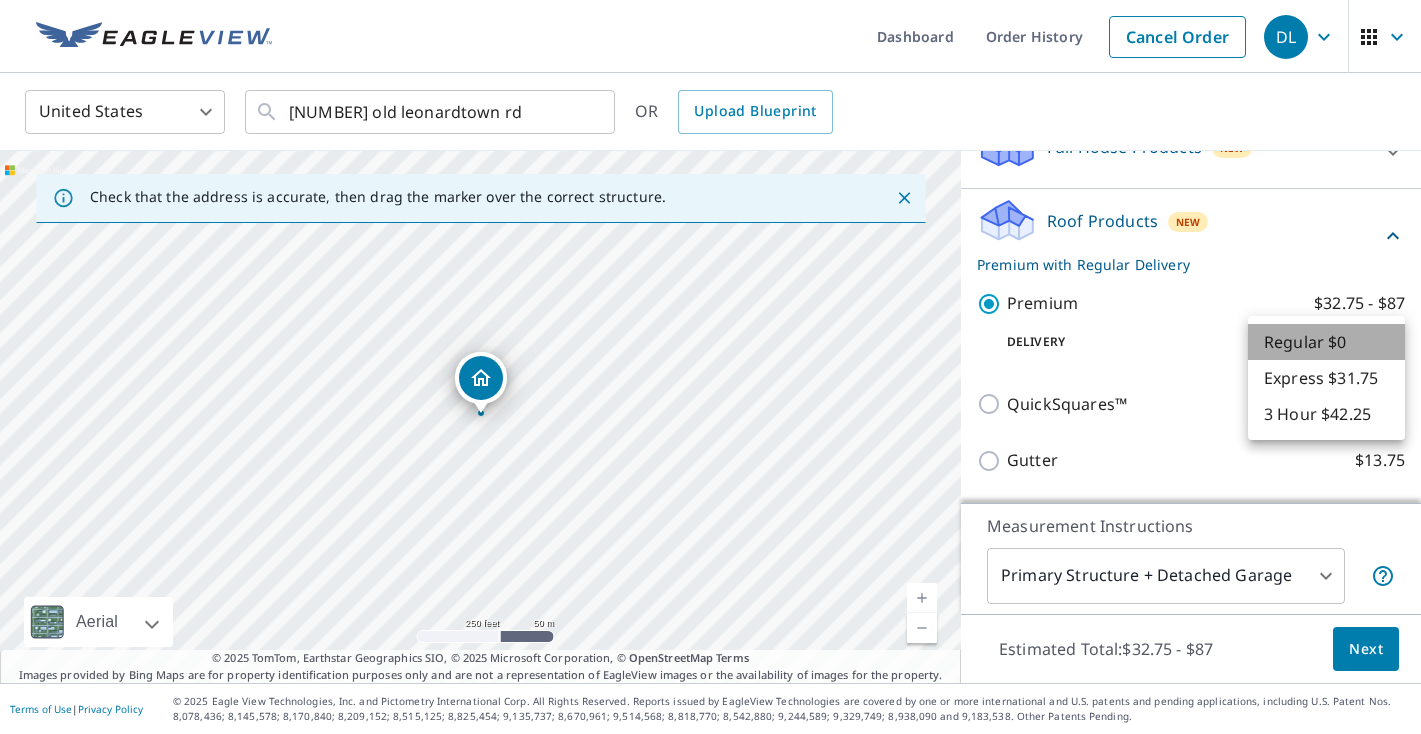 click on "Regular $0" at bounding box center [1326, 342] 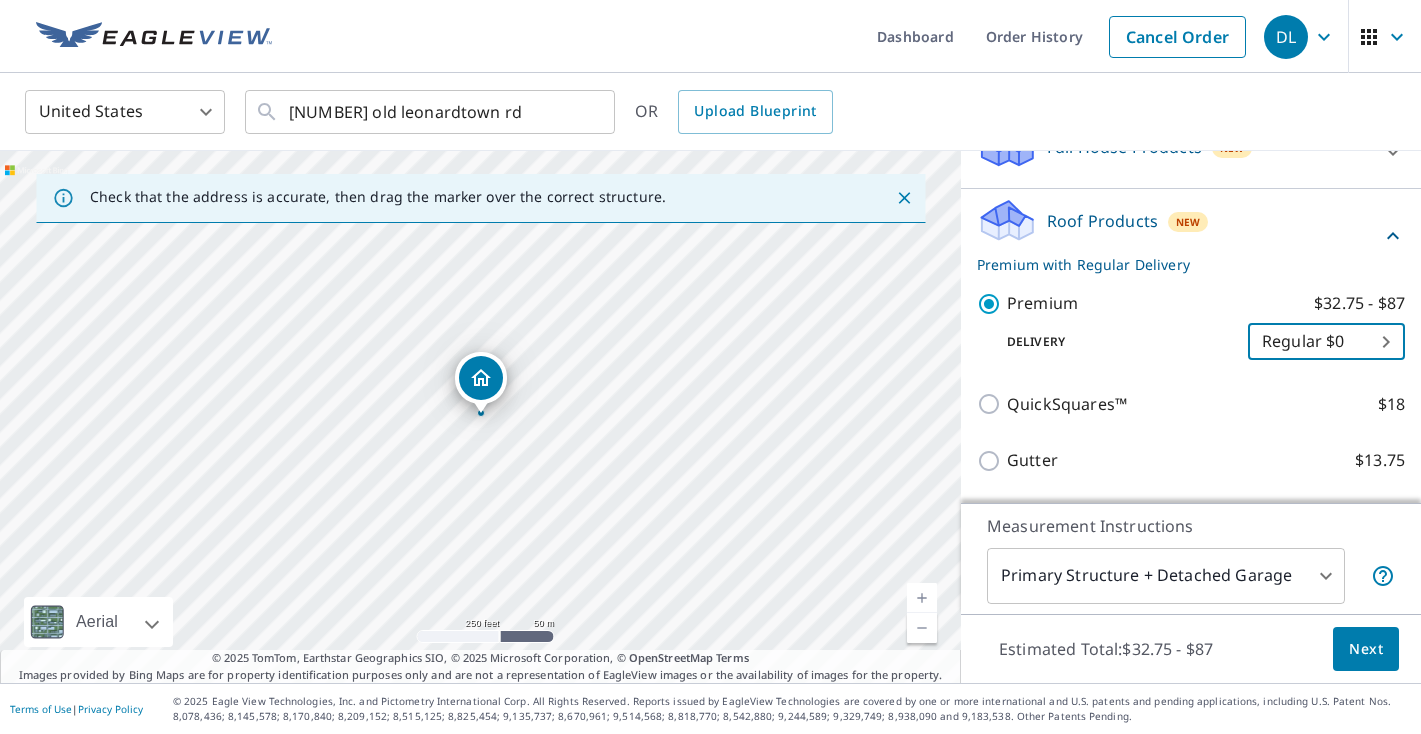 click on "DL DL
Dashboard Order History Cancel Order DL United States US ​ [NUMBER] old leonardtown rd ​ OR Upload Blueprint Check that the address is accurate, then drag the marker over the correct structure. [NUMBER] Old Leonardtown Rd [CITY], [STATE] [POSTAL_CODE] Aerial Road A standard road map Aerial A detailed look from above Labels Labels 250 feet 50 m © 2025 TomTom, © Vexcel Imaging, © 2025 Microsoft Corporation,  © OpenStreetMap Terms © 2025 TomTom, Earthstar Geographics SIO, © 2025 Microsoft Corporation, ©   OpenStreetMap   Terms Images provided by Bing Maps are for property identification purposes only and are not a representation of EagleView images or the availability of images for the property. PROPERTY TYPE Residential Commercial Multi-Family This is a complex BUILDING ID [NUMBER] Old Leonardtown Rd, [CITY], [STATE], [POSTAL_CODE] Full House Products New Full House™ $105 Roof Products New Premium with Regular Delivery Premium $32.75 - $87 Delivery Regular $0 8 ​ QuickSquares™ $18 Gutter $13.75 Bid Perfect™" at bounding box center [710, 367] 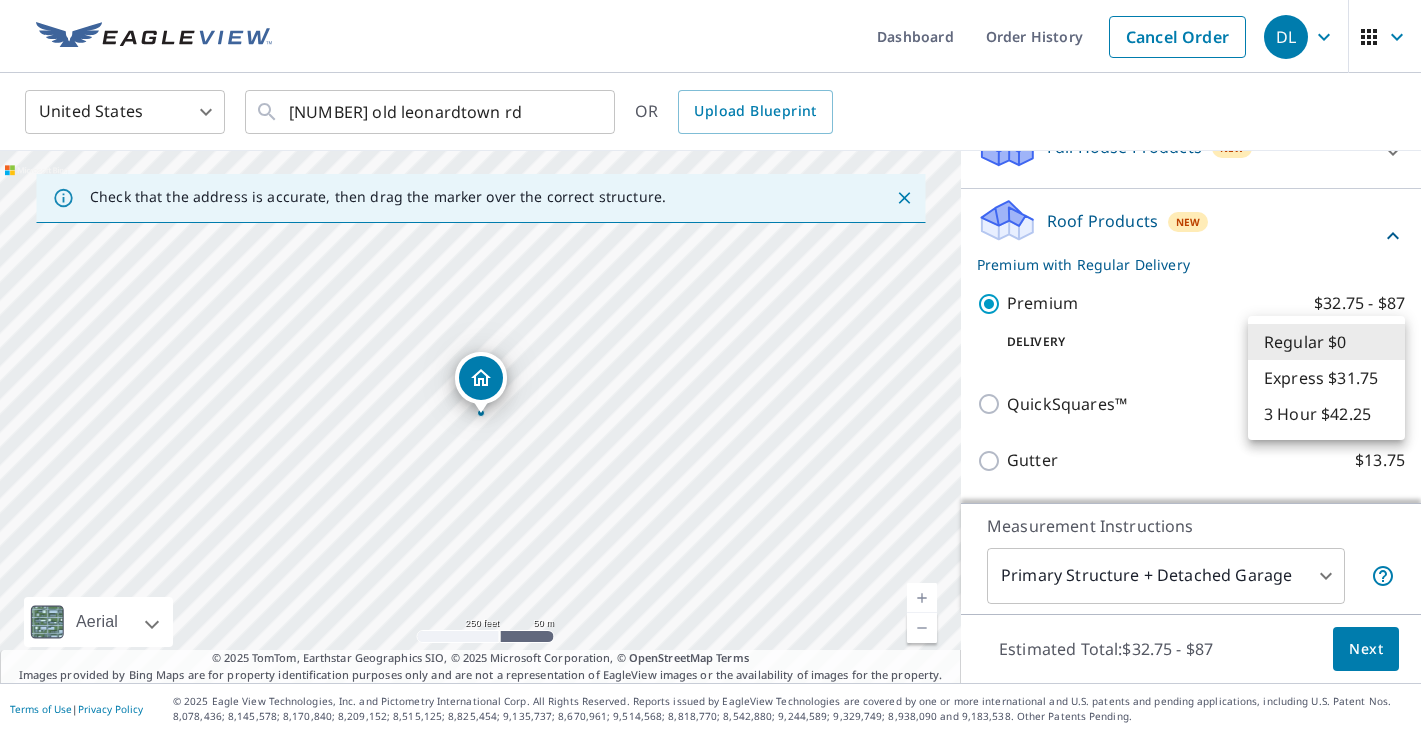 click on "Regular $0" at bounding box center (1326, 342) 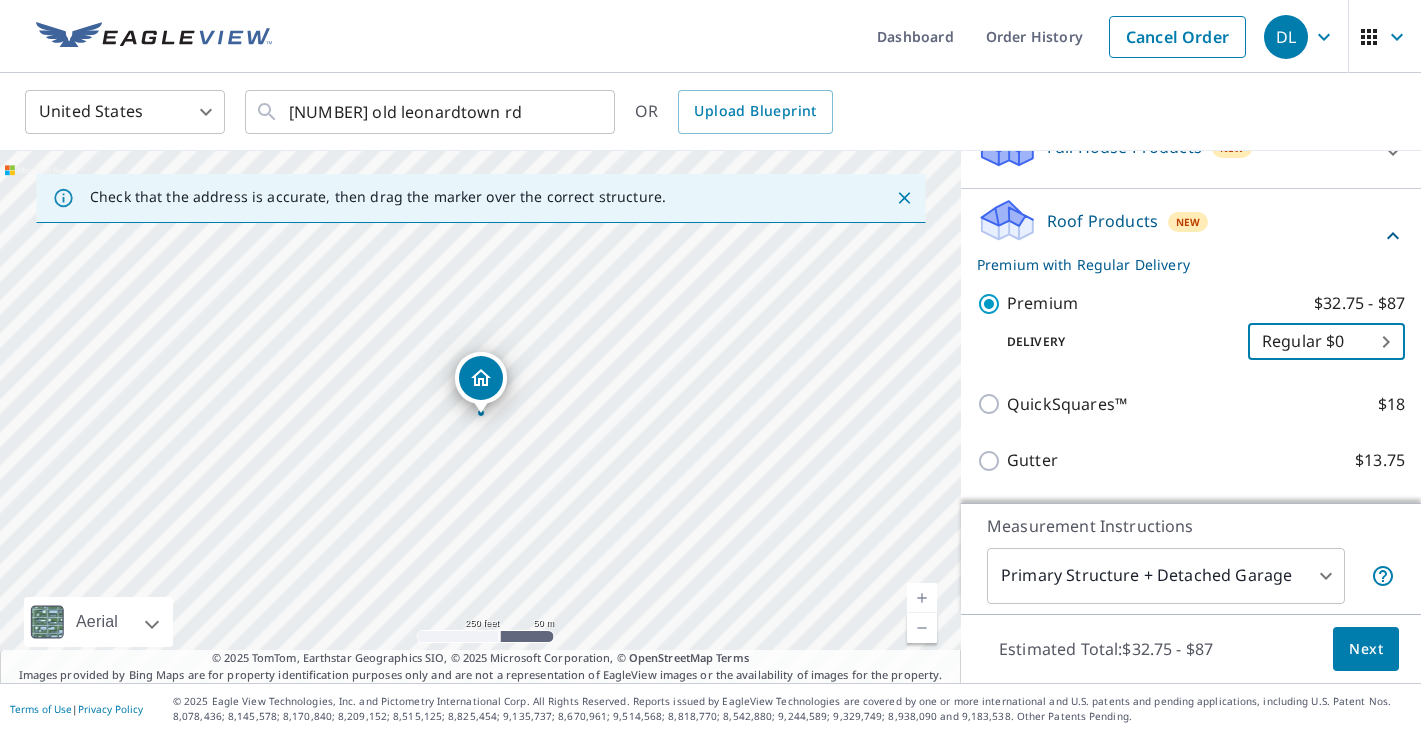 click on "DL DL
Dashboard Order History Cancel Order DL United States US ​ [NUMBER] old leonardtown rd ​ OR Upload Blueprint Check that the address is accurate, then drag the marker over the correct structure. [NUMBER] Old Leonardtown Rd [CITY], [STATE] [POSTAL_CODE] Aerial Road A standard road map Aerial A detailed look from above Labels Labels 250 feet 50 m © 2025 TomTom, © Vexcel Imaging, © 2025 Microsoft Corporation,  © OpenStreetMap Terms © 2025 TomTom, Earthstar Geographics SIO, © 2025 Microsoft Corporation, ©   OpenStreetMap   Terms Images provided by Bing Maps are for property identification purposes only and are not a representation of EagleView images or the availability of images for the property. PROPERTY TYPE Residential Commercial Multi-Family This is a complex BUILDING ID [NUMBER] Old Leonardtown Rd, [CITY], [STATE], [POSTAL_CODE] Full House Products New Full House™ $105 Roof Products New Premium with Regular Delivery Premium $32.75 - $87 Delivery Regular $0 8 ​ QuickSquares™ $18 Gutter $13.75 Bid Perfect™" at bounding box center (710, 367) 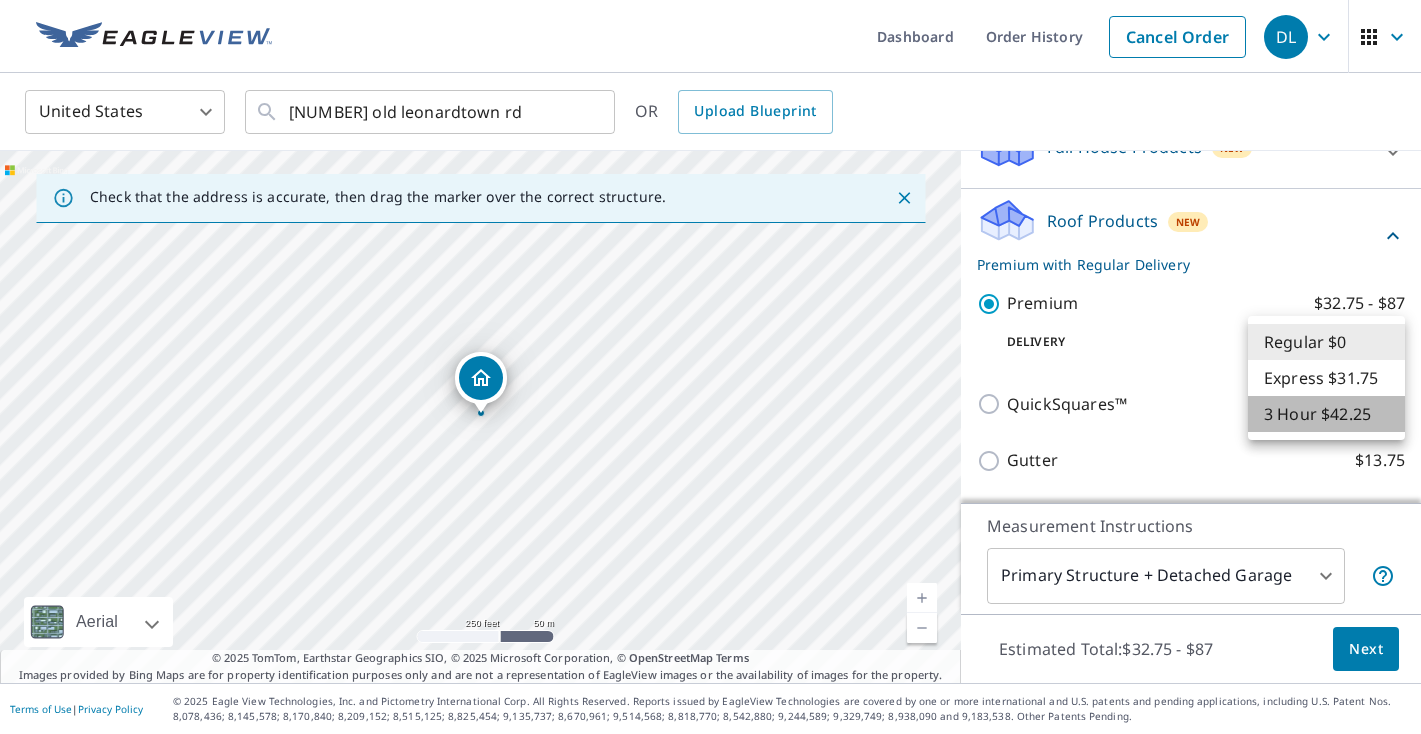 click on "3 Hour $42.25" at bounding box center [1326, 414] 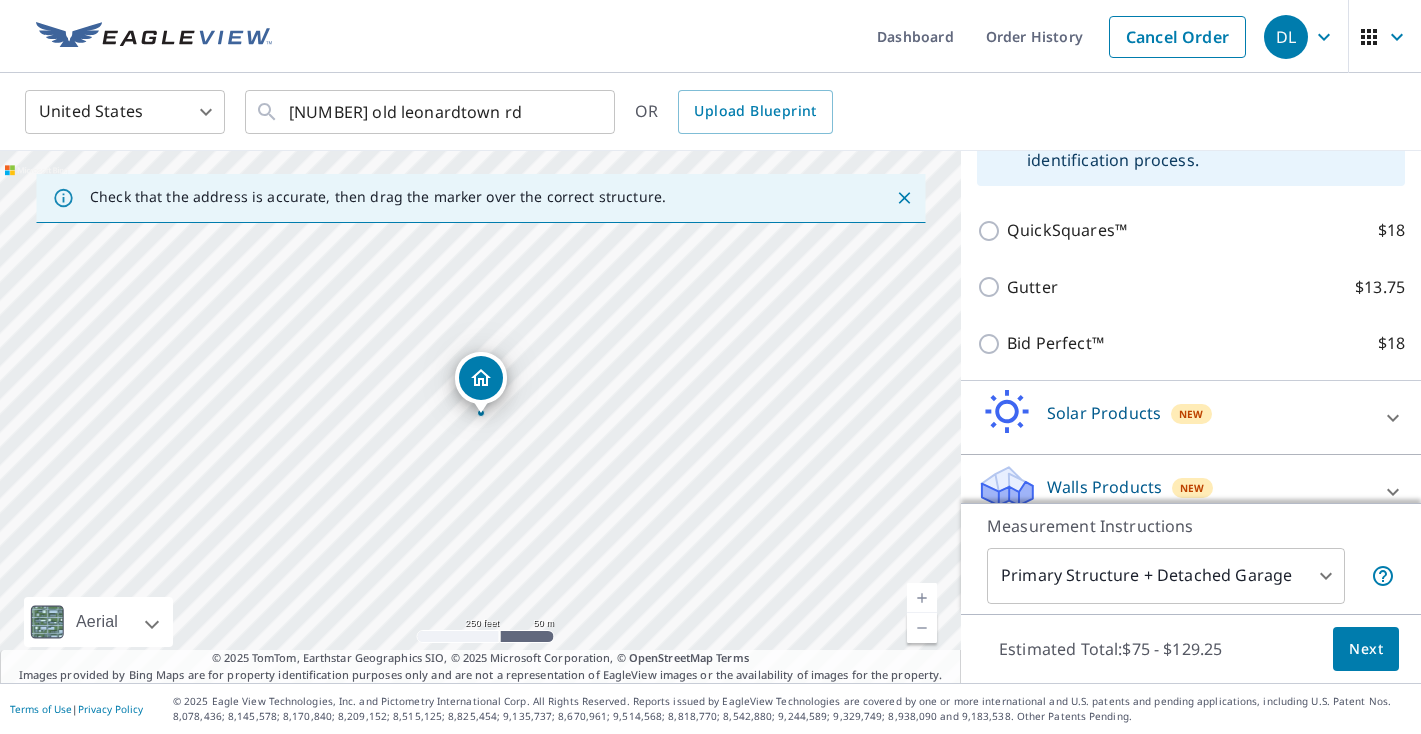scroll, scrollTop: 642, scrollLeft: 0, axis: vertical 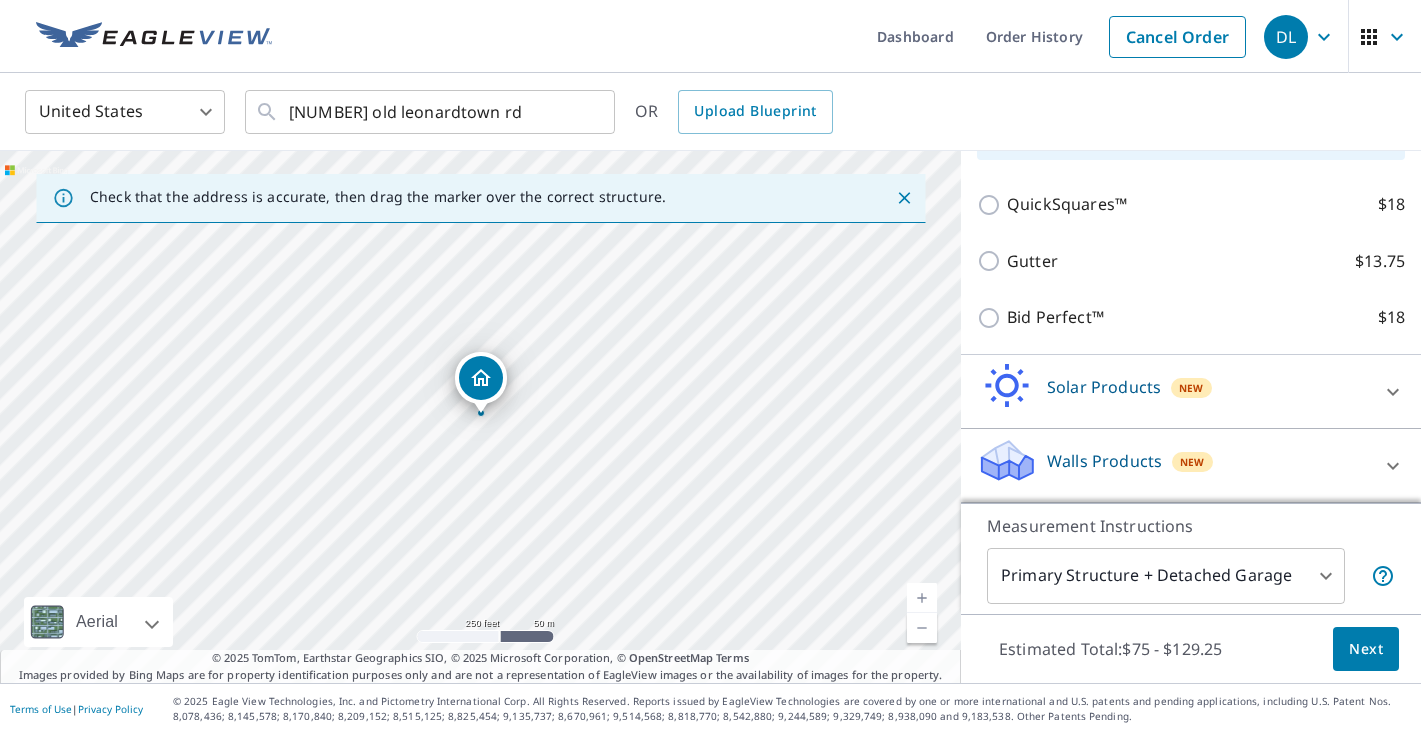 click on "Next" at bounding box center (1366, 649) 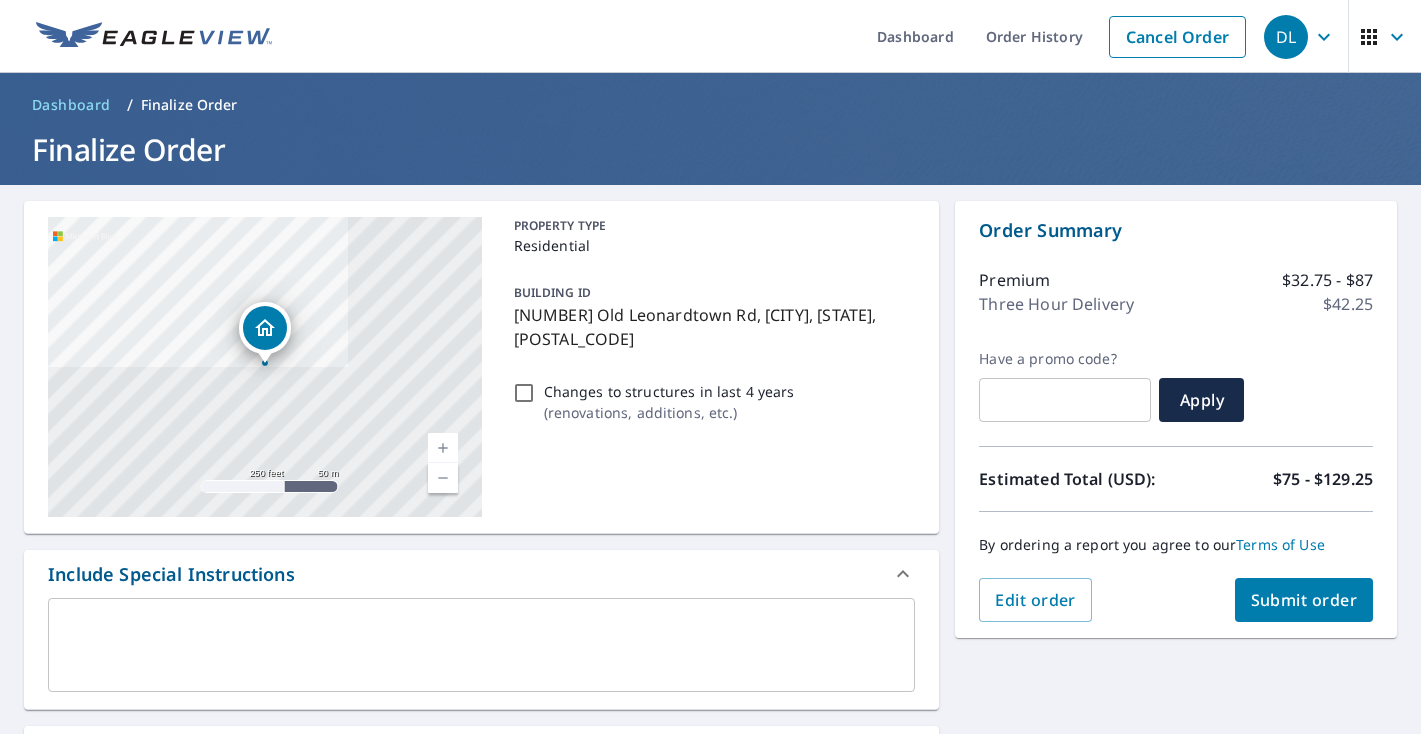 click on "Submit order" at bounding box center [1304, 600] 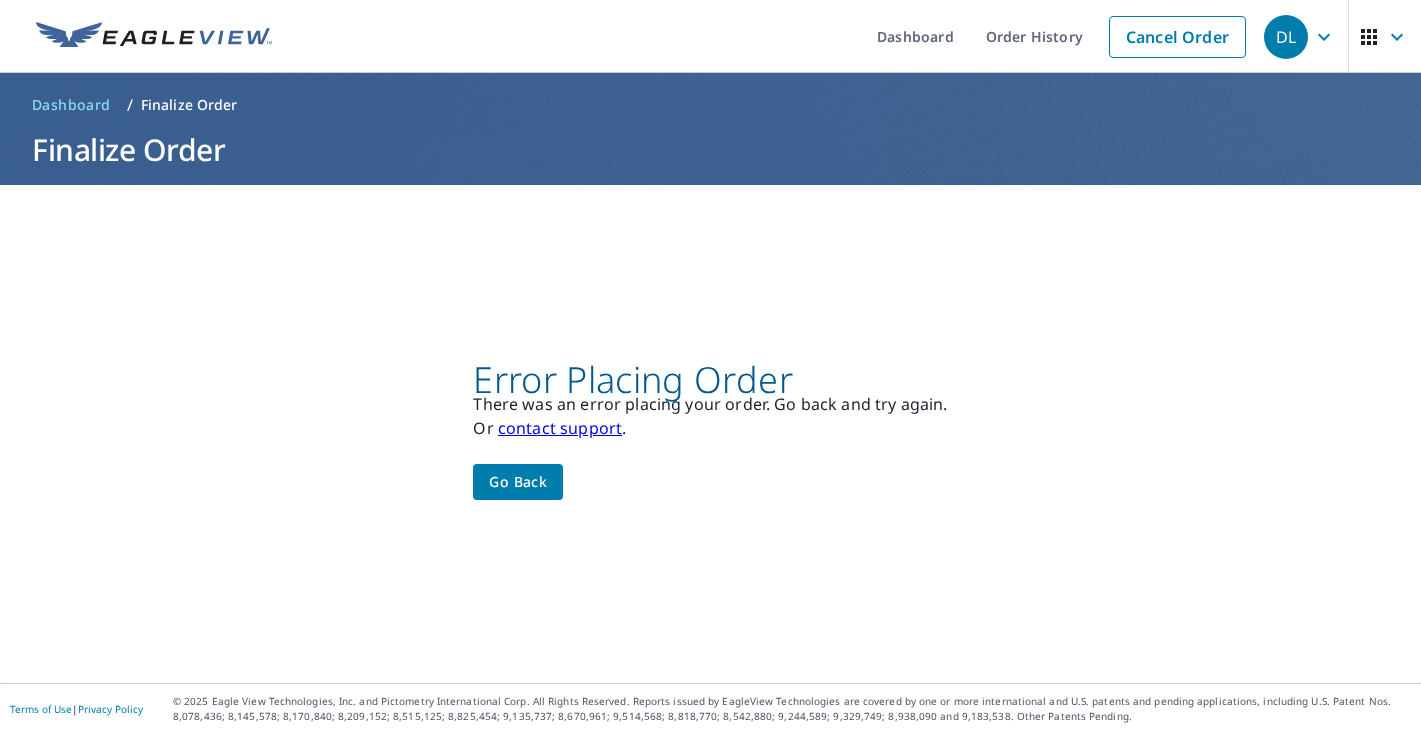 click on "Go back" at bounding box center (518, 482) 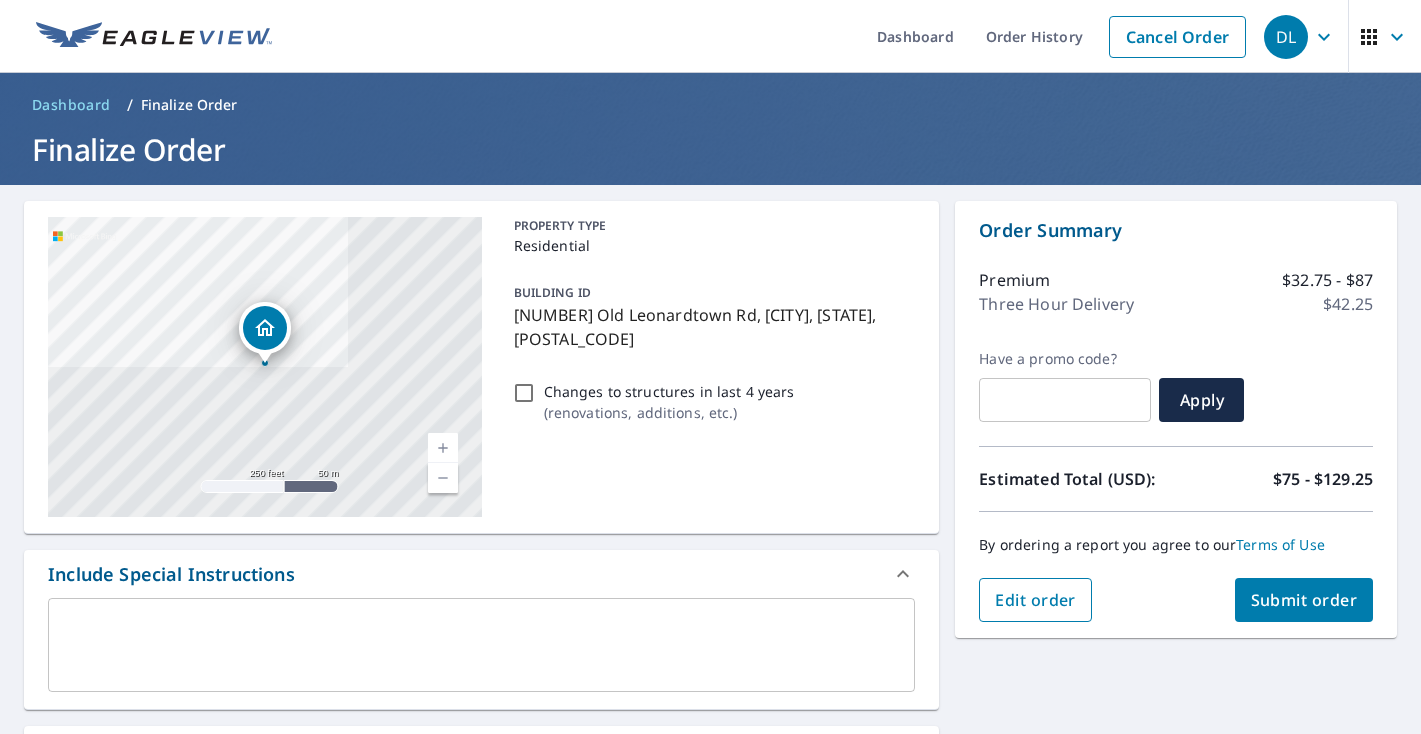 click on "Edit order" at bounding box center (1035, 600) 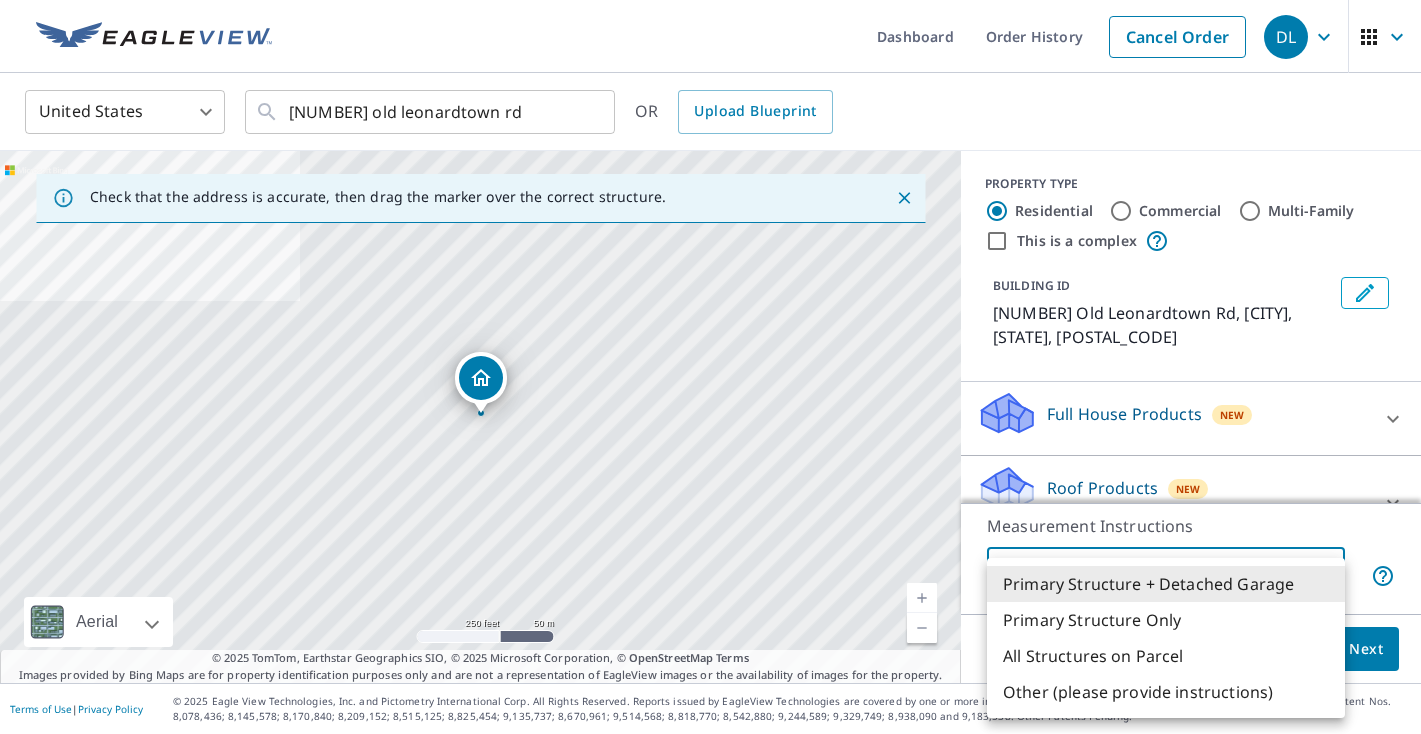 click on "DL DL
Dashboard Order History Cancel Order DL United States US ​ [NUMBER] old leonardtown rd ​ OR Upload Blueprint Check that the address is accurate, then drag the marker over the correct structure. [NUMBER] Old Leonardtown Rd [CITY], [STATE] [POSTAL_CODE] Aerial Road A standard road map Aerial A detailed look from above Labels Labels 250 feet 50 m © 2025 TomTom, © Vexcel Imaging, © 2025 Microsoft Corporation,  © OpenStreetMap Terms © 2025 TomTom, Earthstar Geographics SIO, © 2025 Microsoft Corporation, ©   OpenStreetMap   Terms Images provided by Bing Maps are for property identification purposes only and are not a representation of EagleView images or the availability of images for the property. PROPERTY TYPE Residential Commercial Multi-Family This is a complex BUILDING ID [NUMBER] Old Leonardtown Rd, [CITY], [STATE], [POSTAL_CODE] Full House Products New Full House™ $105 Roof Products New Premium with 3 Hour Delivery Premium $32.75 - $87 Delivery 3 Hour $42.25 7 ​ QuickSquares™ $18 Gutter $13.75 $18 New $79 1" at bounding box center (710, 367) 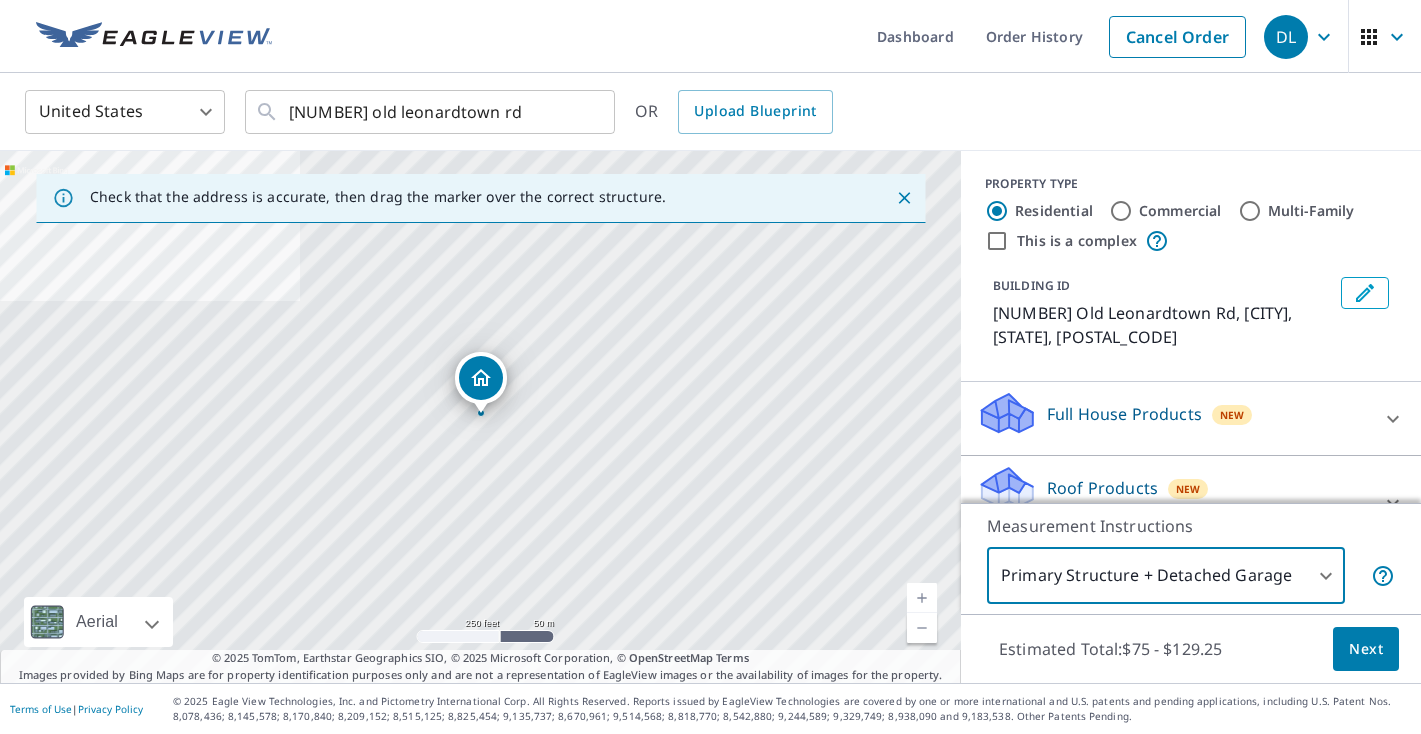 click on "Commercial" at bounding box center (1121, 211) 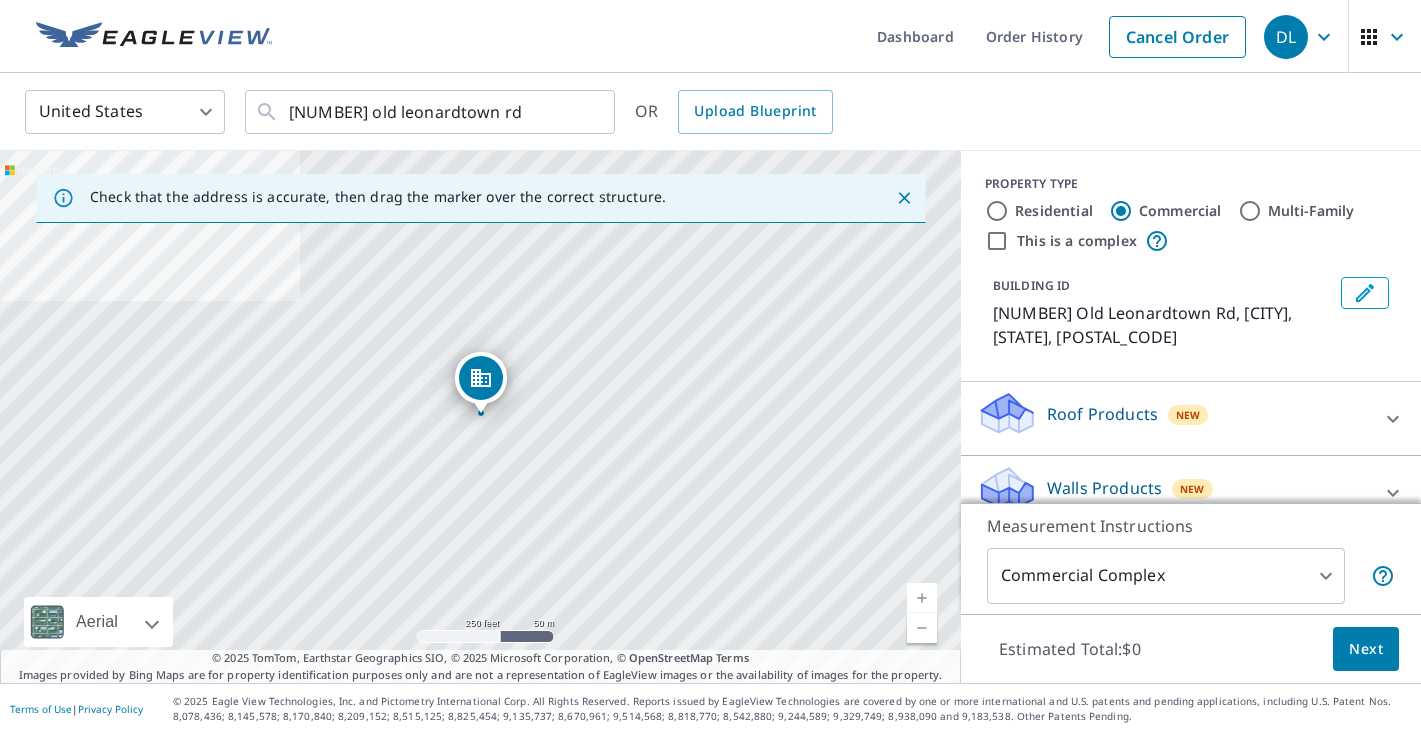 scroll, scrollTop: 27, scrollLeft: 0, axis: vertical 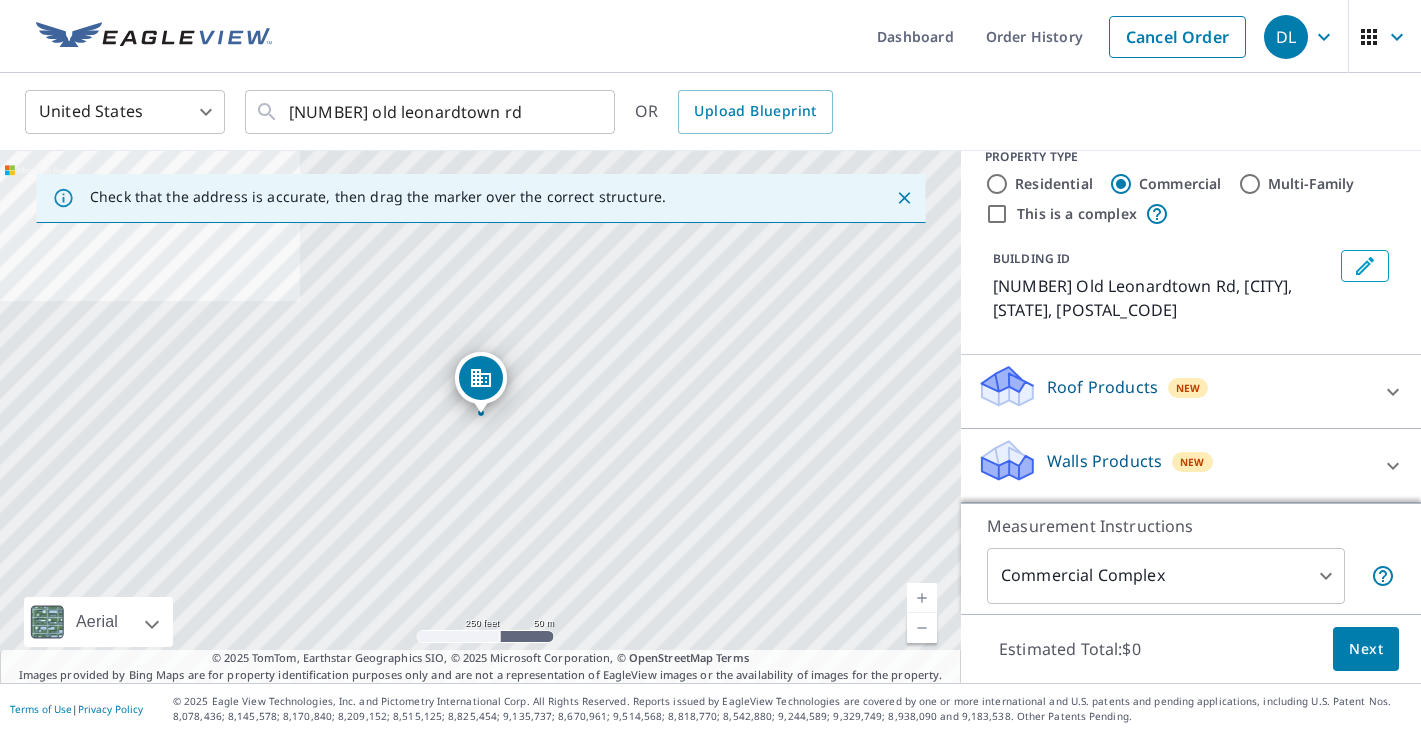 click 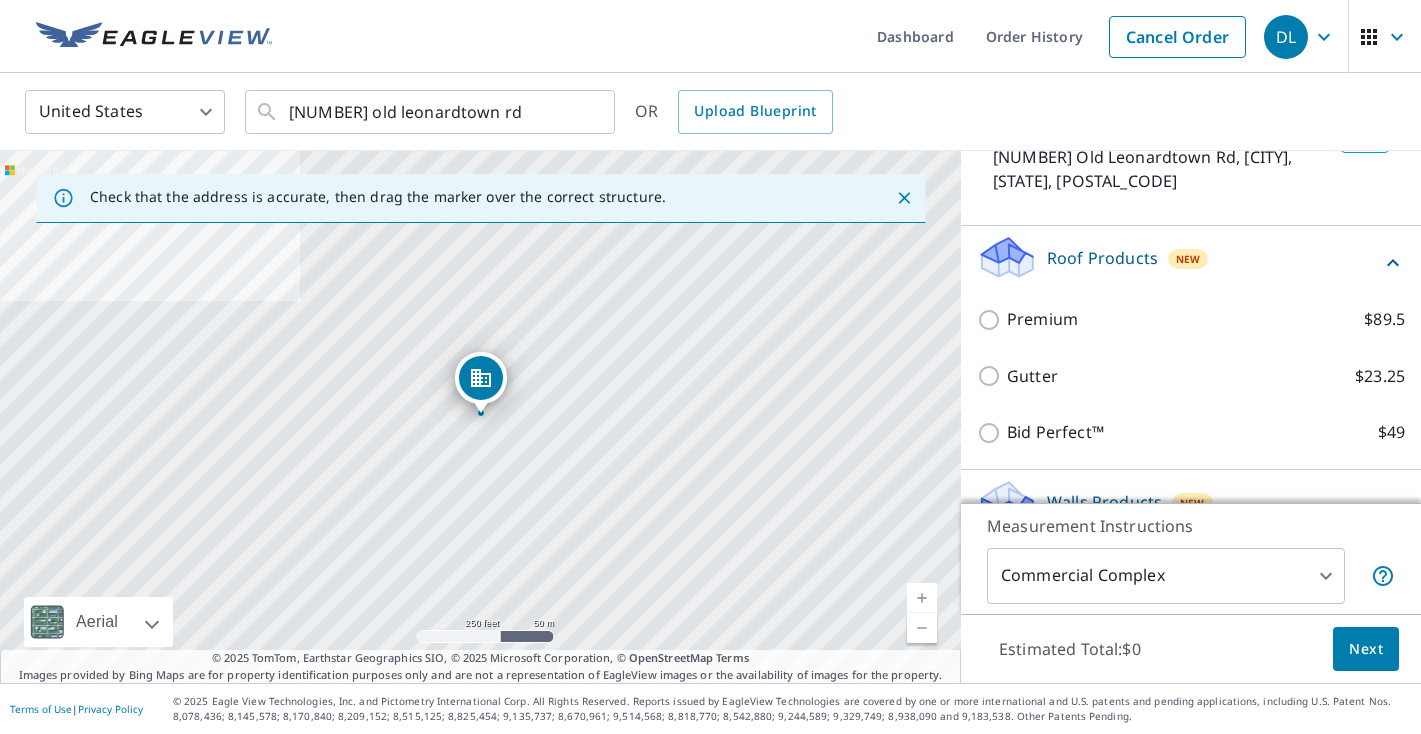 scroll, scrollTop: 161, scrollLeft: 0, axis: vertical 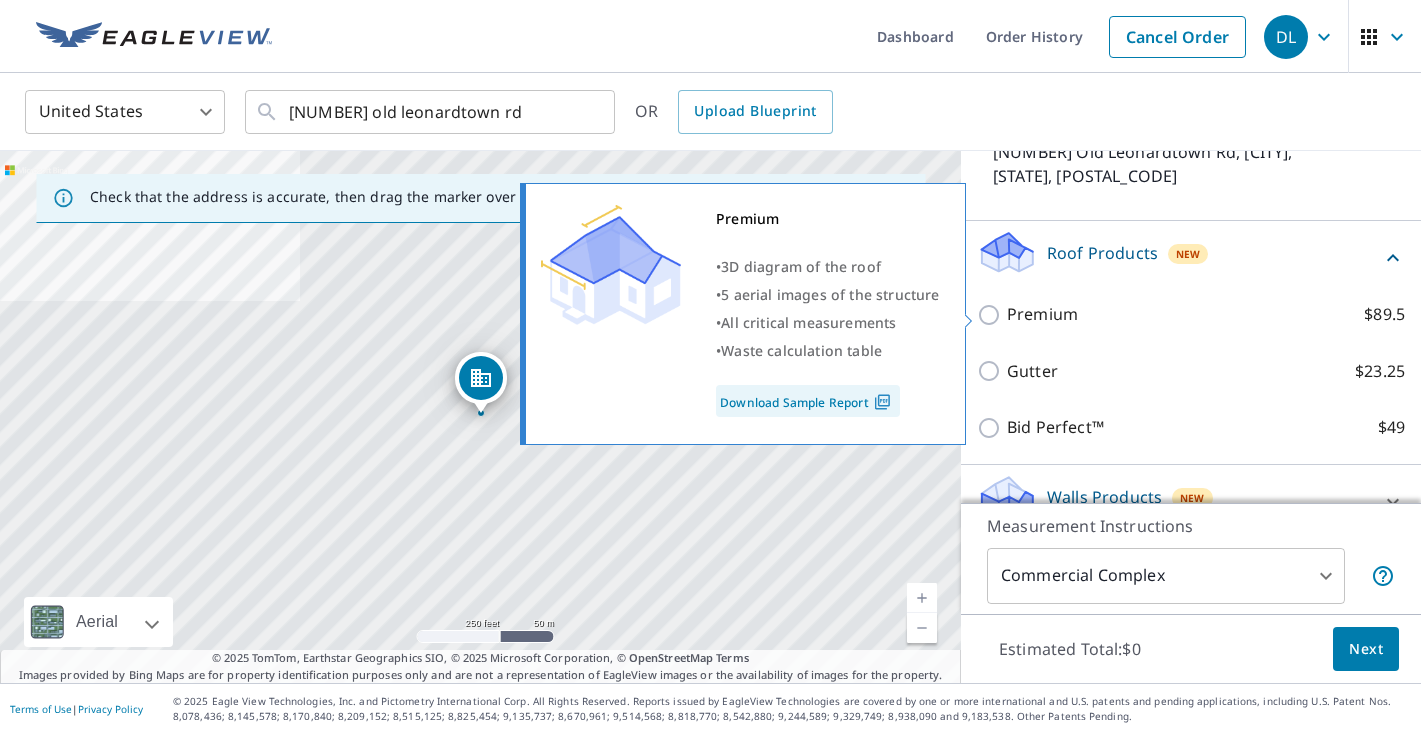 click on "Premium $89.5" at bounding box center (992, 315) 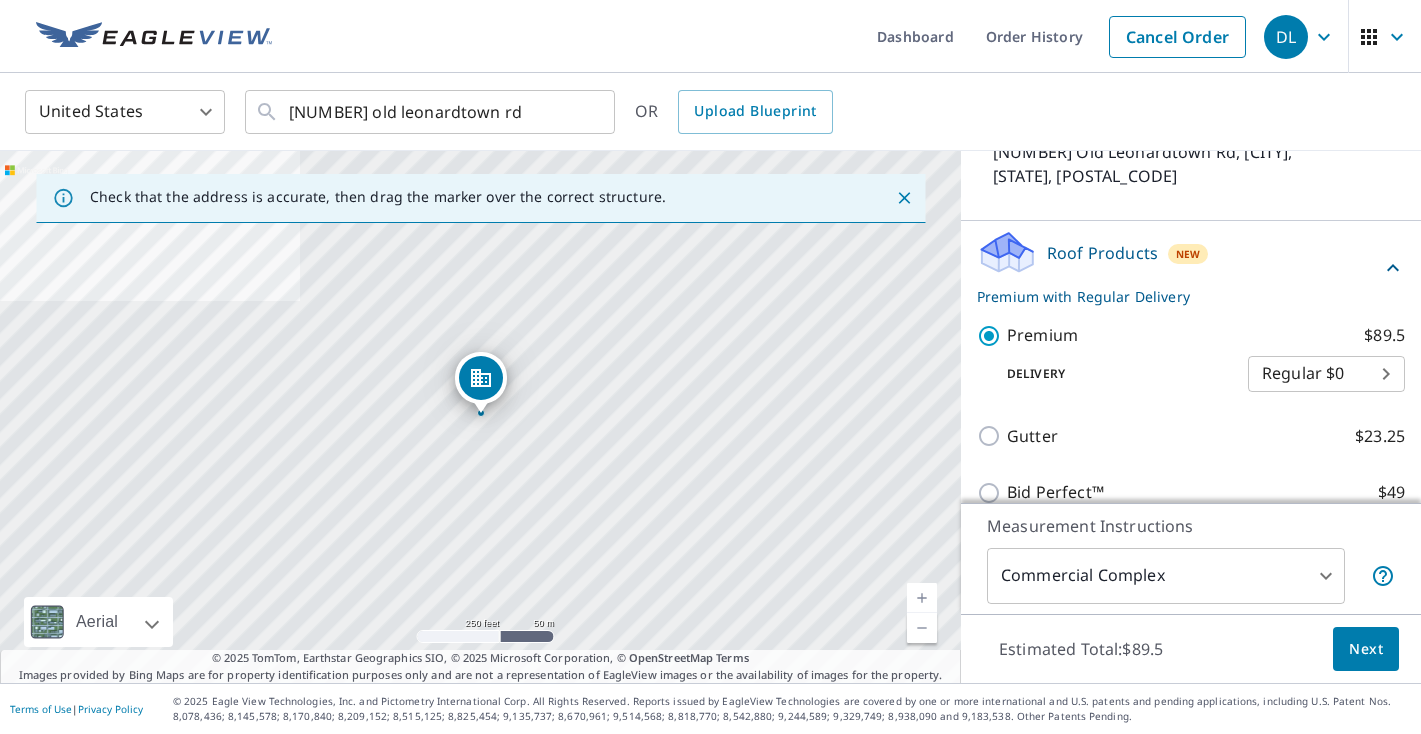 click on "DL DL
Dashboard Order History Cancel Order DL United States US ​ [NUMBER] [STREET] ​ OR Upload Blueprint Check that the address is accurate, then drag the marker over the correct structure. [NUMBER] [STREET] [CITY], [STATE] [ZIPCODE] Aerial Road A standard road map Aerial A detailed look from above Labels Labels 250 feet 50 m © 2025 TomTom, © Vexcel Imaging, © 2025 Microsoft Corporation,  © OpenStreetMap Terms © 2025 TomTom, Earthstar Geographics SIO, © 2025 Microsoft Corporation, ©   OpenStreetMap   Terms Images provided by Bing Maps are for property identification purposes only and are not a representation of EagleView images or the availability of images for the property. PROPERTY TYPE Residential Commercial Multi-Family This is a complex BUILDING ID [NUMBER] [STREET], [CITY], [STATE], [ZIPCODE] Roof Products New Premium with Regular Delivery Premium $89.5 Delivery Regular $0 8 ​ Gutter $23.25 Bid Perfect™ $49 Walls Products New Walls $221.25 Measurement Instructions 4 ​" at bounding box center [710, 367] 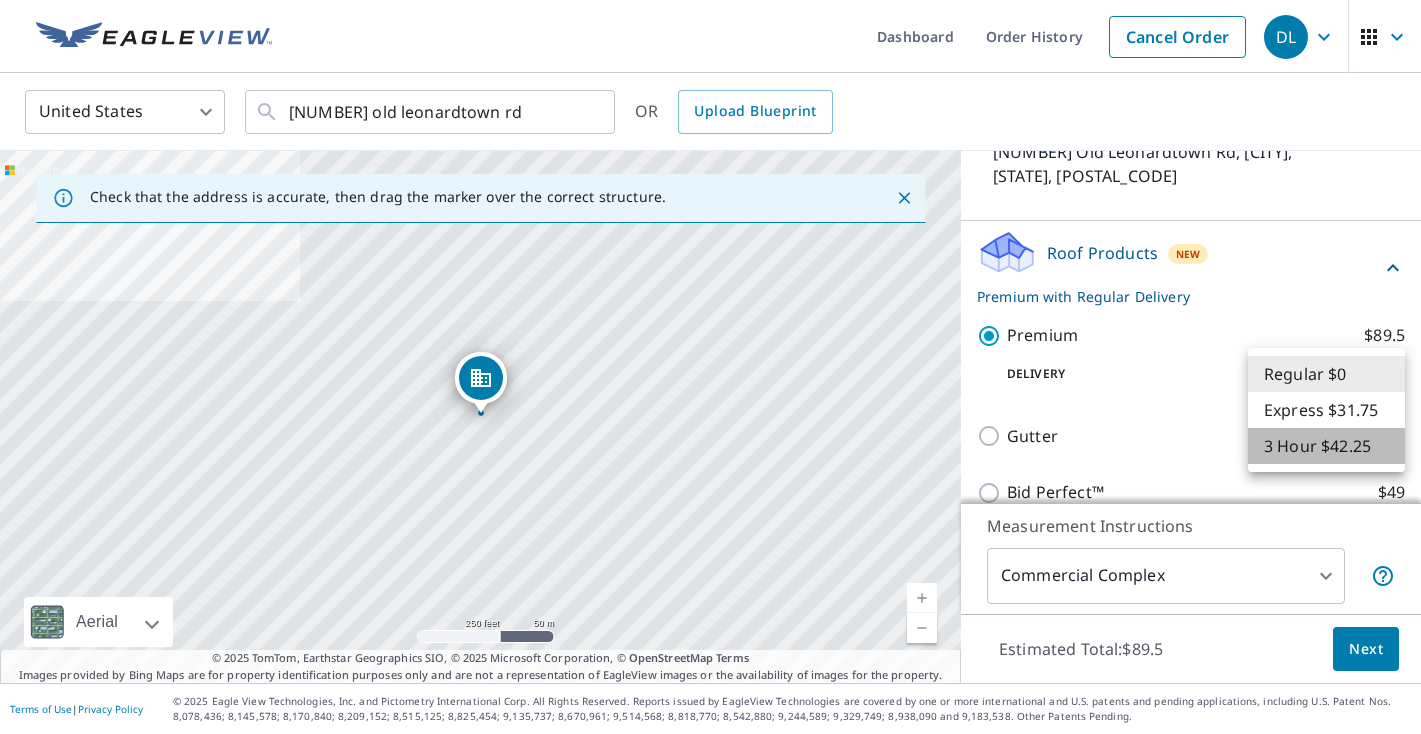 click on "3 Hour $42.25" at bounding box center (1326, 446) 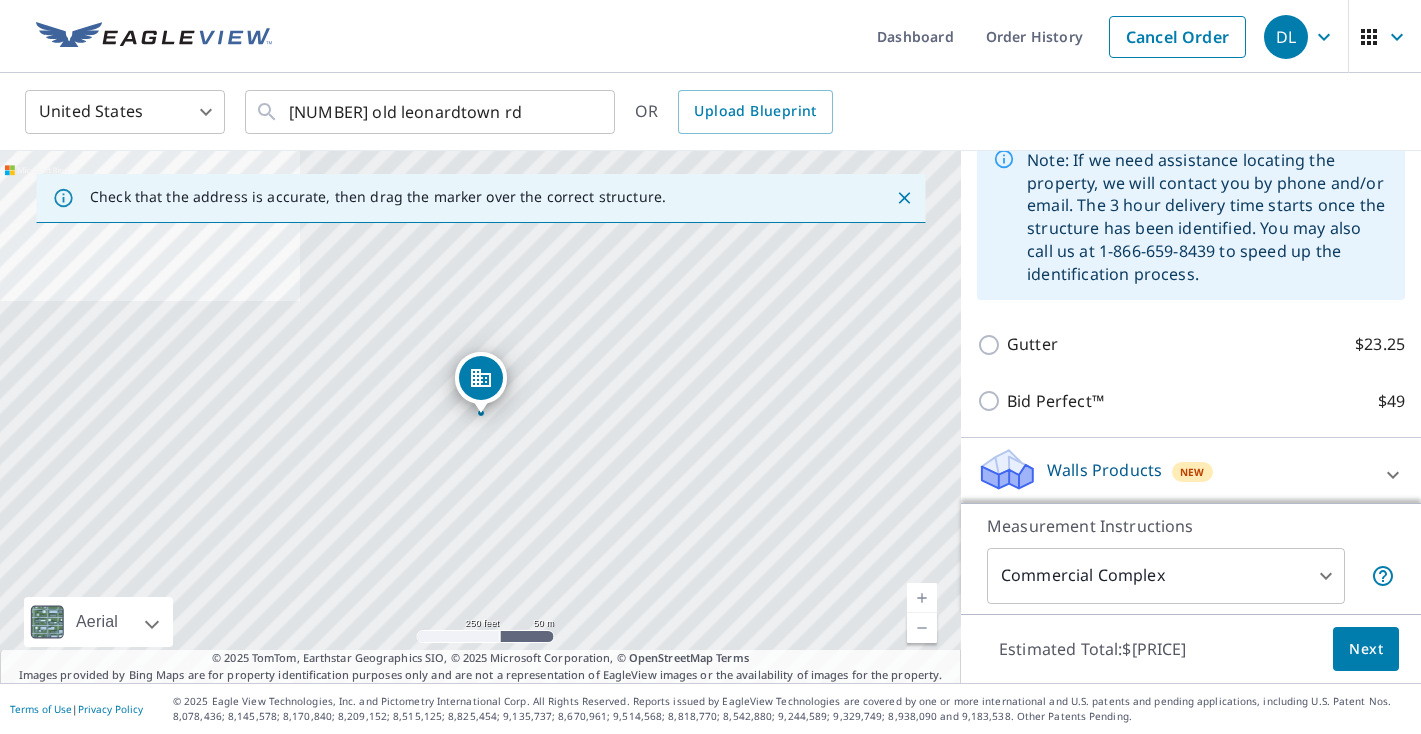 scroll, scrollTop: 437, scrollLeft: 0, axis: vertical 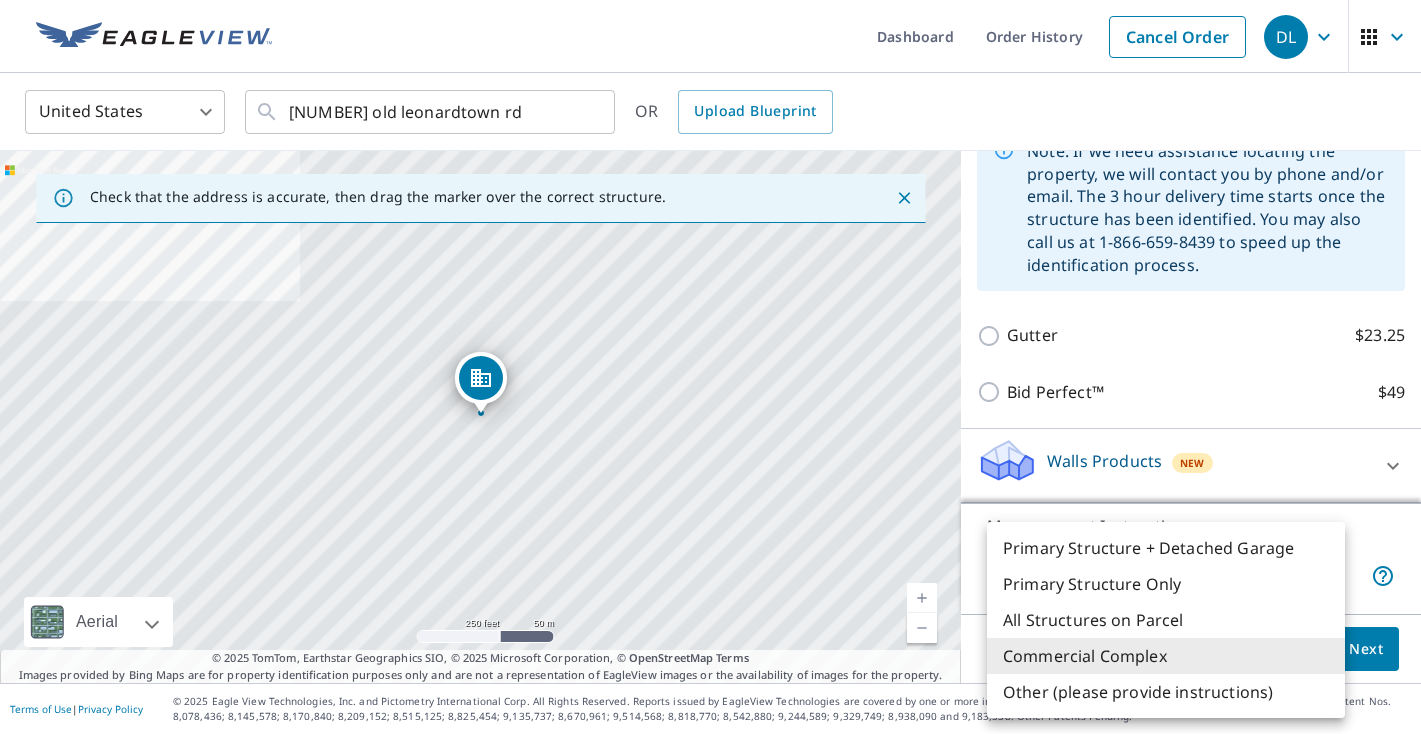 click on "DL DL
Dashboard Order History Cancel Order DL United States US ​ [NUMBER] old leonardtown rd ​ OR Upload Blueprint Check that the address is accurate, then drag the marker over the correct structure. [NUMBER] Old Leonardtown Rd [CITY], [STATE] [POSTAL_CODE] Aerial Road A standard road map Aerial A detailed look from above Labels Labels 250 feet 50 m © 2025 TomTom, © Vexcel Imaging, © 2025 Microsoft Corporation,  © OpenStreetMap Terms © 2025 TomTom, Earthstar Geographics SIO, © 2025 Microsoft Corporation, ©   OpenStreetMap   Terms Images provided by Bing Maps are for property identification purposes only and are not a representation of EagleView images or the availability of images for the property. PROPERTY TYPE Residential Commercial Multi-Family This is a complex BUILDING ID [NUMBER] Old Leonardtown Rd, [CITY], [STATE], [POSTAL_CODE] Roof Products New Premium with 3 Hour Delivery Premium $89.5 Delivery 3 Hour $42.25 7 ​ Gutter $23.25 Bid Perfect™ $49 Walls Products New Walls $221.25 Measurement Instructions 4 ​" at bounding box center (710, 367) 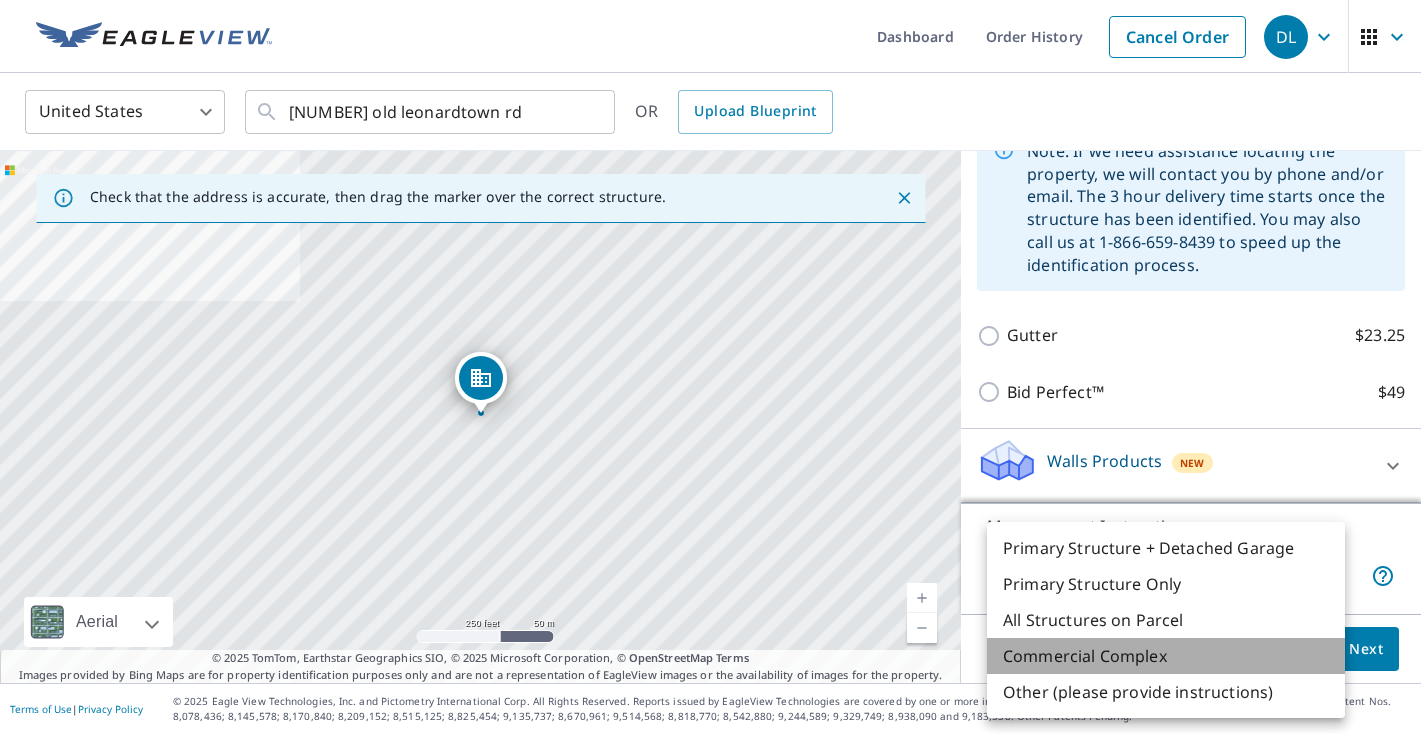click on "Commercial Complex" at bounding box center [1166, 656] 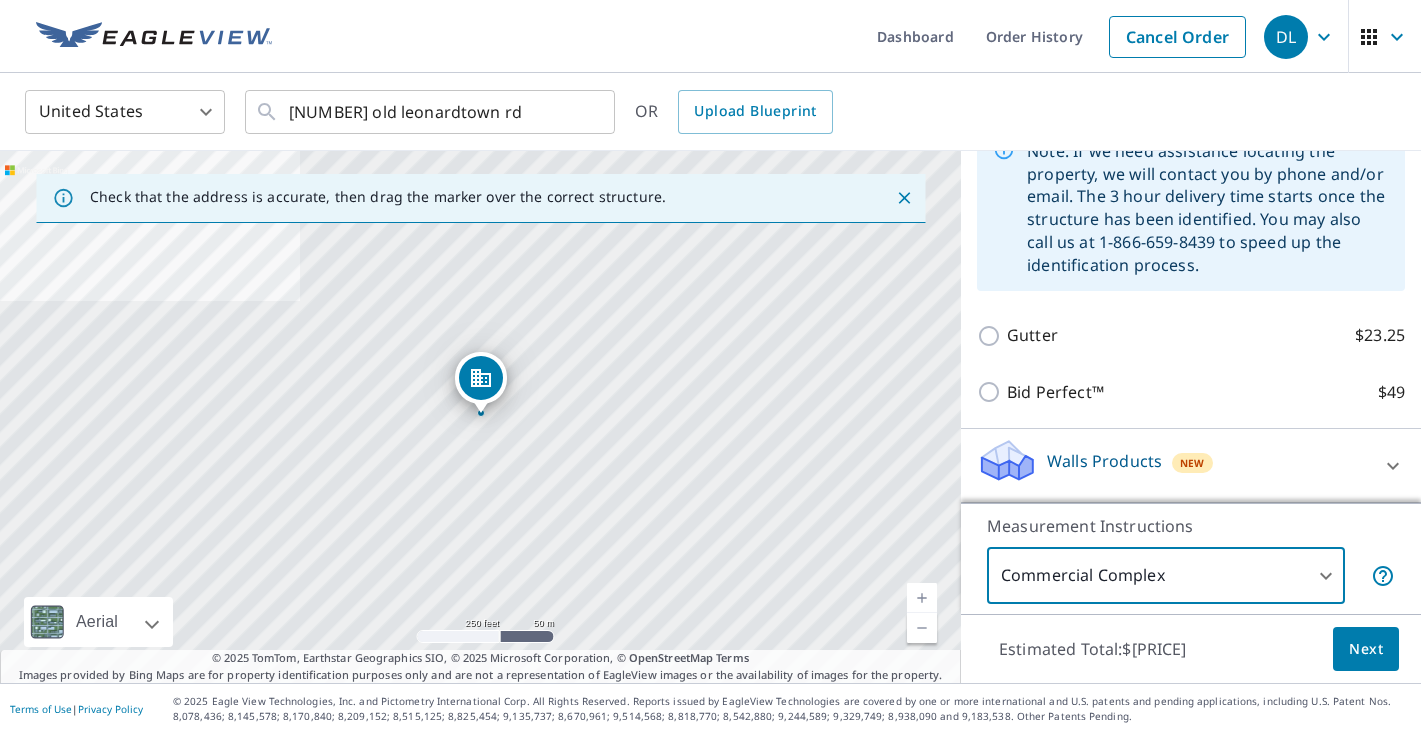 click on "Next" at bounding box center [1366, 649] 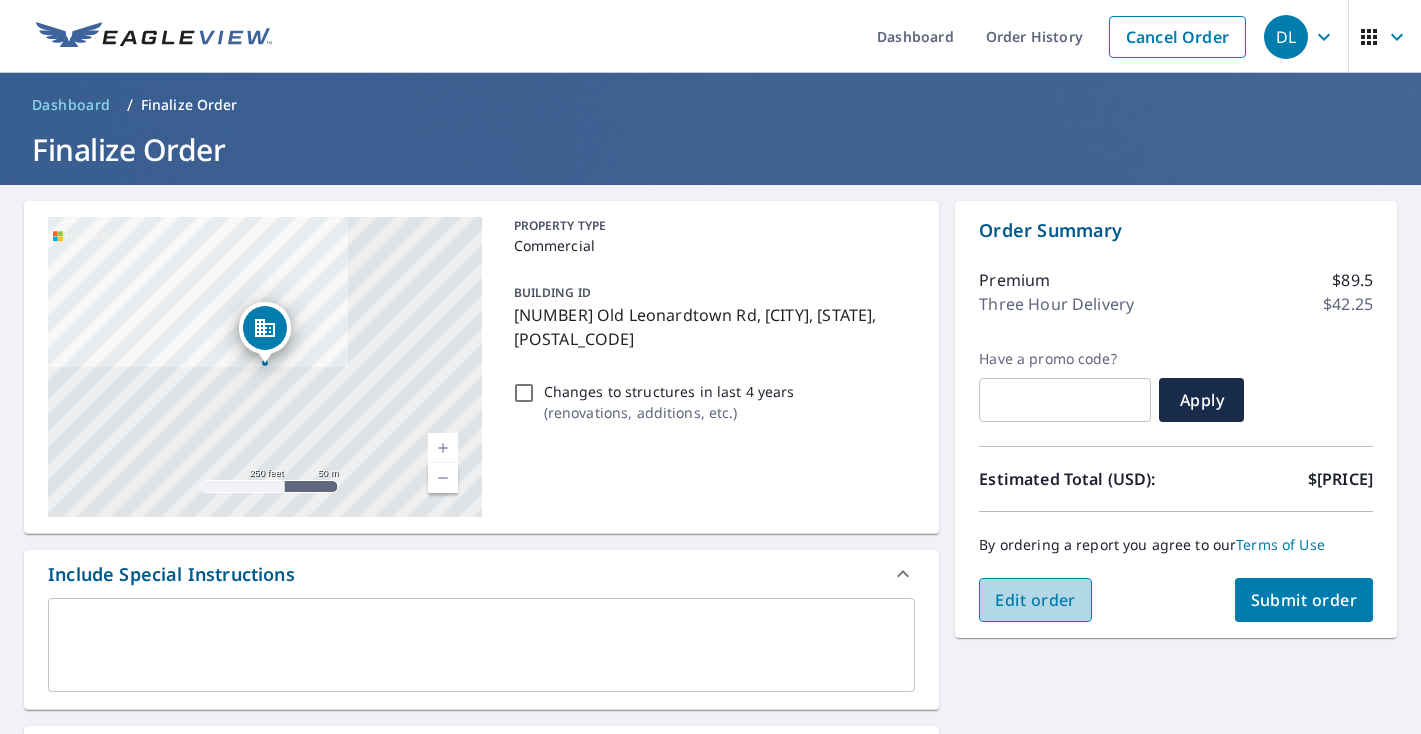 click on "Edit order" at bounding box center (1035, 600) 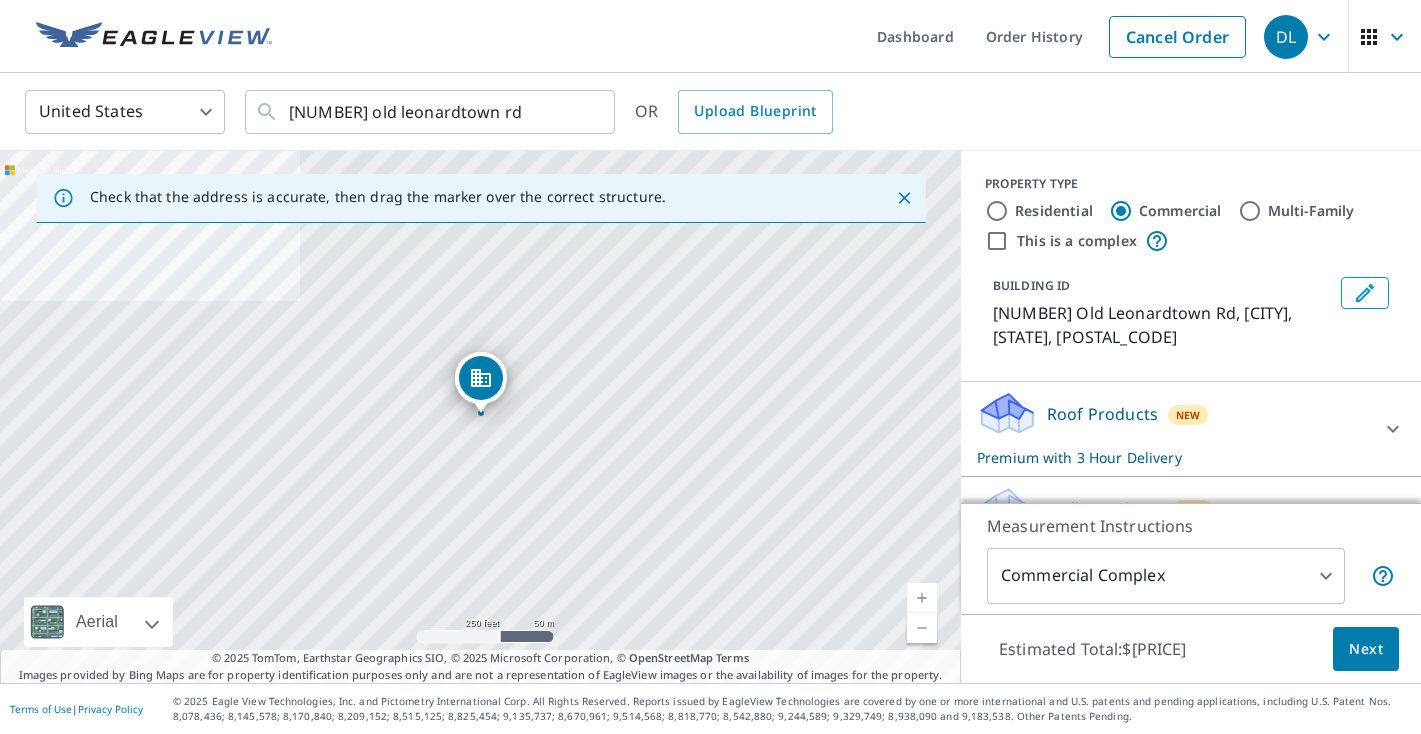 scroll, scrollTop: 48, scrollLeft: 0, axis: vertical 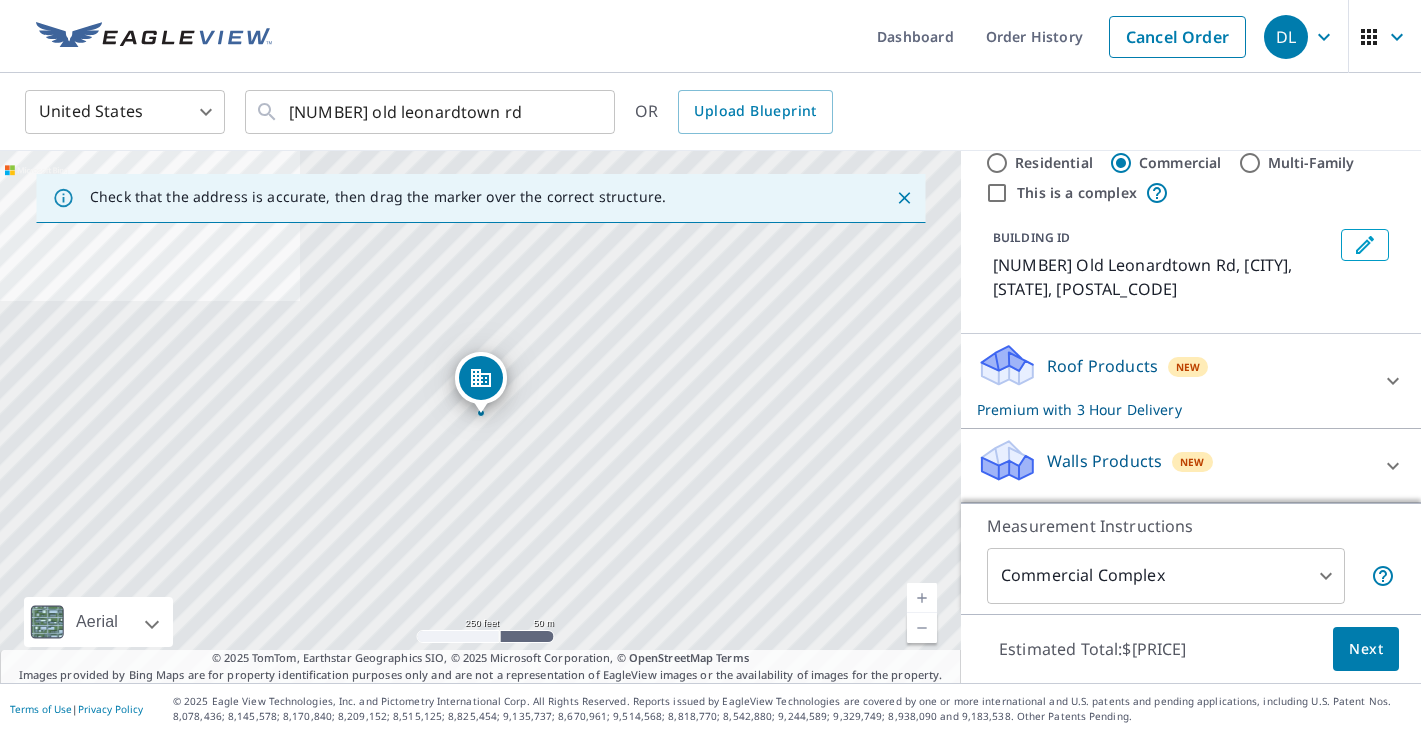 click 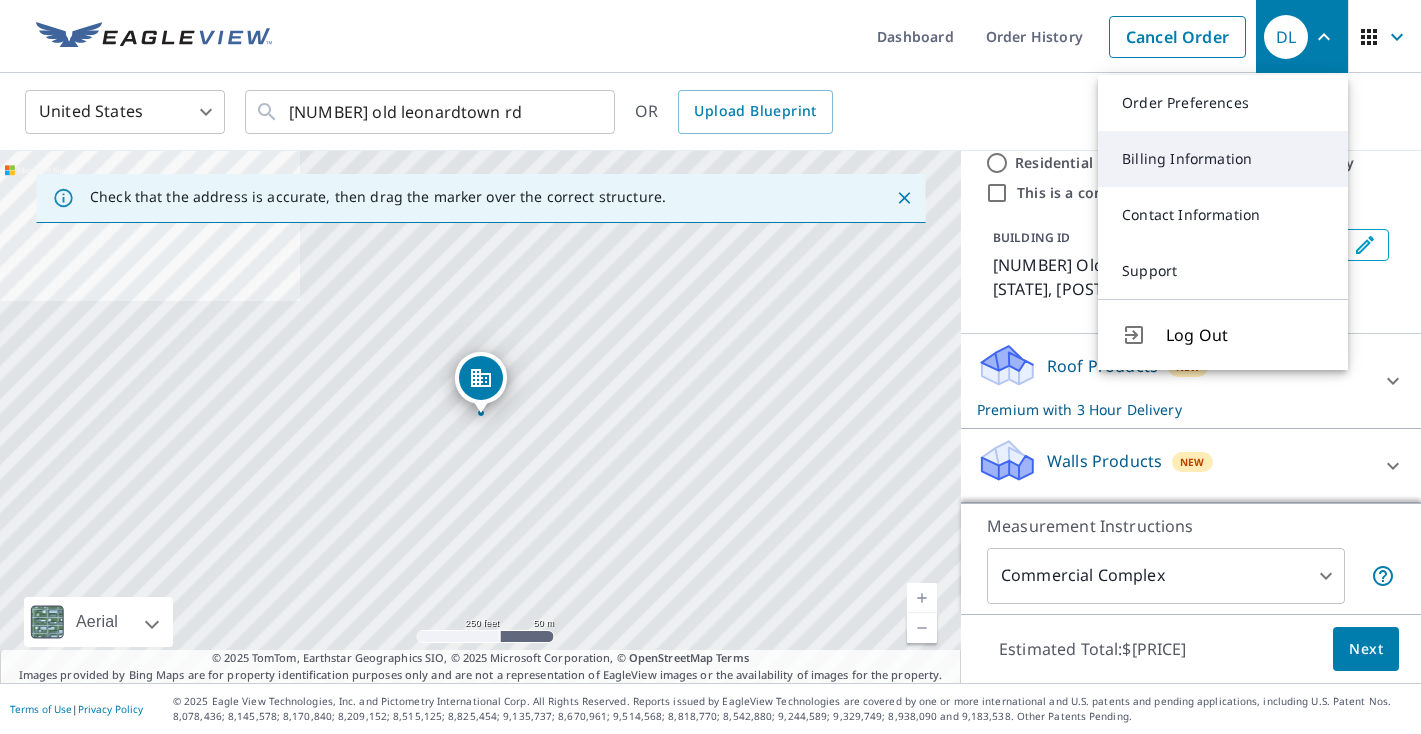 click on "Billing Information" at bounding box center [1223, 159] 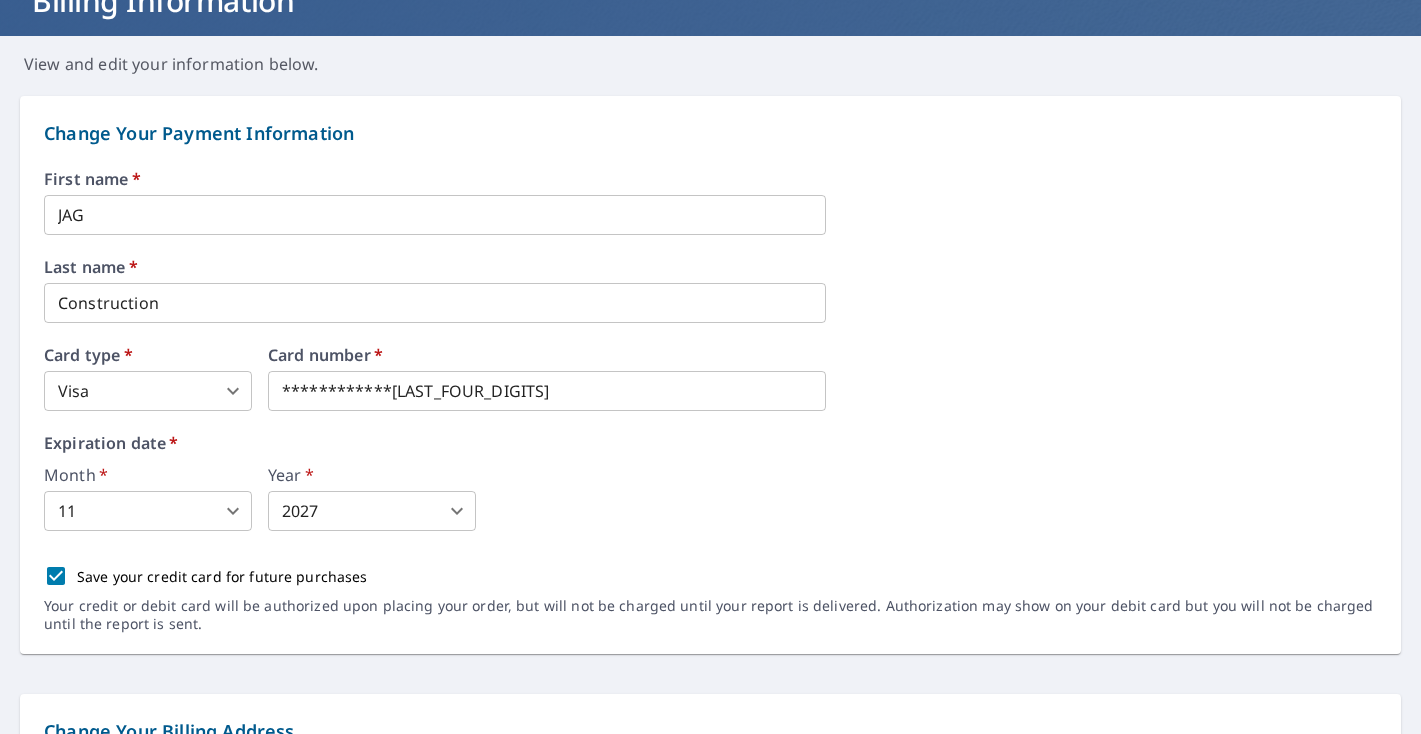 scroll, scrollTop: 152, scrollLeft: 0, axis: vertical 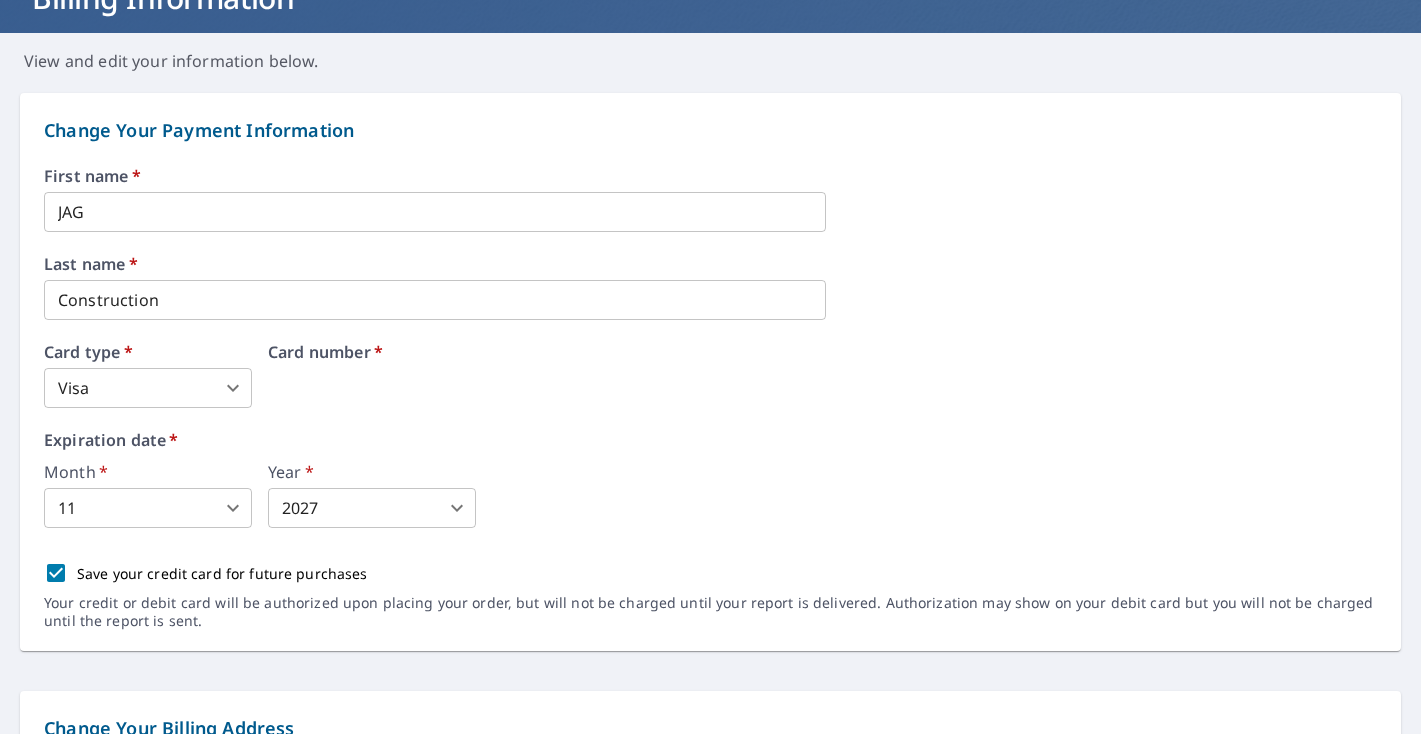 click on "Card number   *" at bounding box center [547, 376] 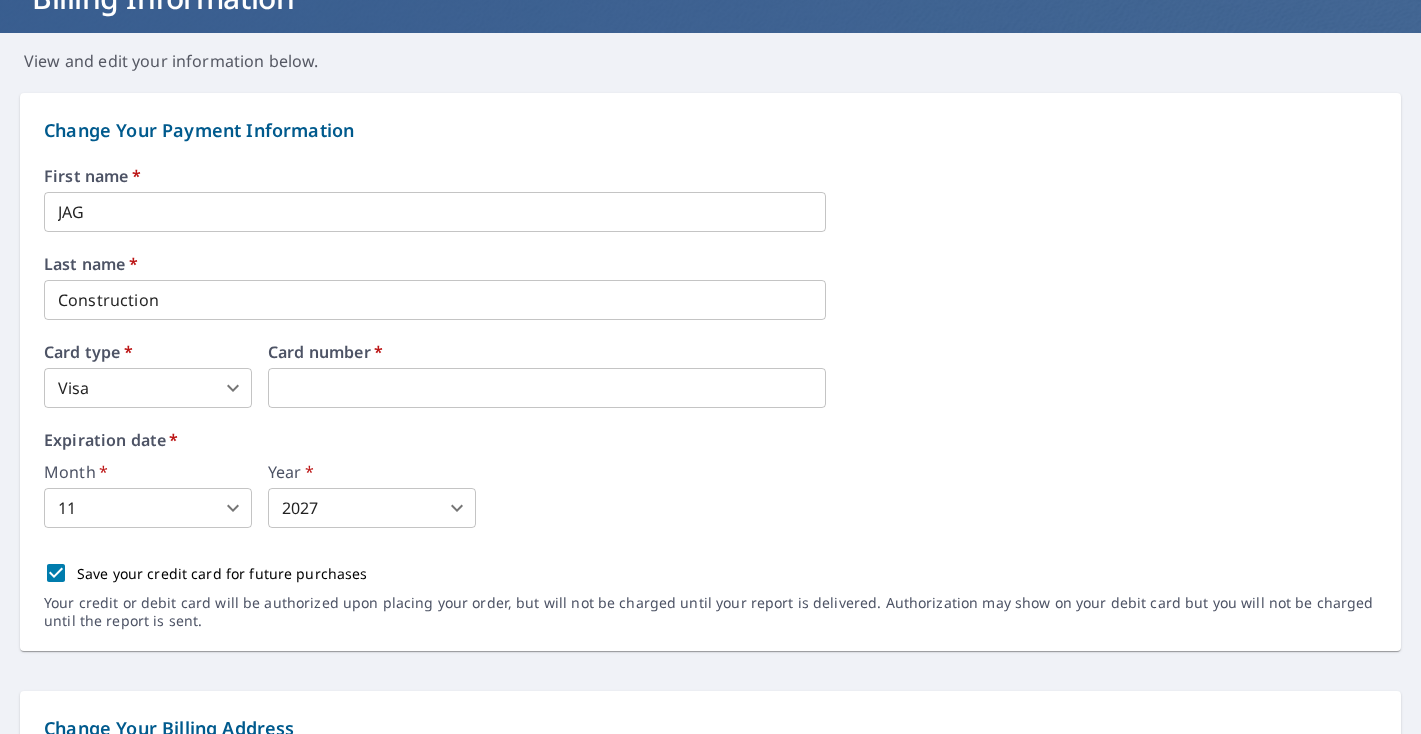 click on "DL DL
Dashboard Order History Order DL Dashboard / Billing Information Billing Information View and edit your information below. Change Your Payment Information First name   * JAG ​ Last name   * Construction ​ Card type   * Visa 2 ​ Card number   * Expiration date   * Month   * [NUMBER] [NUMBER] ​ Year   * [NUMBER] [NUMBER] ​ Save your credit card for future purchases Your credit or debit card will be authorized upon placing your order, but will not be charged until your report is delivered. Authorization may show on your debit card but you will not be charged until the report is sent. Change Your Billing Address Please verify the billing address matches the payment information. Billing email   * [EMAIL] ​ Company   * JAG Construction ​ Country   * United States US ​ Phone [PHONE] ​ Ext. ​ Secondary phone ​ Ext. ​ Address [NUMBER] La Grange Ave ​ City [CITY] ​ State [STATE] [STATE] ​ Zip code [POSTAL_CODE] ​ Save Cancel Terms of Use  |  Privacy Policy" at bounding box center (710, 367) 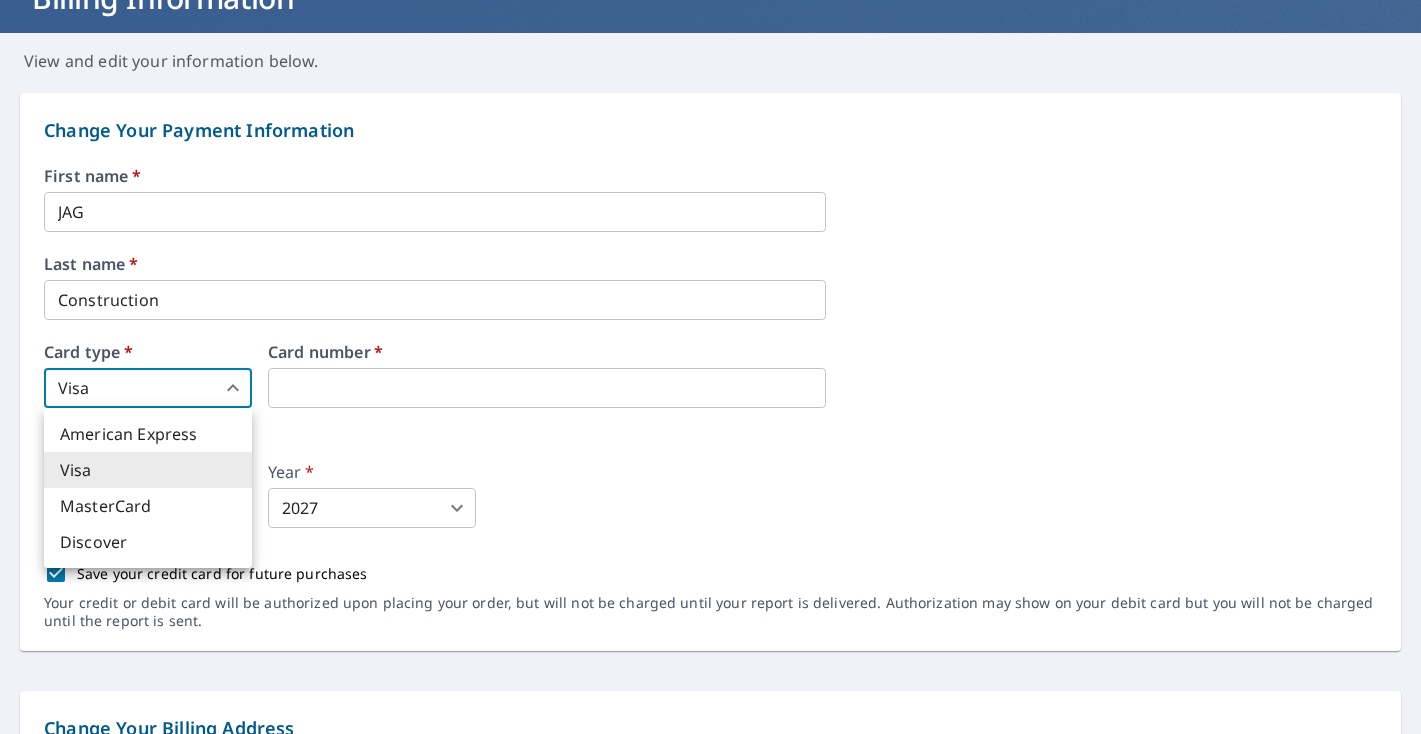 click at bounding box center [710, 367] 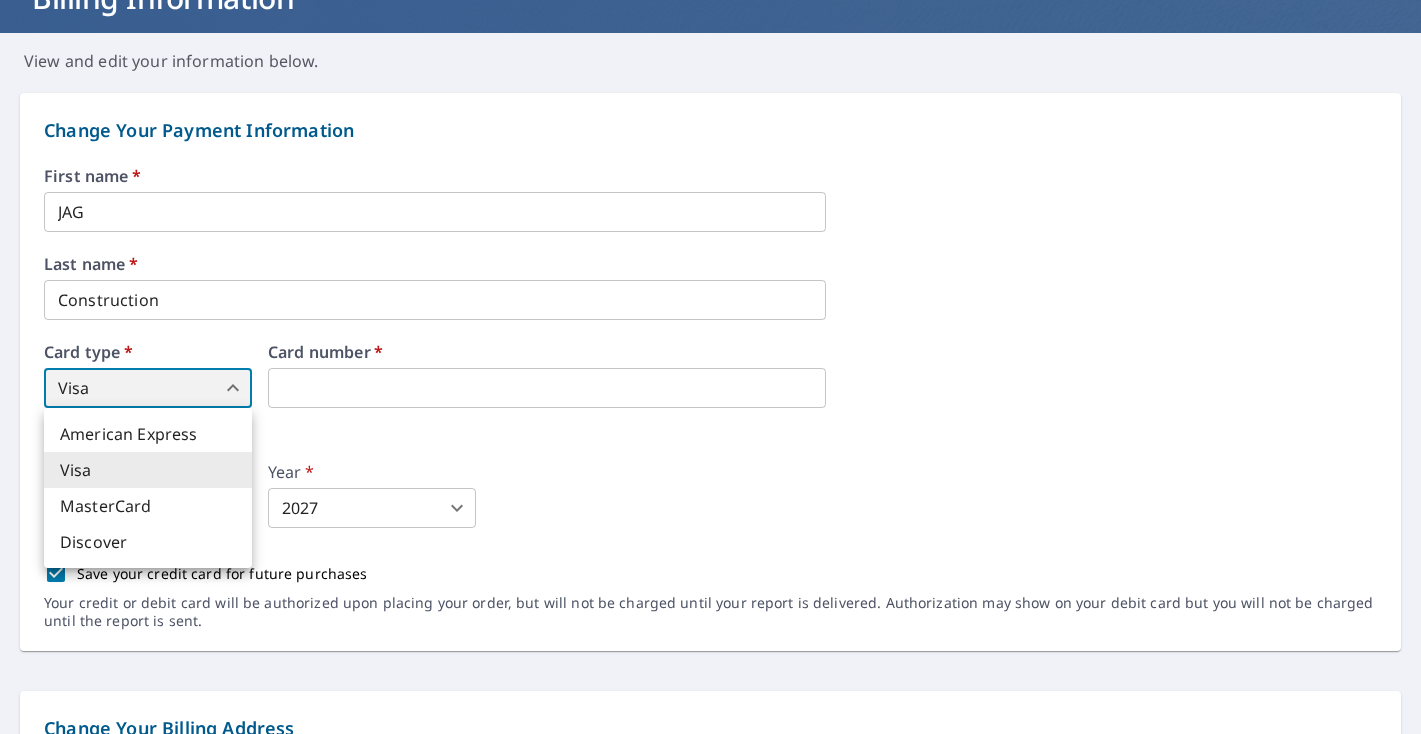 type on "1" 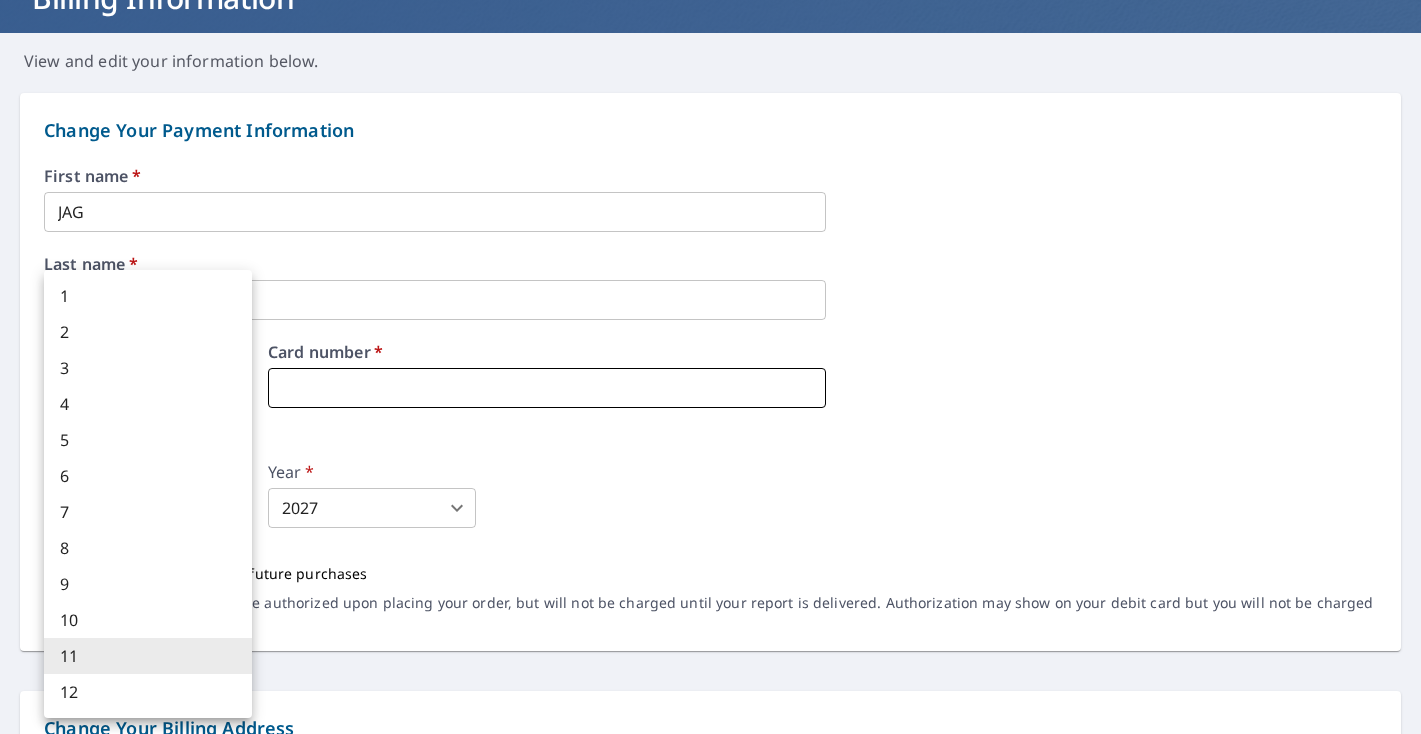 type 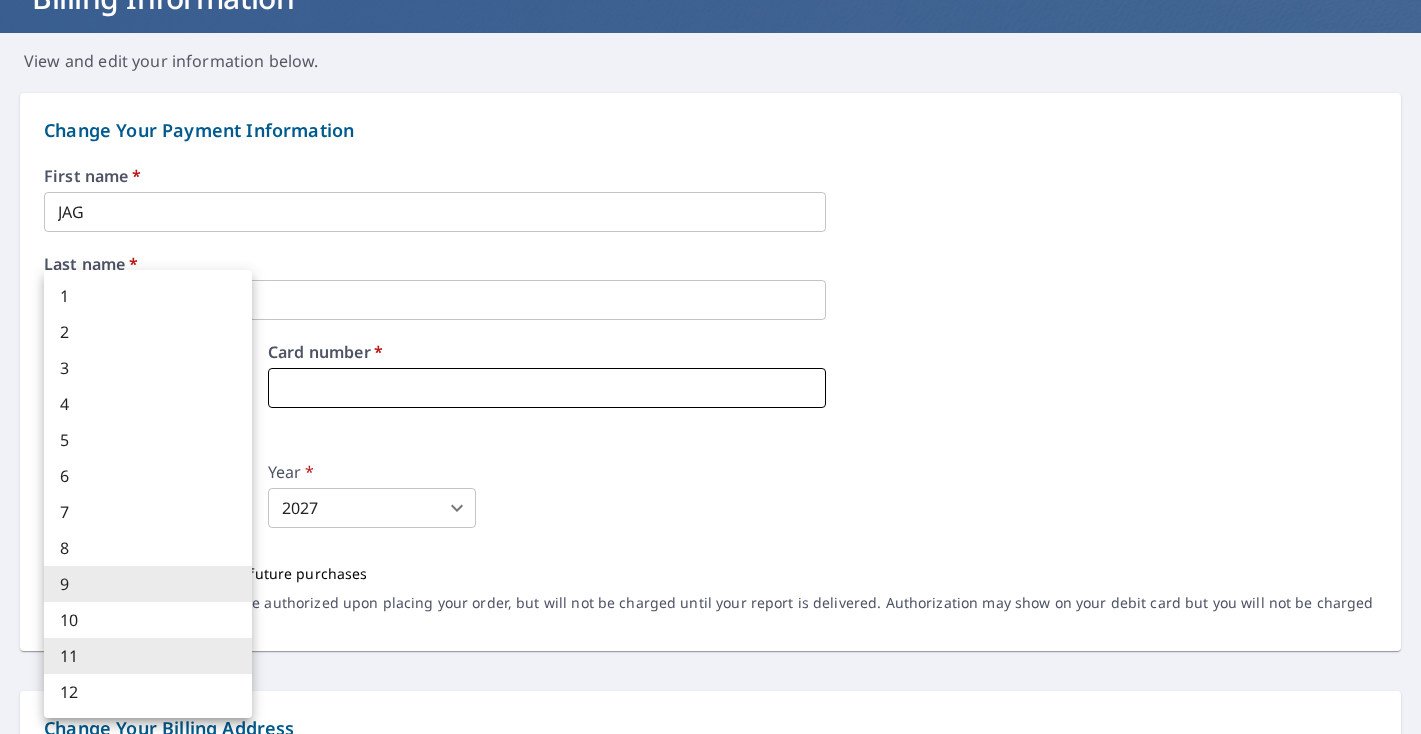 type 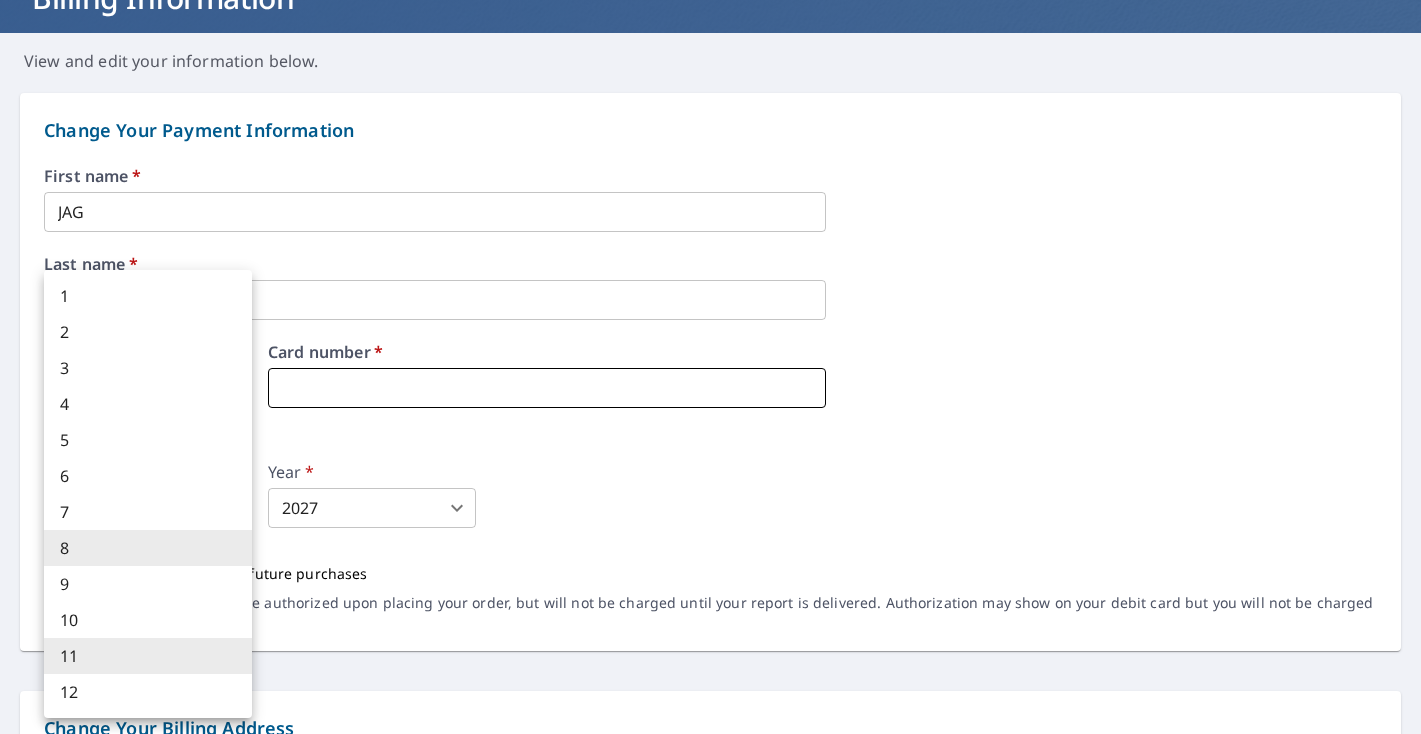 type 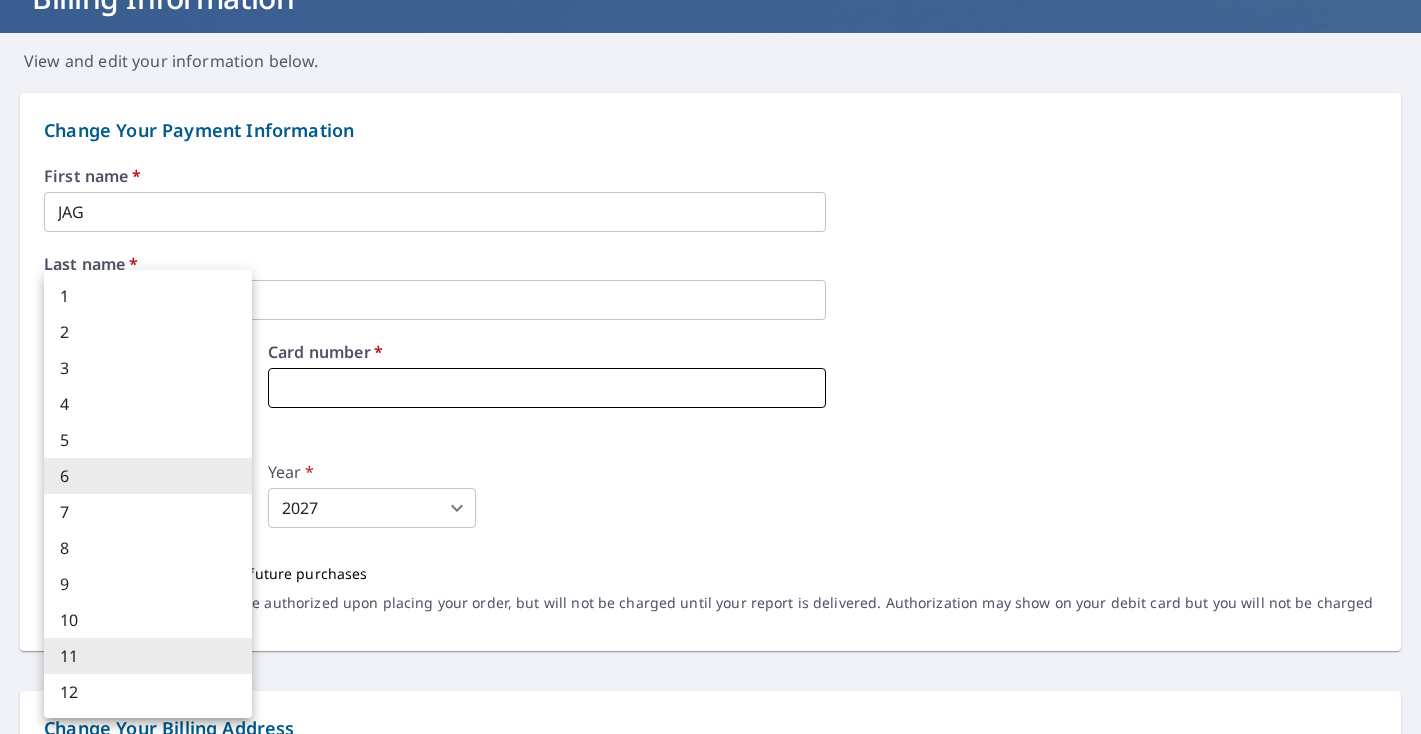 type 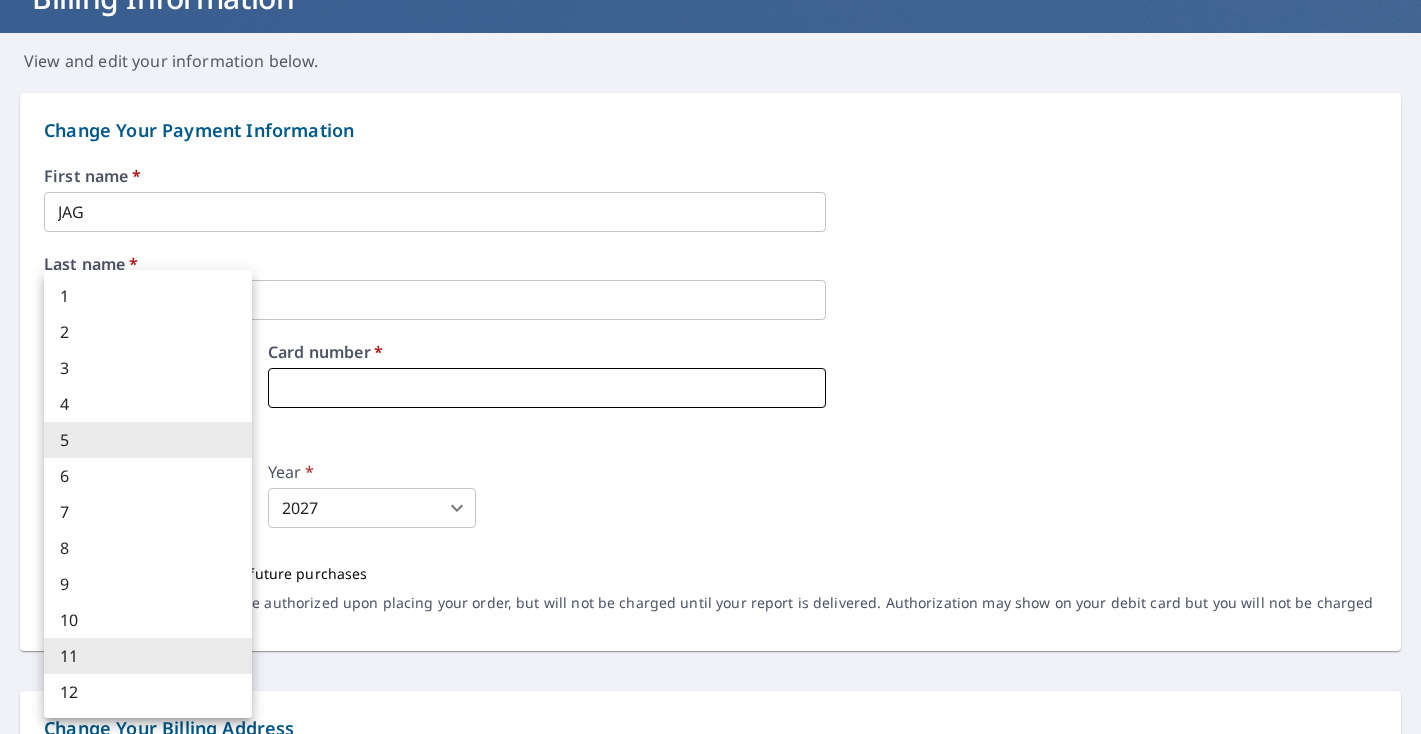 type 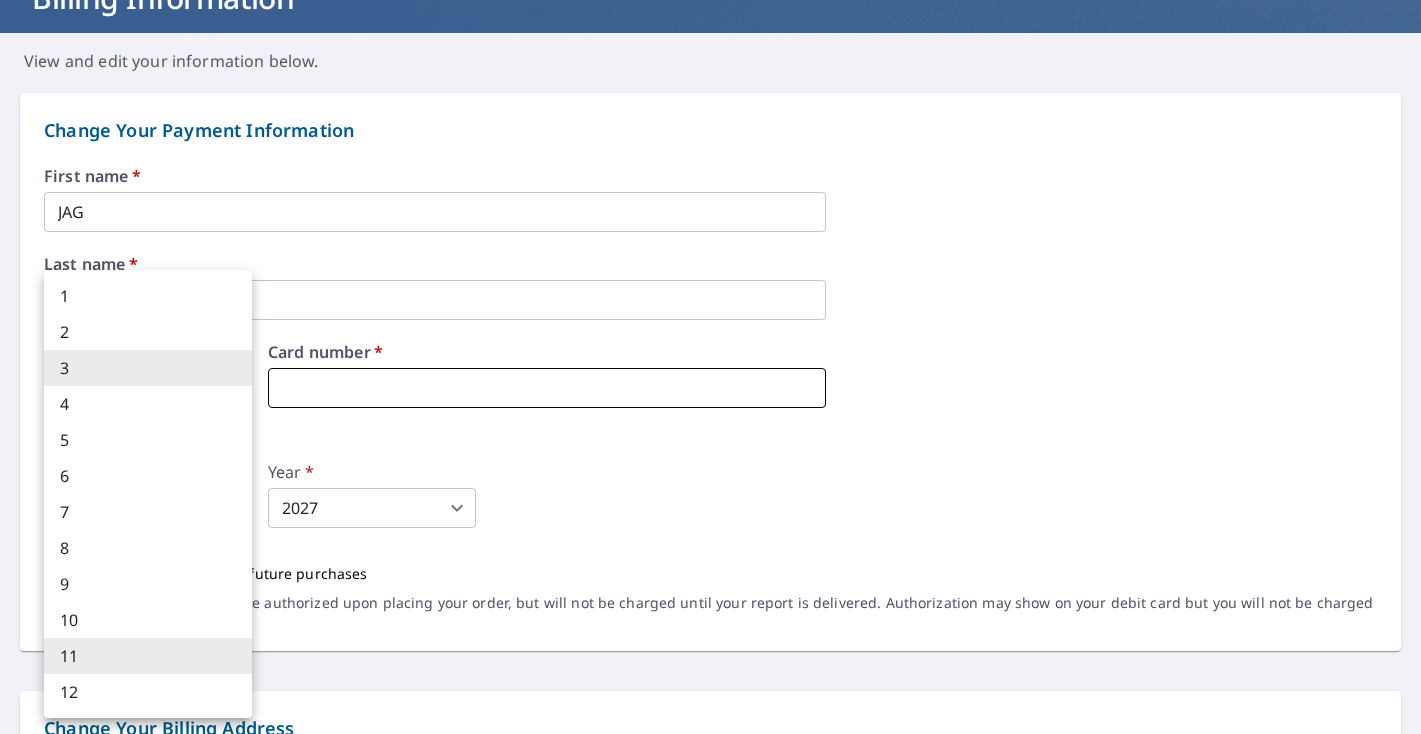 type 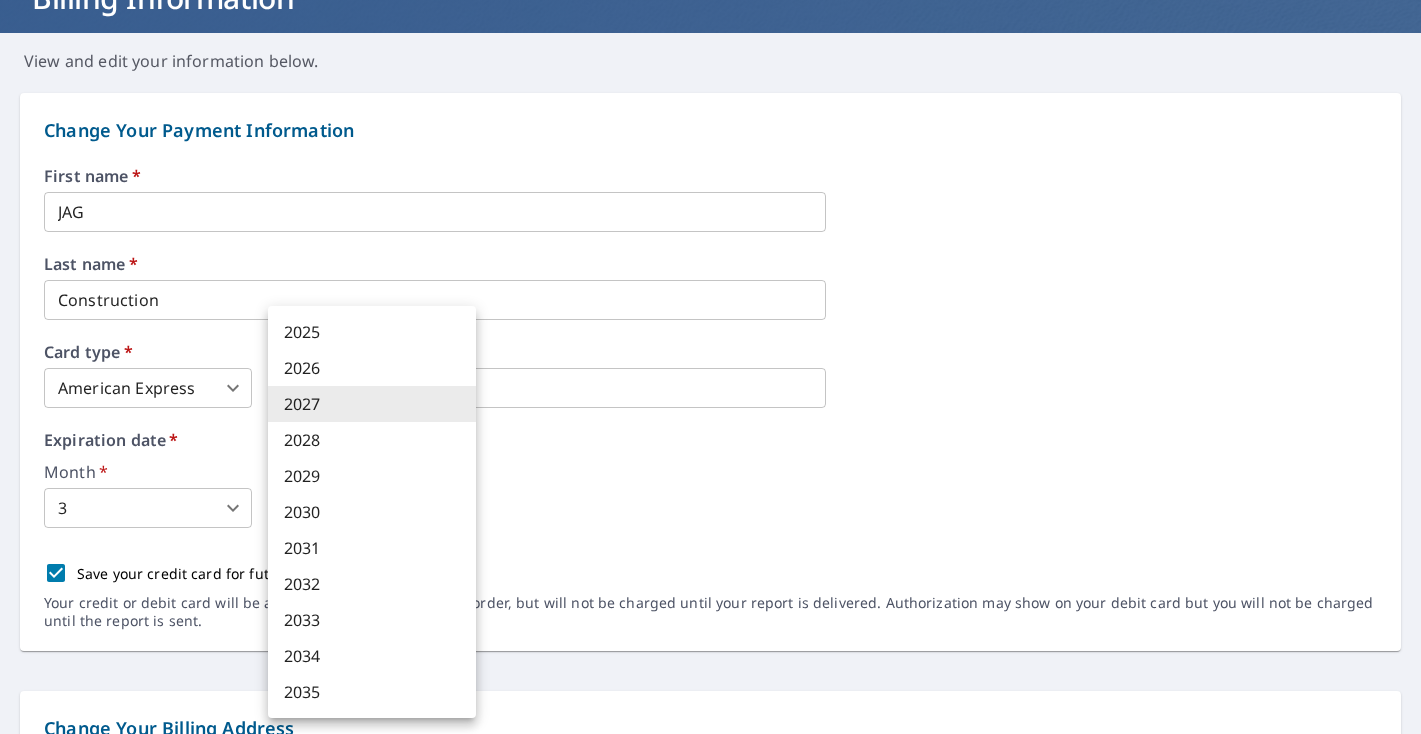 click on "DL DL
Dashboard Order History Order DL Dashboard / Billing Information Billing Information View and edit your information below. Change Your Payment Information First name   * [LAST] ​ Last name   * [LAST] ​ Card type   * American Express 1 ​ Card number   * [CARD] ​ Expiration date   * Month   * 3 3 ​ Year   * 2027 2027 ​ Save your credit card for future purchases Your credit or debit card will be authorized upon placing your order, but will not be charged until your report is delivered. Authorization may show on your debit card but you will not be charged until the report is sent. Change Your Billing Address Please verify the billing address matches the payment information. Billing email   * [EMAIL] ​ Company   * [LAST] ​ Country   * United States US ​ Phone [PHONE] ​ Ext. ​ Secondary phone ​ Ext. ​ Address [NUMBER] [STREET] ​ City [CITY] ​ State [STATE] [STATE] ​ Zip code [ZIPCODE] ​ Save Cancel Terms of Use  |  Privacy Policy" at bounding box center (710, 367) 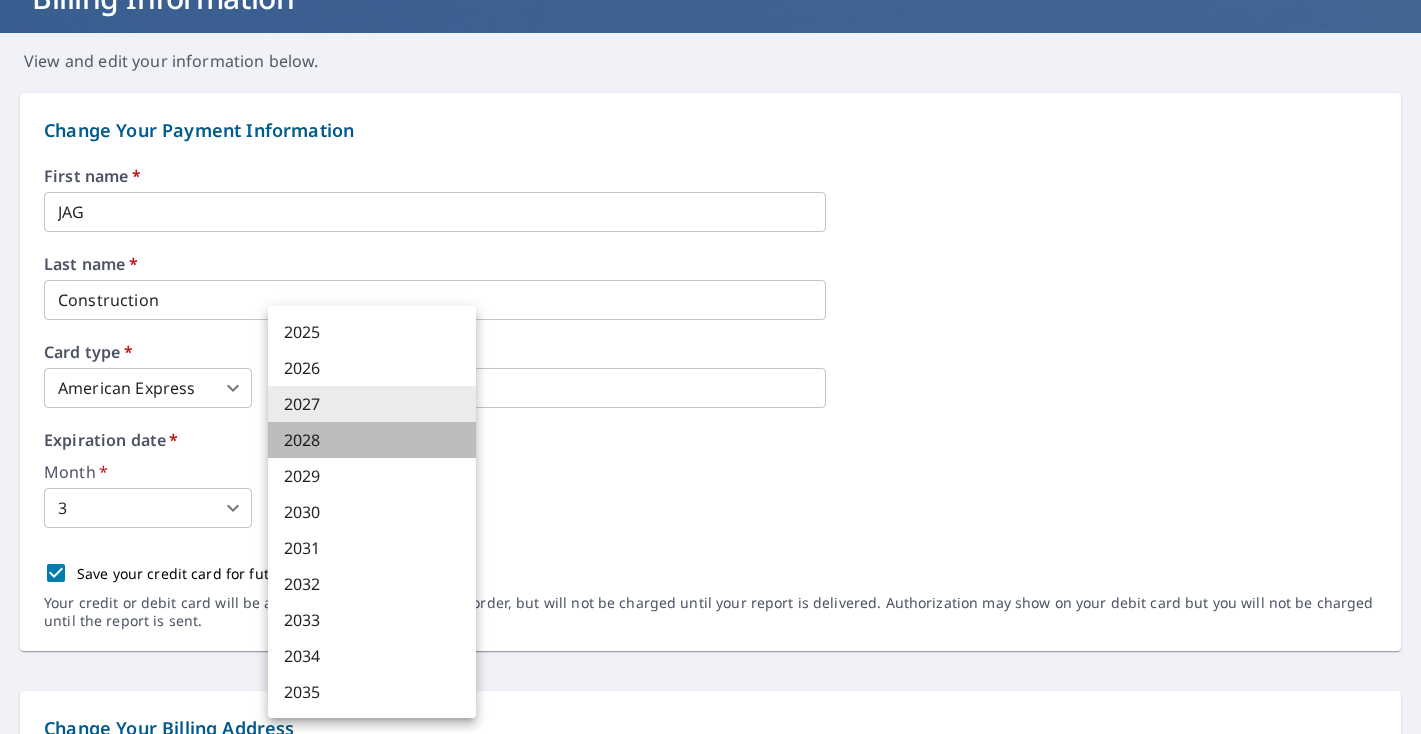 click on "2028" at bounding box center [372, 440] 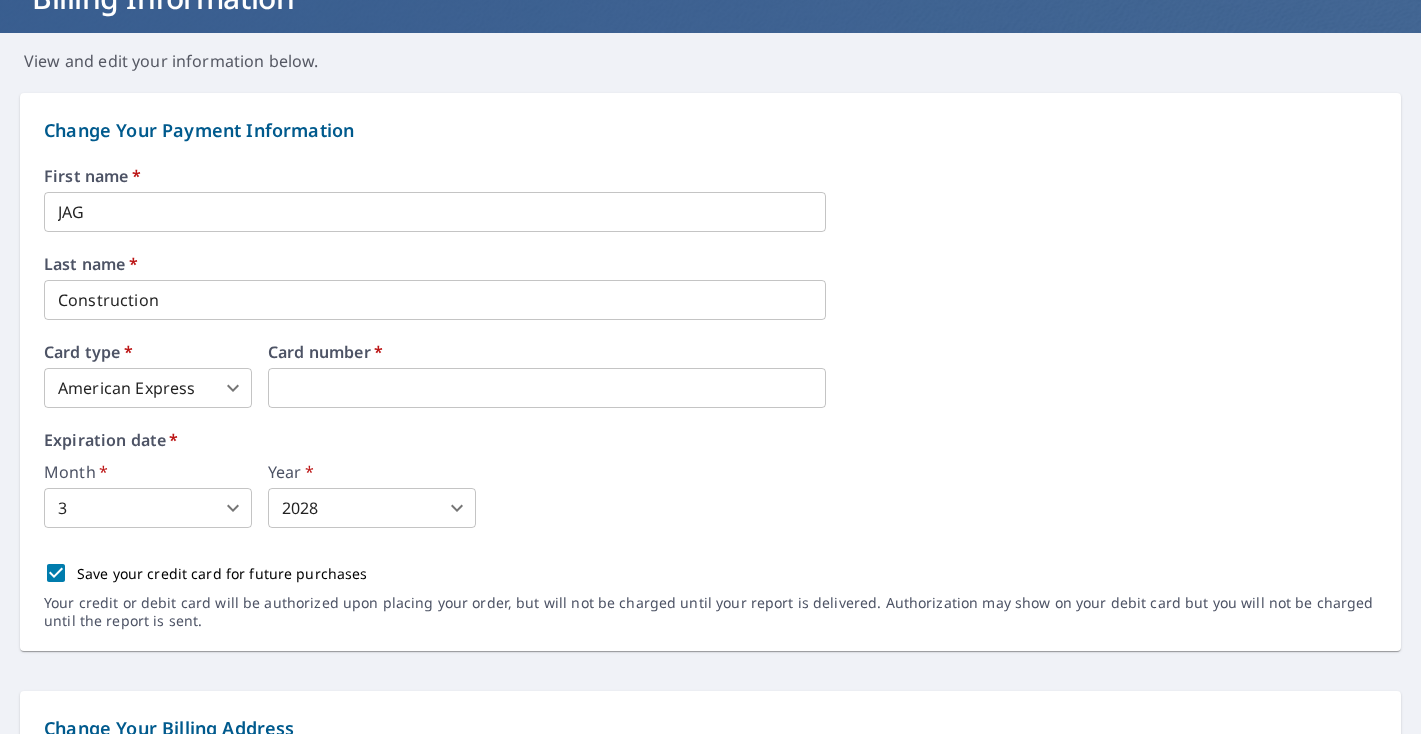 click on "Month   * [NUMBER] [NUMBER] ​ Year   * [NUMBER] [NUMBER] ​" at bounding box center [710, 496] 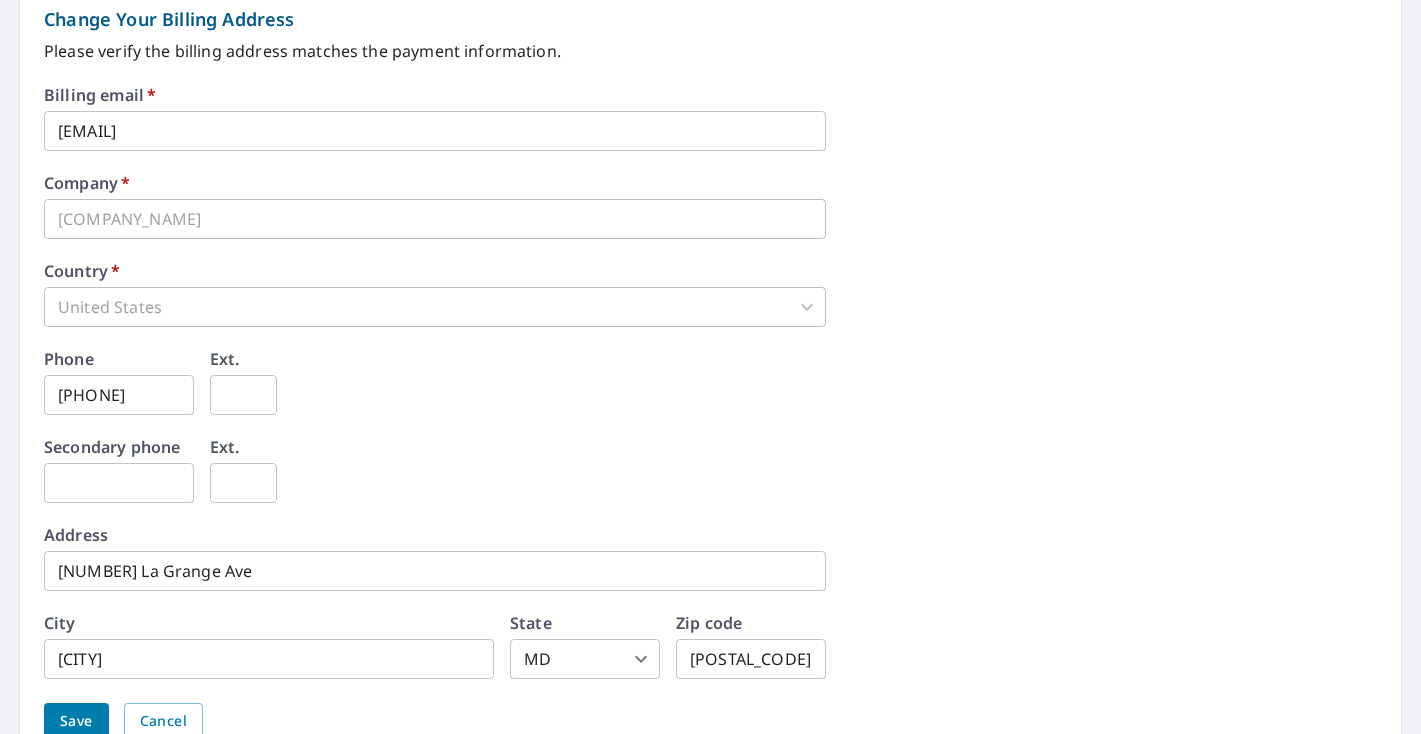 scroll, scrollTop: 961, scrollLeft: 0, axis: vertical 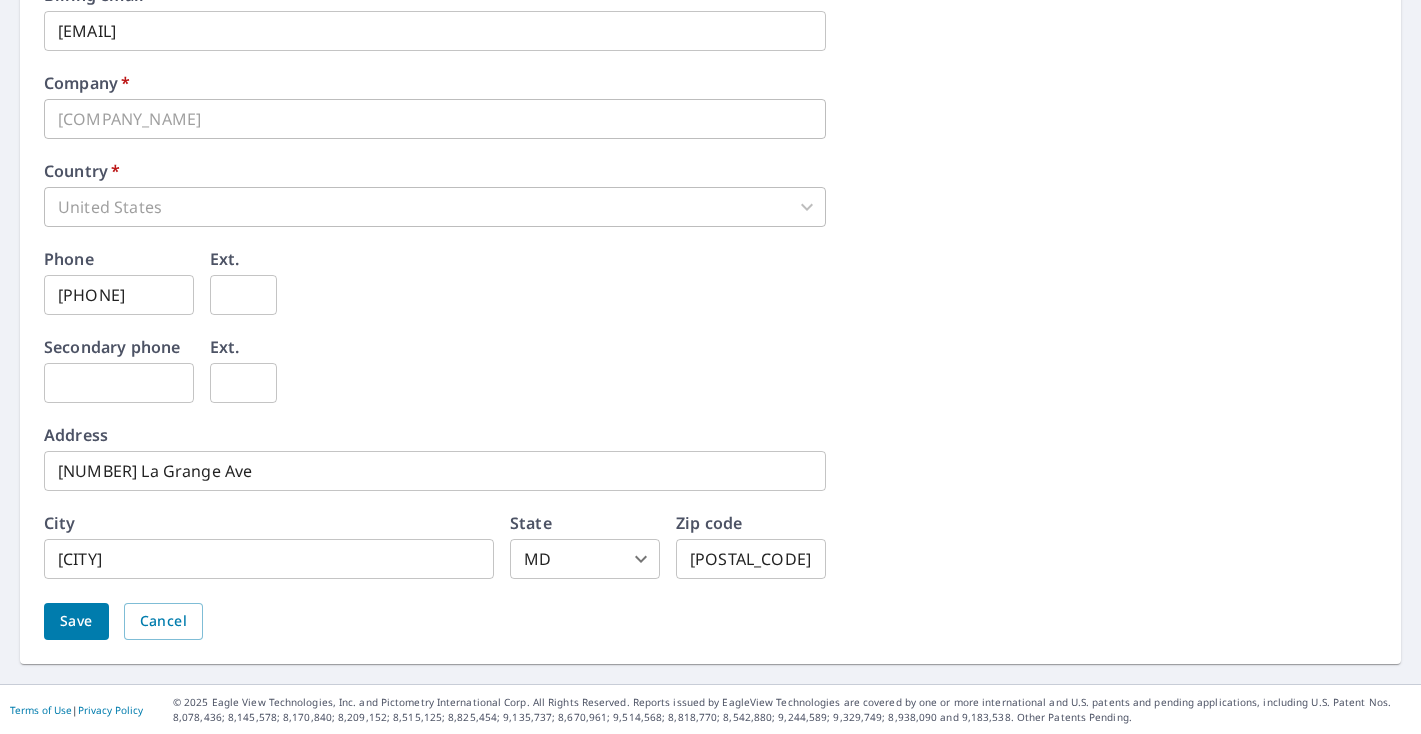 click on "Save" at bounding box center (76, 621) 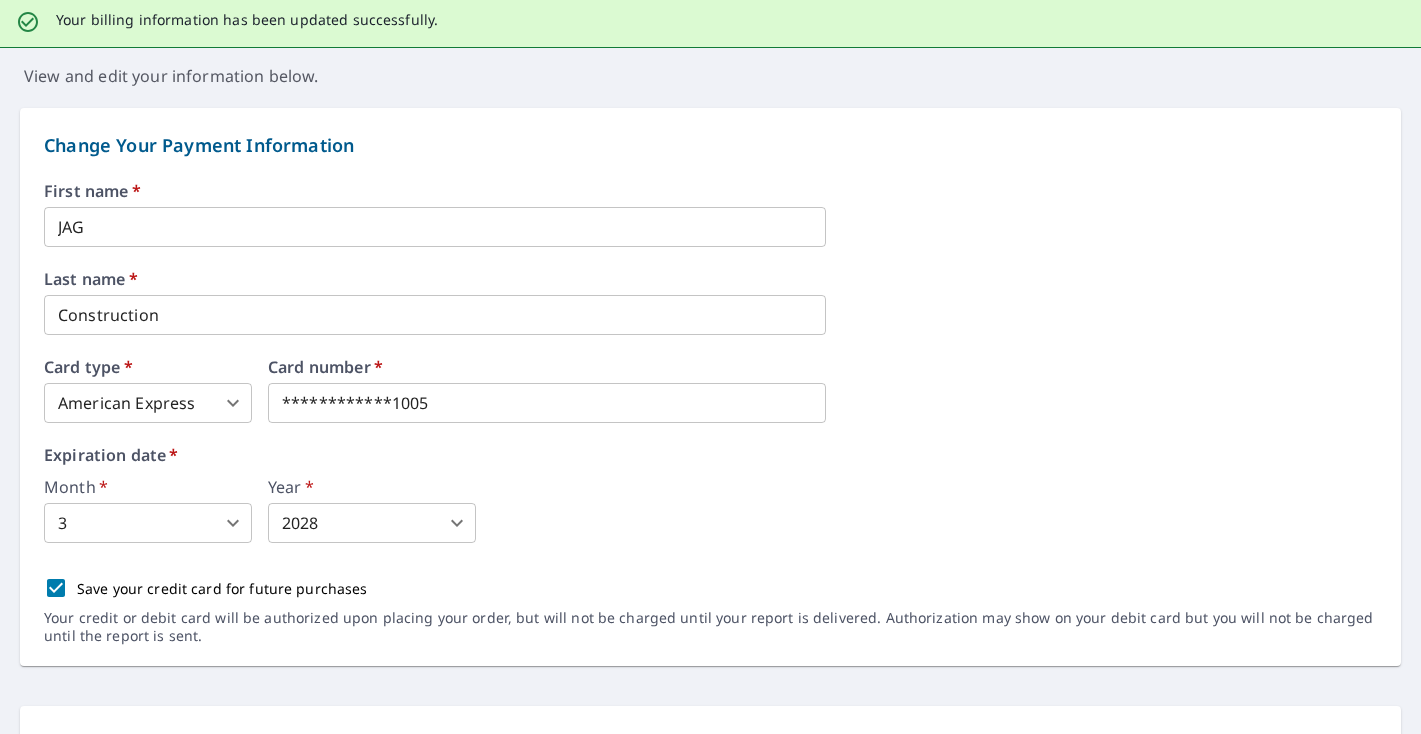 scroll, scrollTop: 0, scrollLeft: 0, axis: both 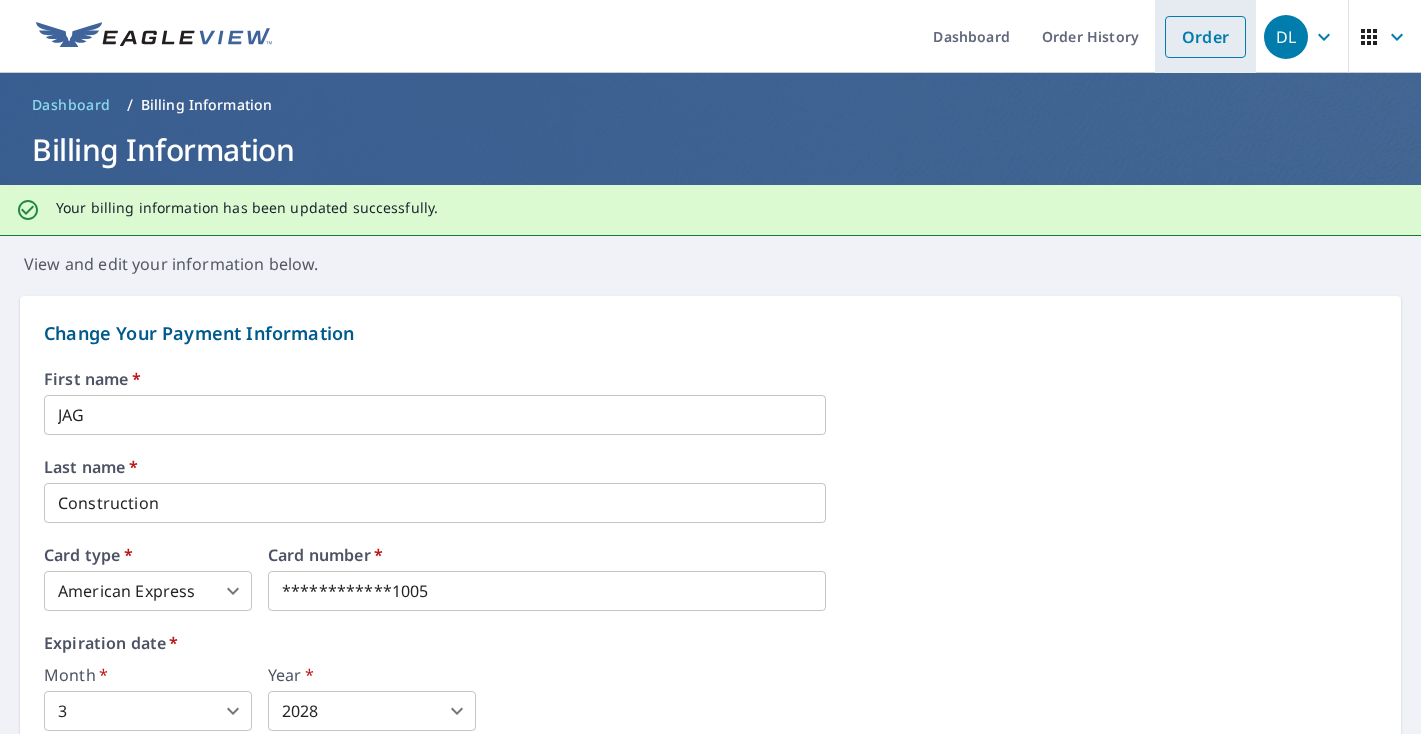 click on "Order" at bounding box center (1205, 37) 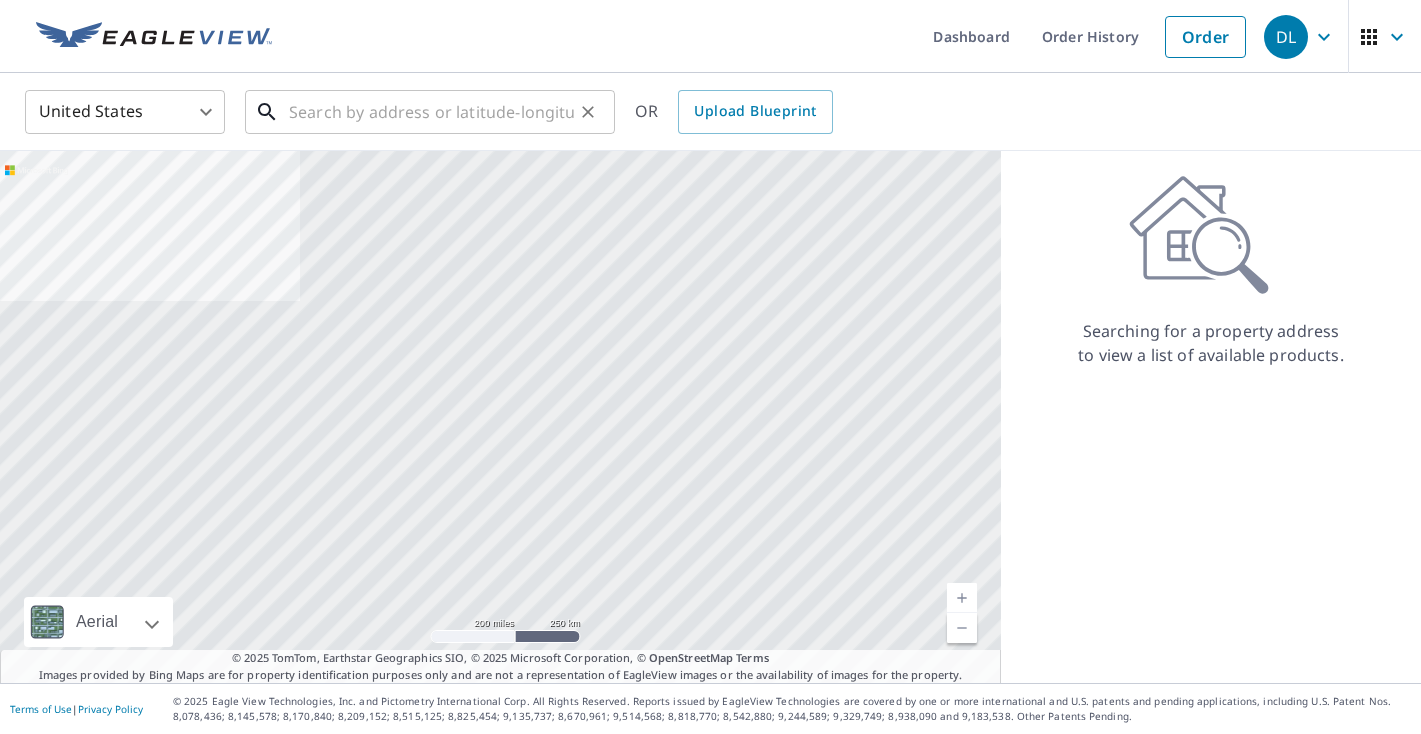 click at bounding box center (431, 112) 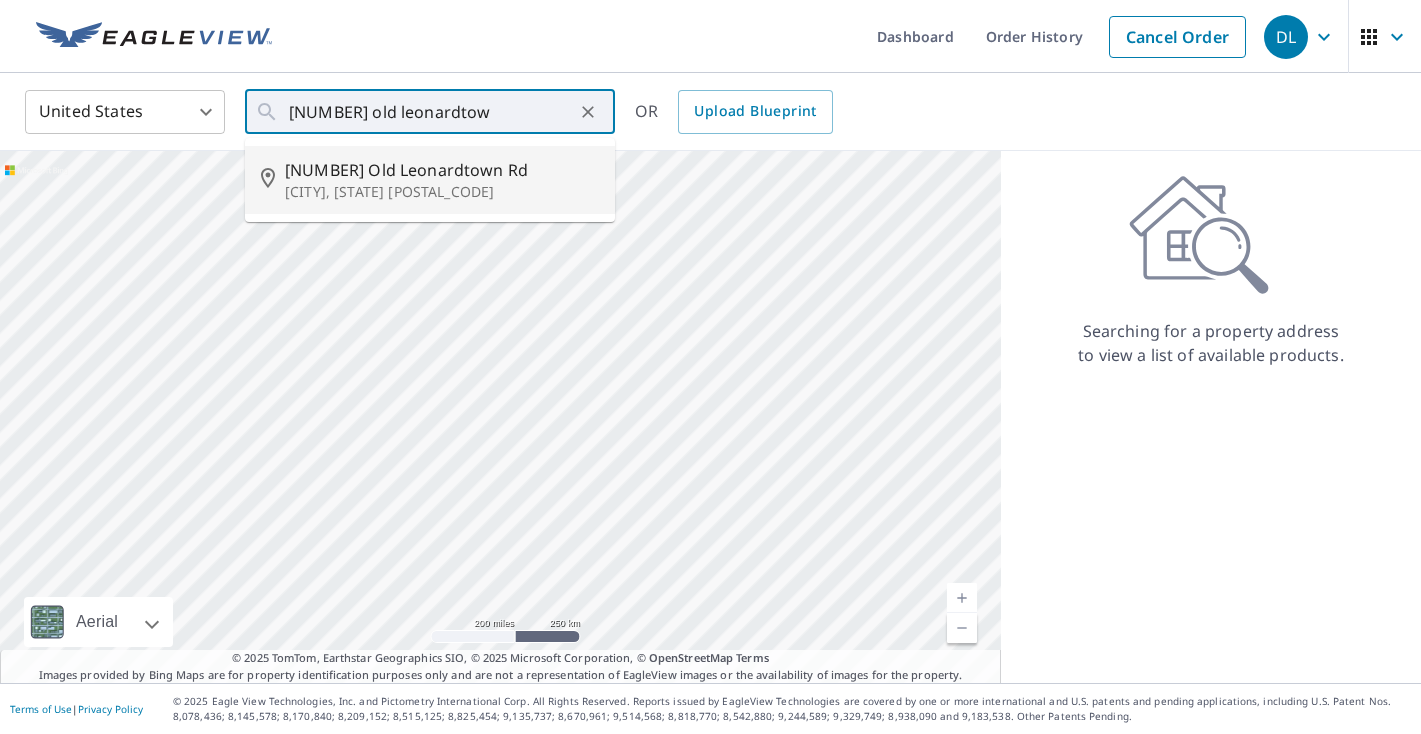 type on "[NUMBER] Old Leonardtown Rd [CITY], [STATE] [POSTAL_CODE]" 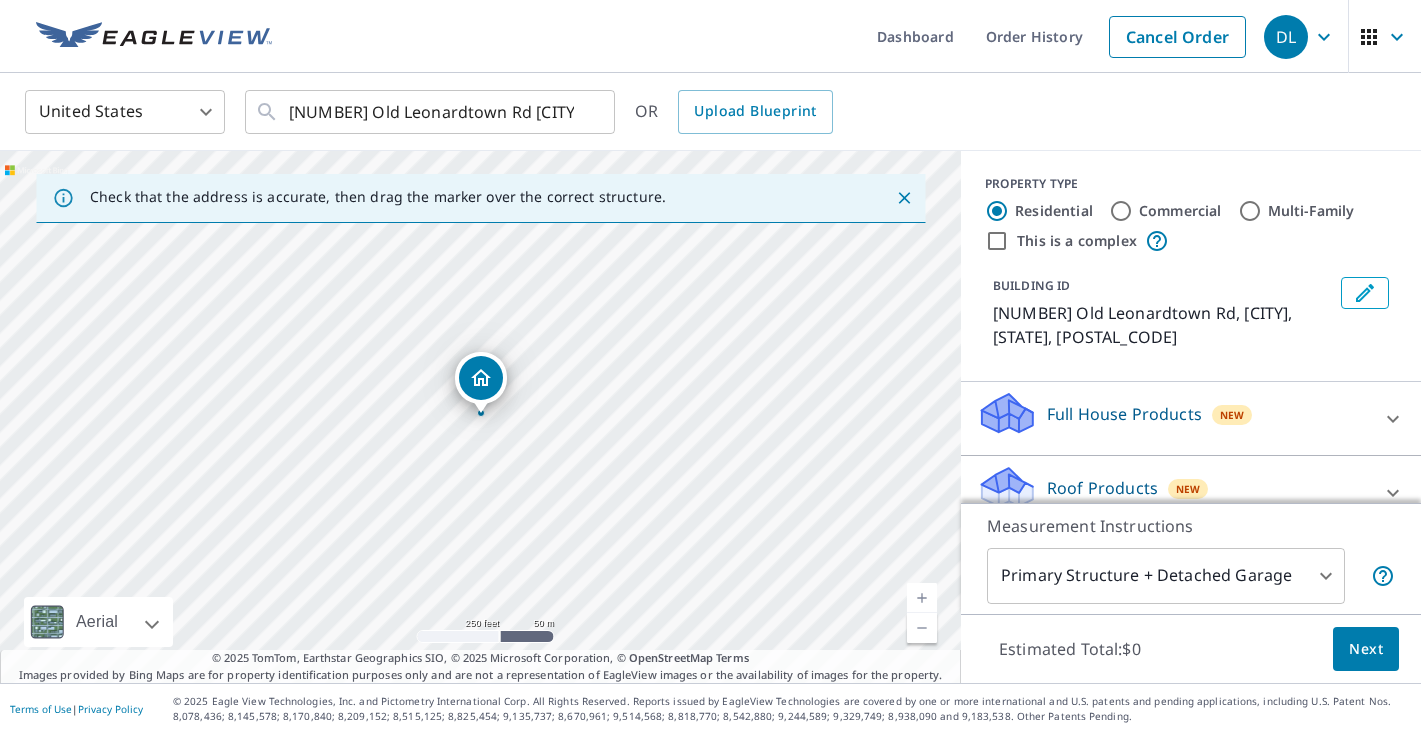 click on "Commercial" at bounding box center [1121, 211] 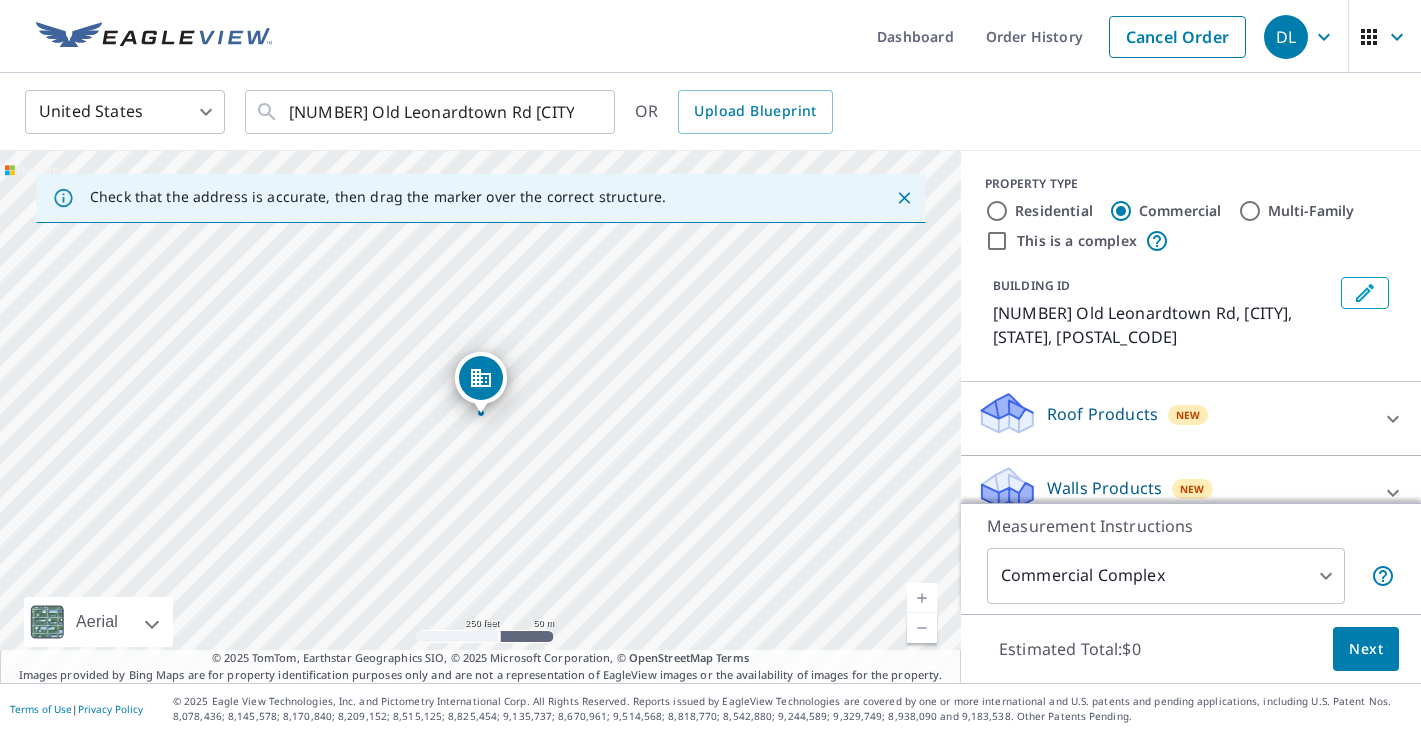 scroll, scrollTop: 27, scrollLeft: 0, axis: vertical 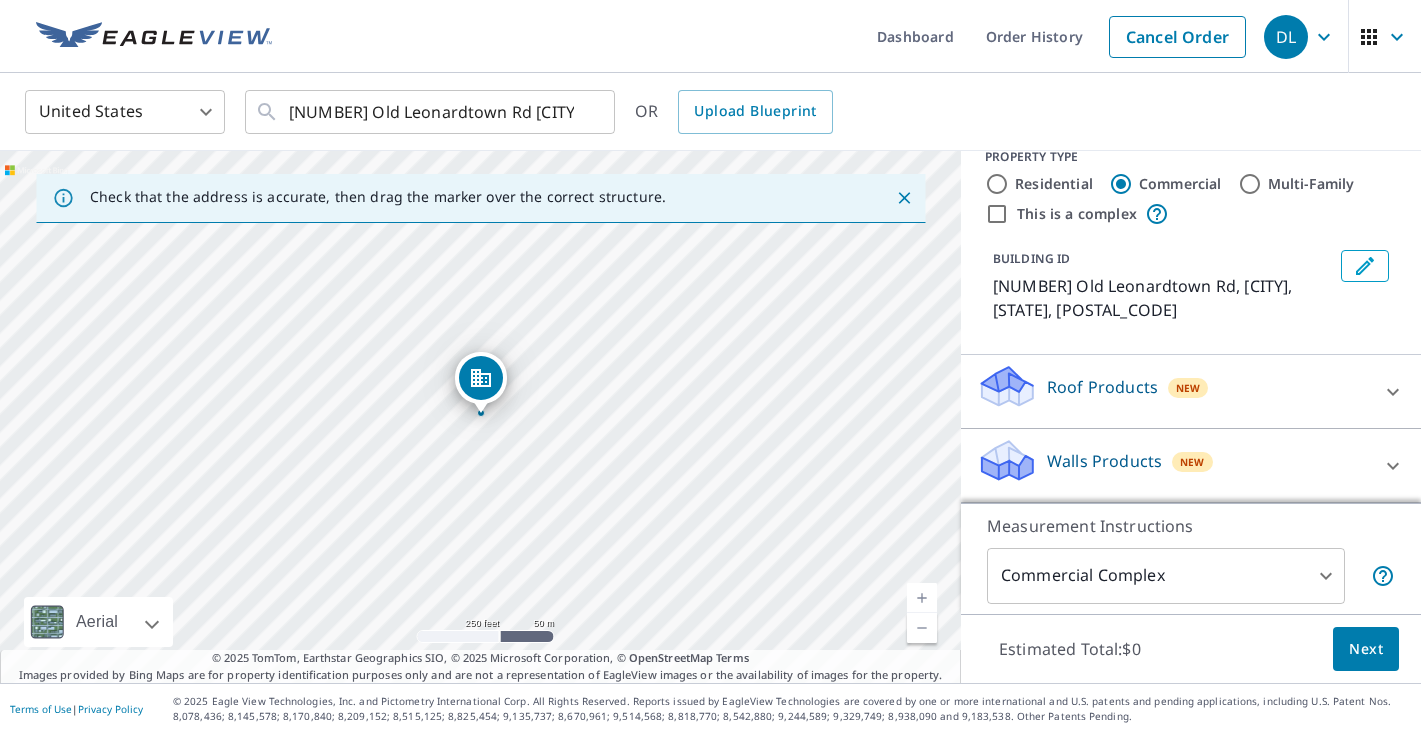 click on "Roof Products New" at bounding box center [1173, 391] 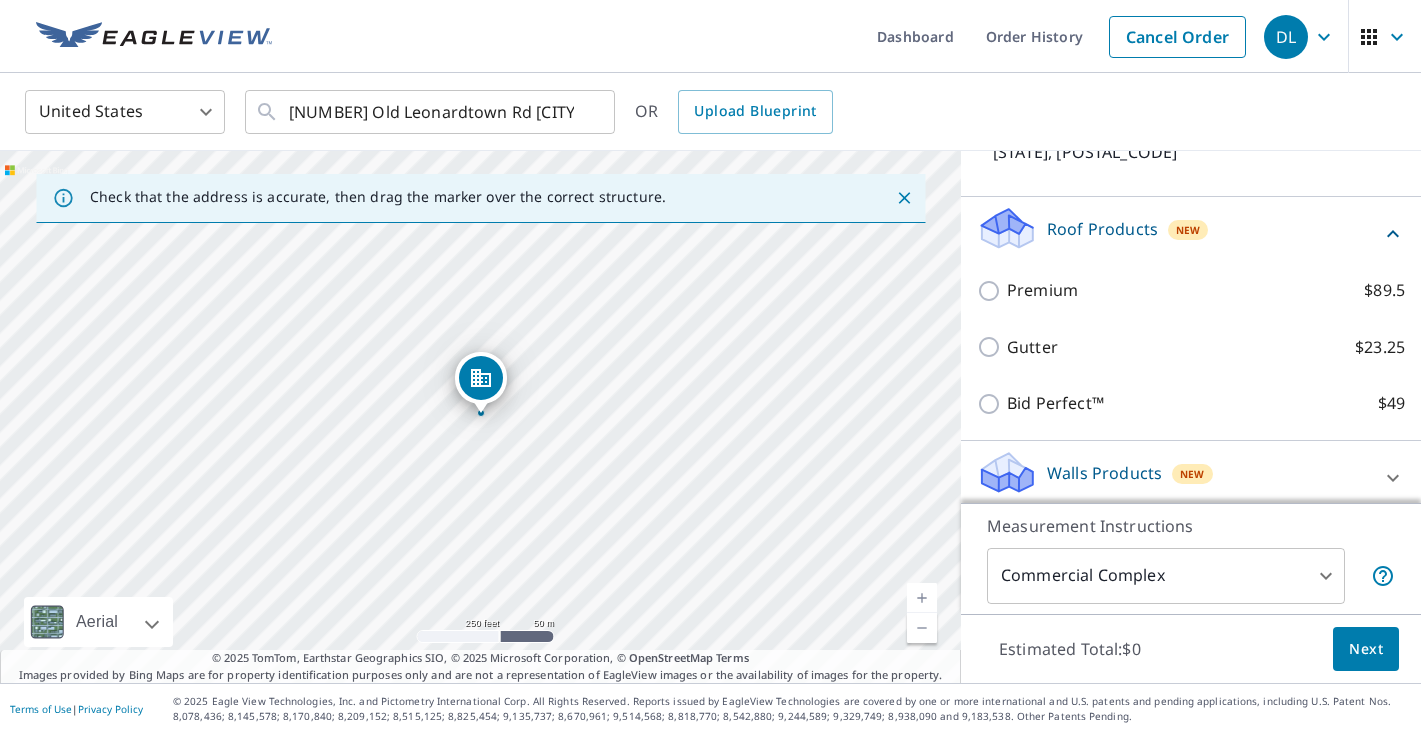 scroll, scrollTop: 199, scrollLeft: 0, axis: vertical 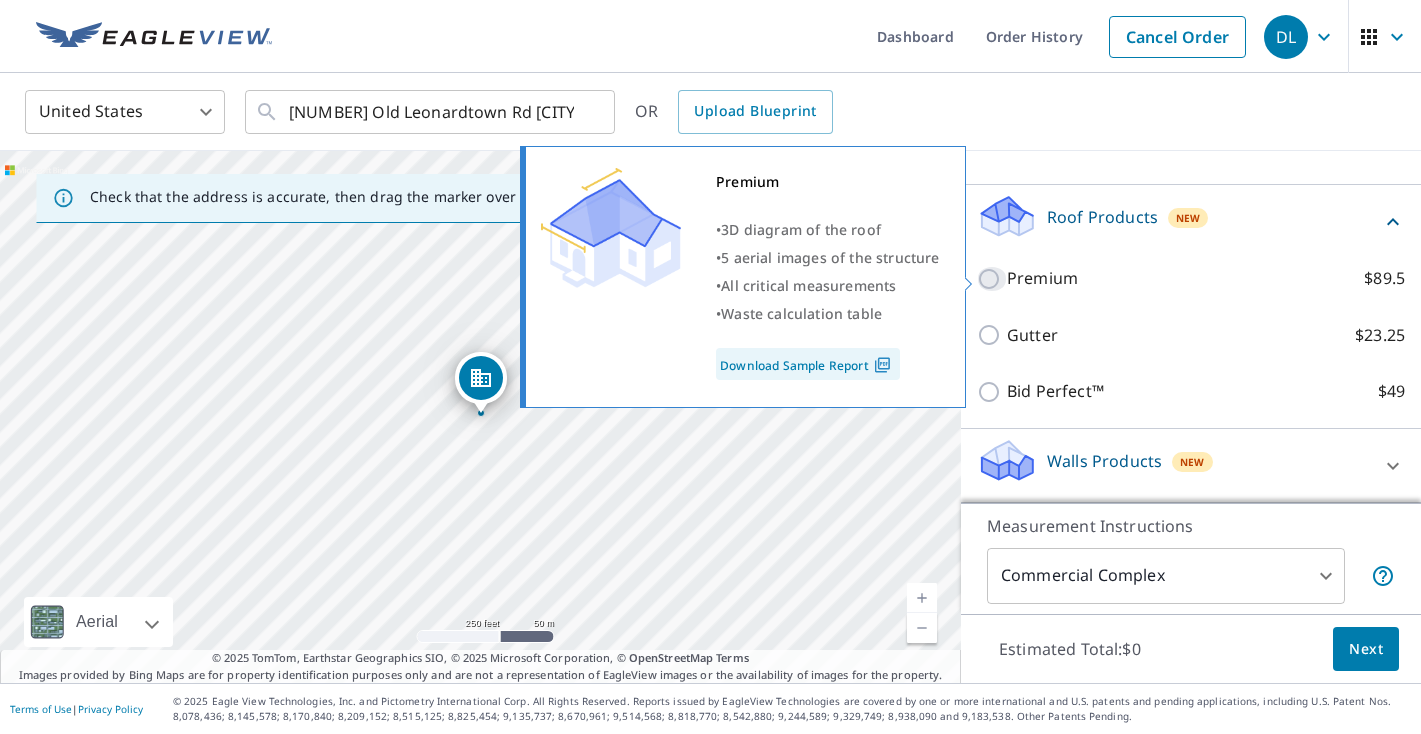 click on "Premium $89.5" at bounding box center [992, 279] 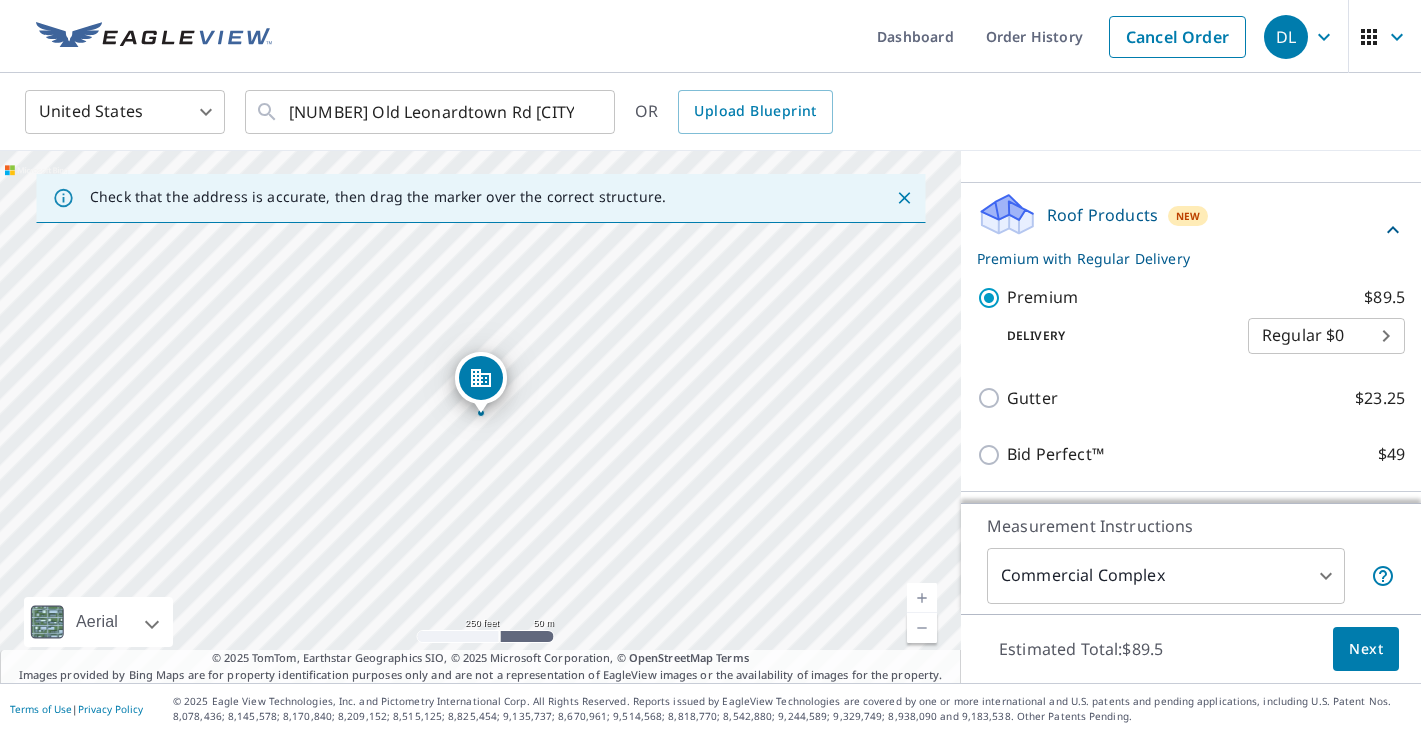 click on "DL DL
Dashboard Order History Cancel Order DL United States US ​ [NUMBER] Old Leonardtown Rd [CITY], [STATE] [POSTAL_CODE] ​ OR Upload Blueprint Check that the address is accurate, then drag the marker over the correct structure. [NUMBER] Old Leonardtown Rd [CITY], [STATE] [POSTAL_CODE] Aerial Road A standard road map Aerial A detailed look from above Labels Labels 250 feet 50 m © 2025 TomTom, © Vexcel Imaging, © 2025 Microsoft Corporation,  © OpenStreetMap Terms © 2025 TomTom, Earthstar Geographics SIO, © 2025 Microsoft Corporation, ©   OpenStreetMap   Terms Images provided by Bing Maps are for property identification purposes only and are not a representation of EagleView images or the availability of images for the property. PROPERTY TYPE Residential Commercial Multi-Family This is a complex BUILDING ID [NUMBER] Old Leonardtown Rd, [CITY], [STATE], [POSTAL_CODE] Roof Products New Premium with Regular Delivery Premium $89.5 Delivery Regular $0 8 ​ Gutter $23.25 Bid Perfect™ $49 Walls Products New Walls $221.25 4 ​ $89.5" at bounding box center [710, 367] 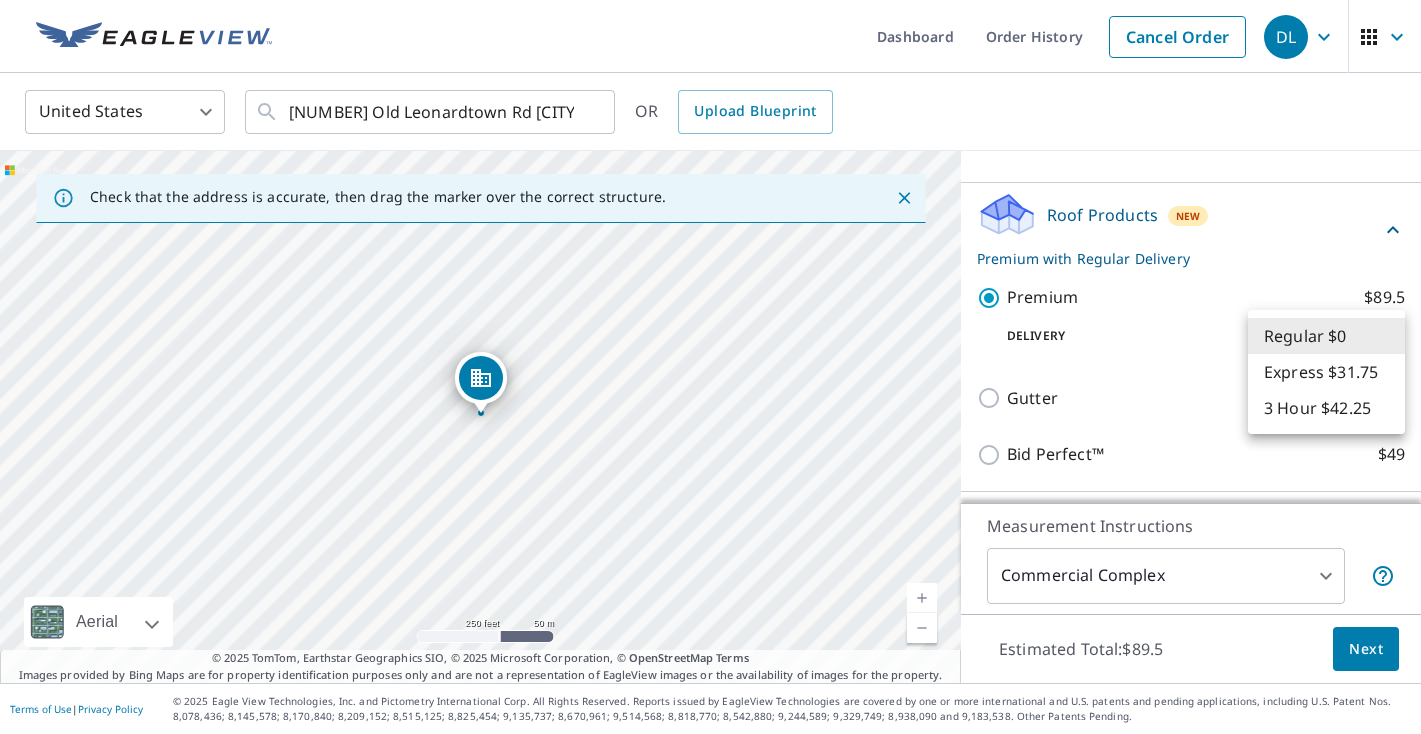 click on "3 Hour $42.25" at bounding box center [1326, 408] 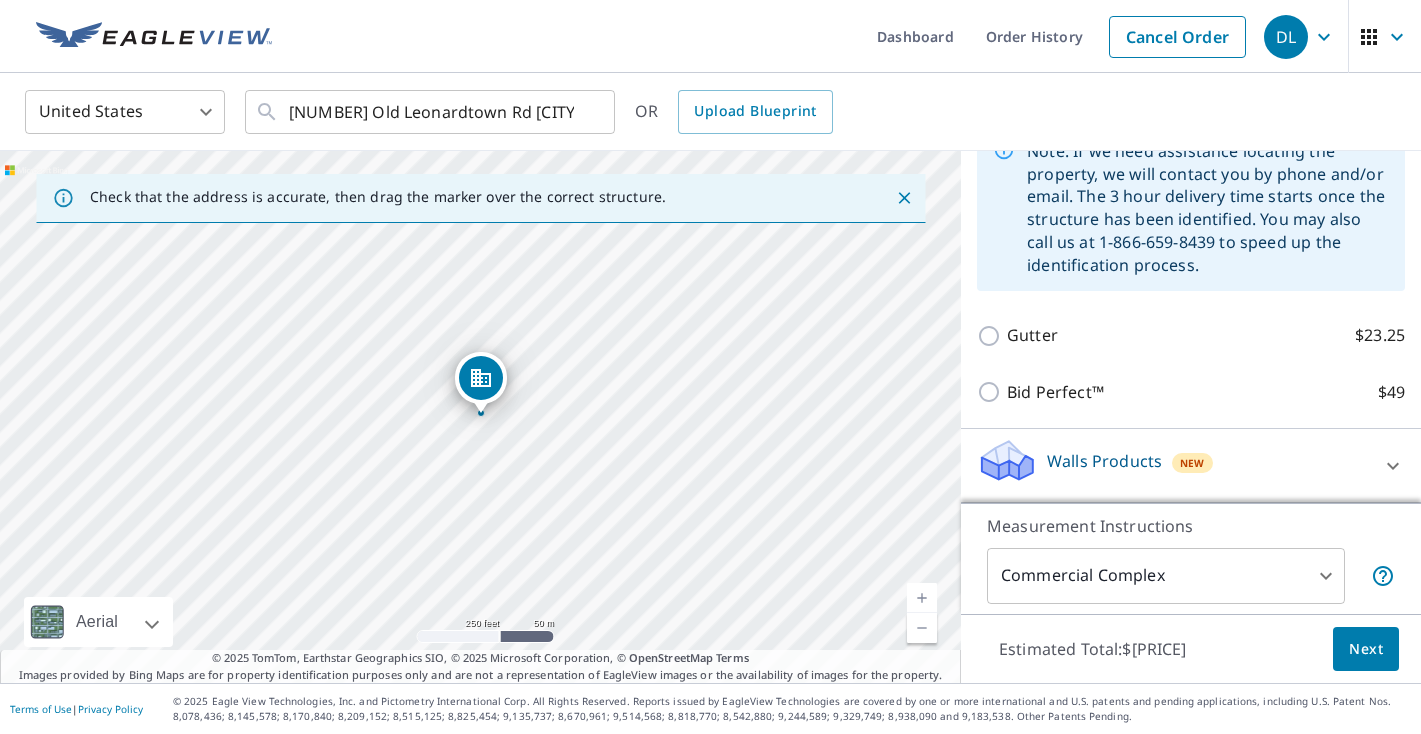 scroll, scrollTop: 437, scrollLeft: 0, axis: vertical 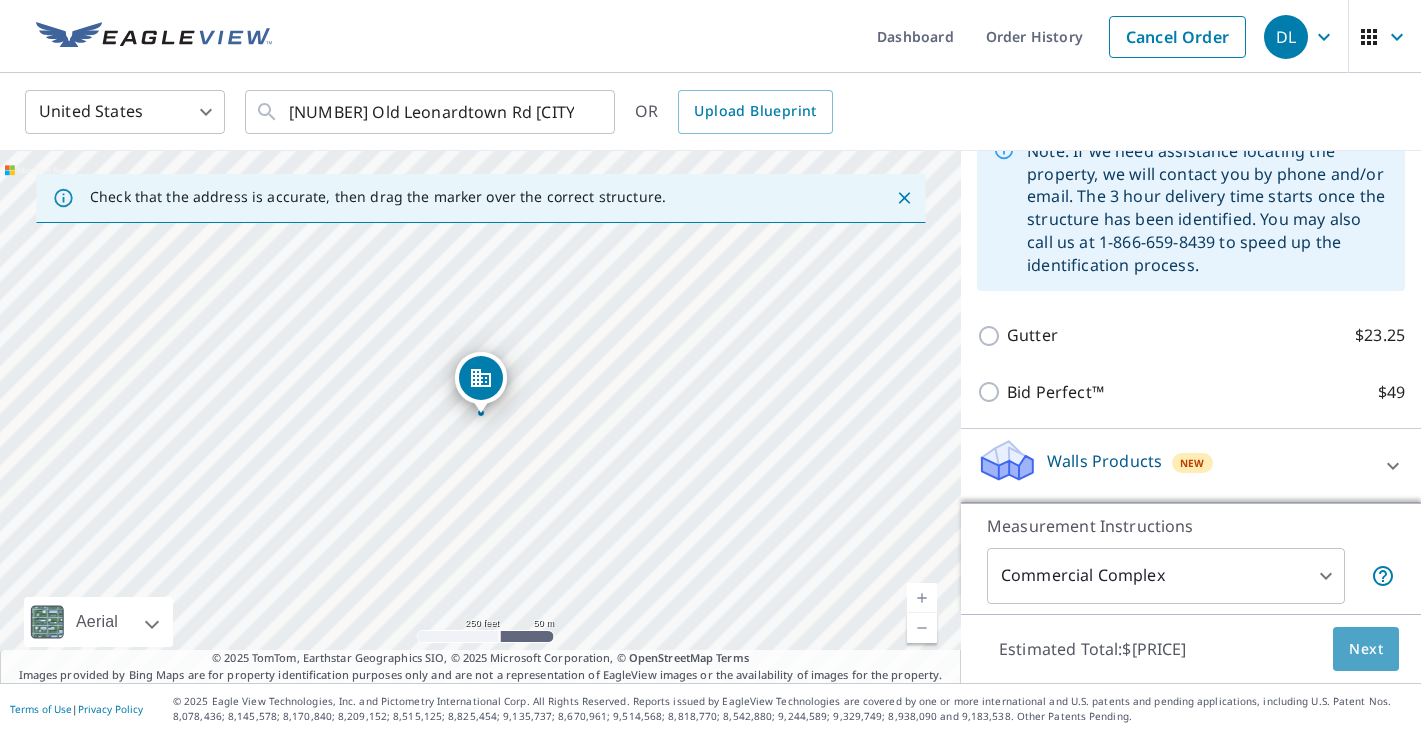 click on "Next" at bounding box center (1366, 649) 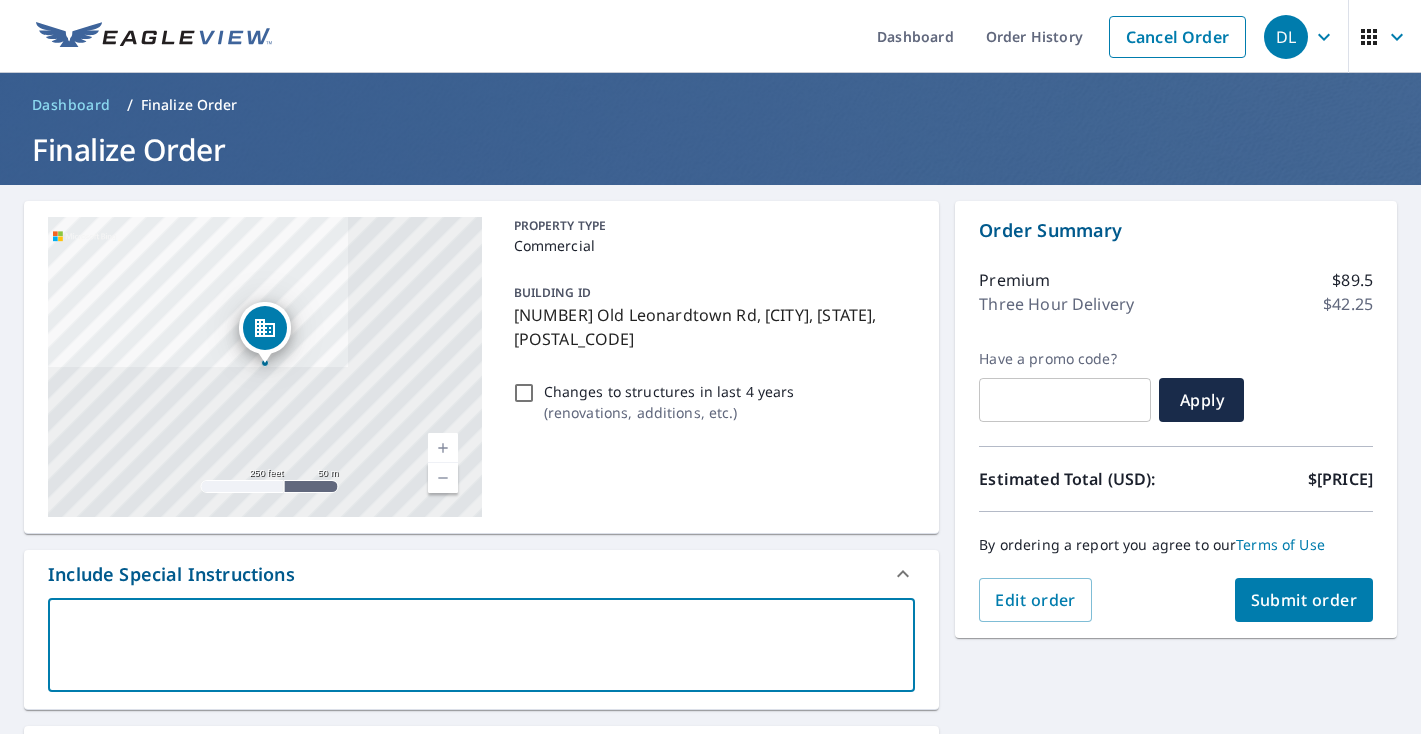 click at bounding box center [481, 645] 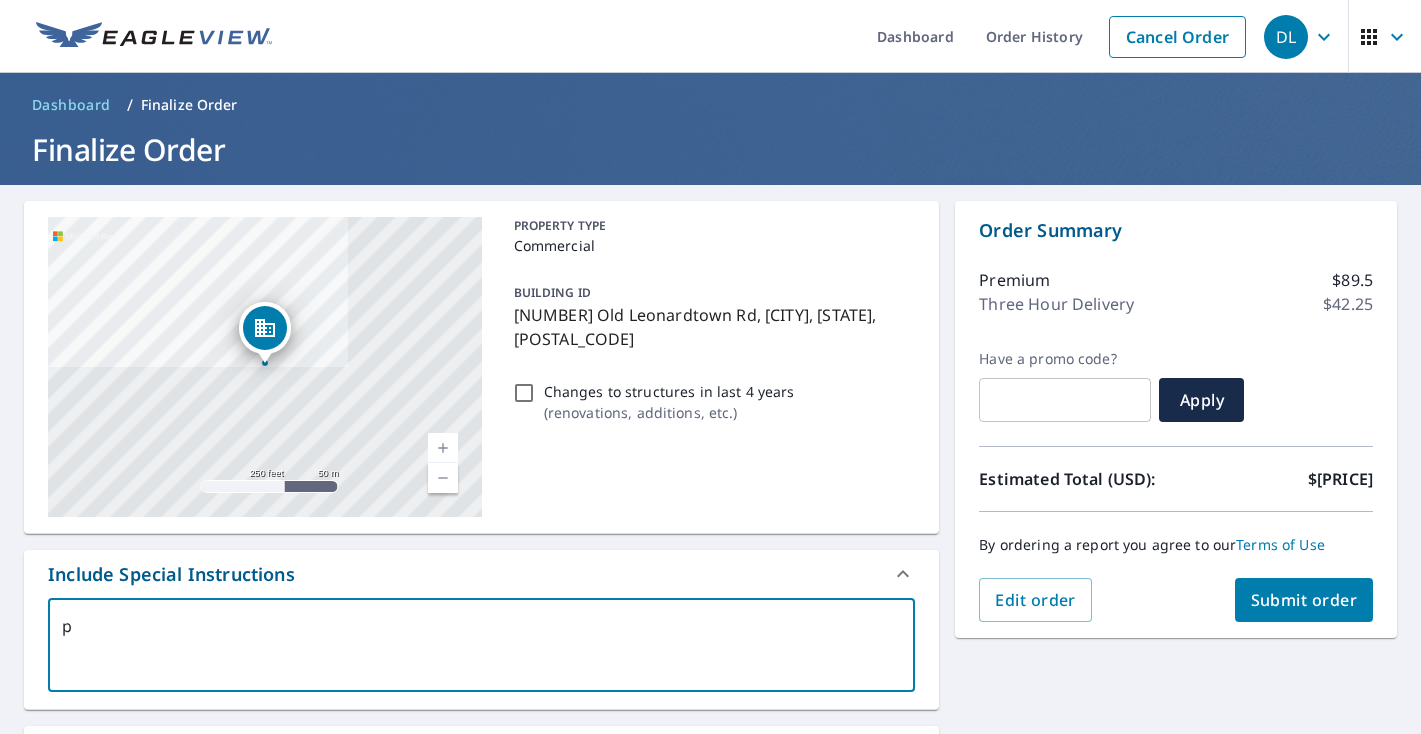 type on "pl" 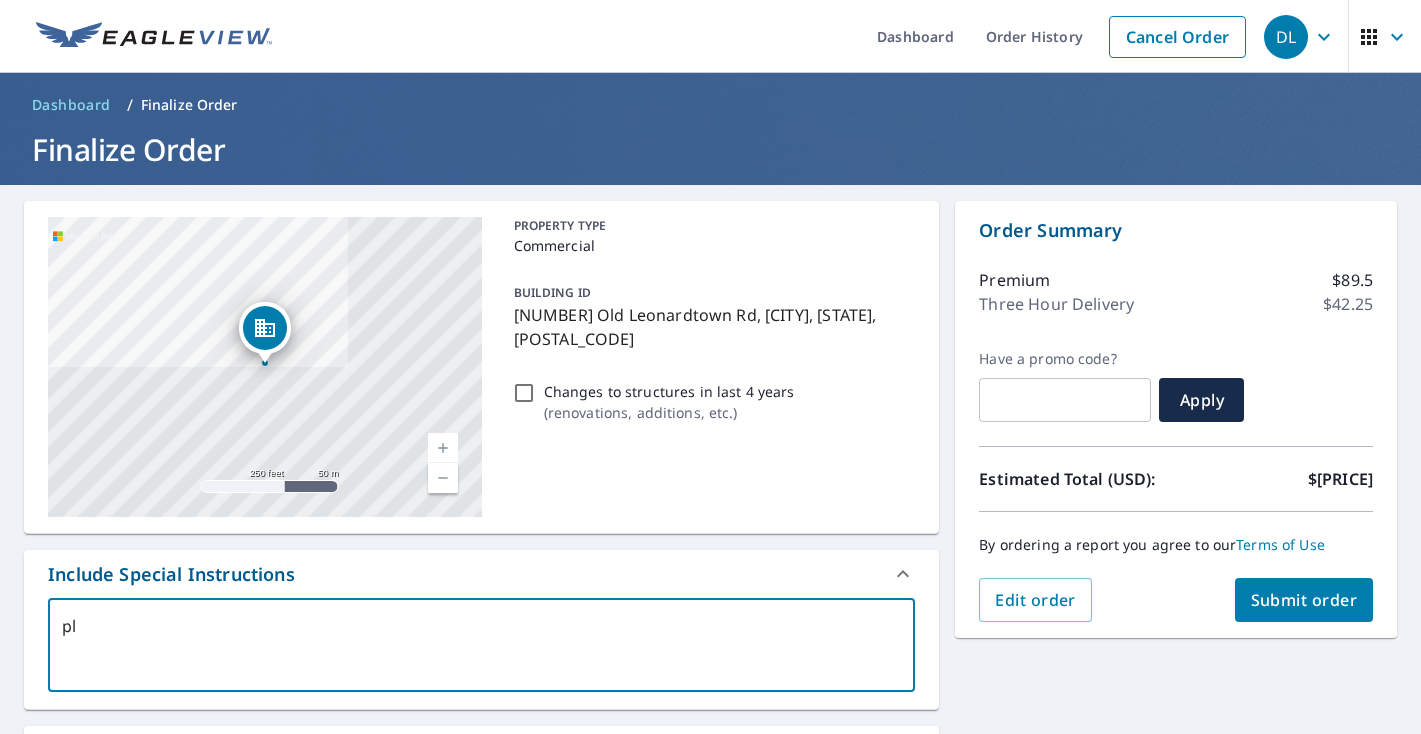 type on "ple" 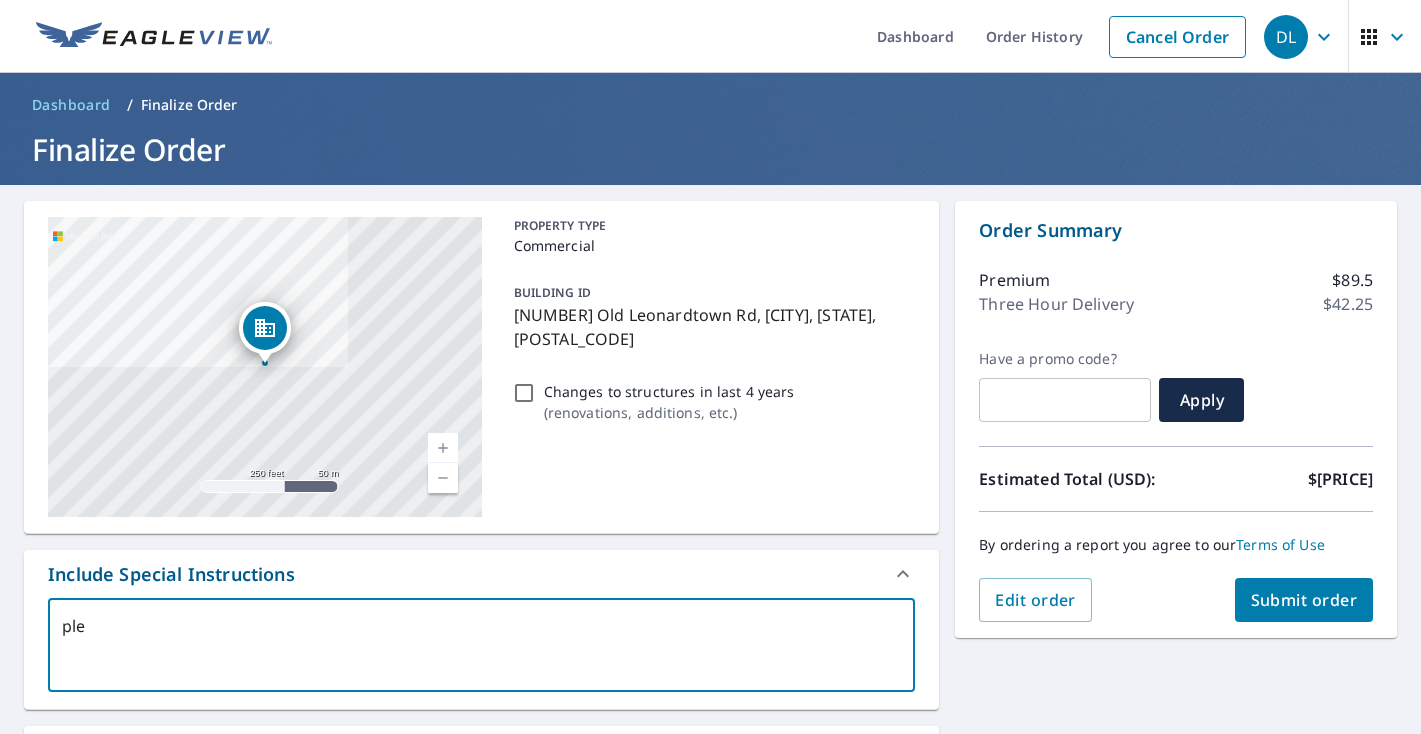 type on "x" 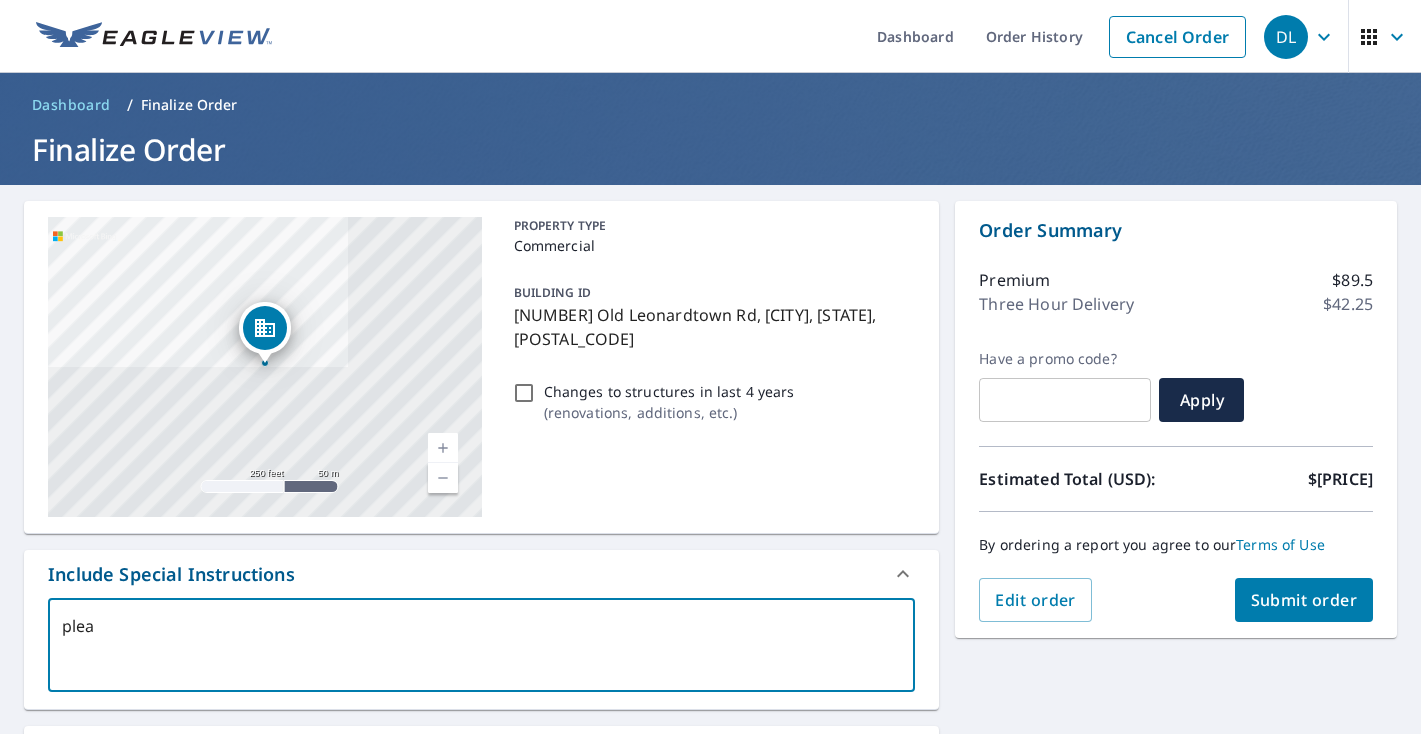 type on "pleas" 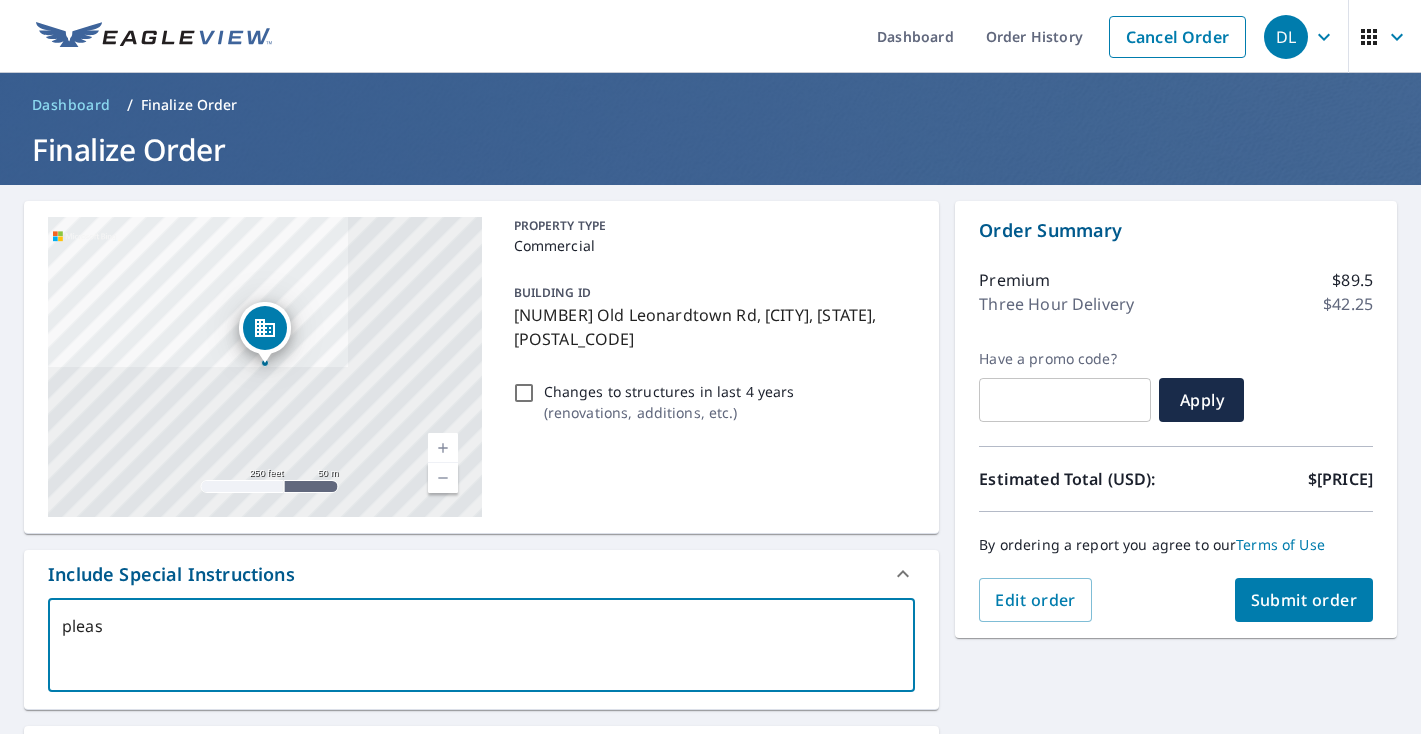 type on "x" 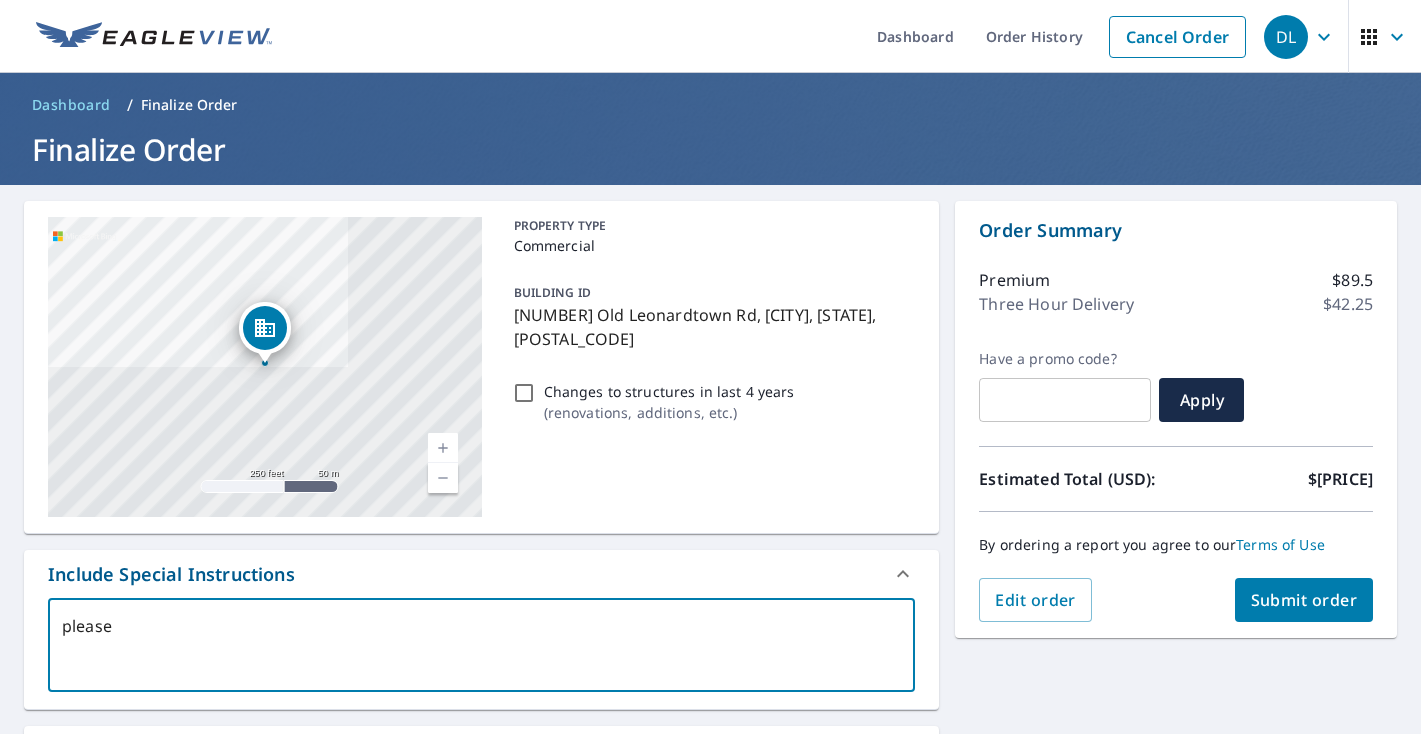 type on "please" 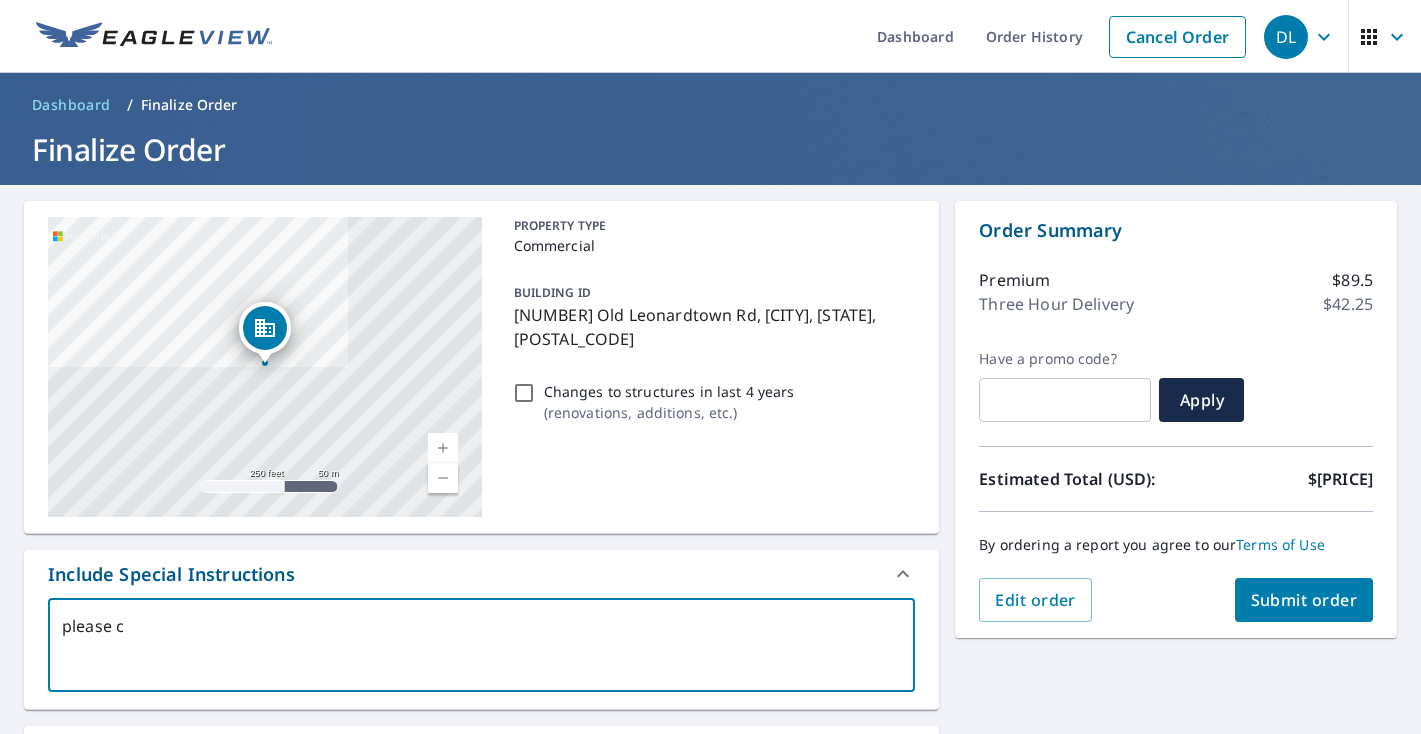 type on "please ca" 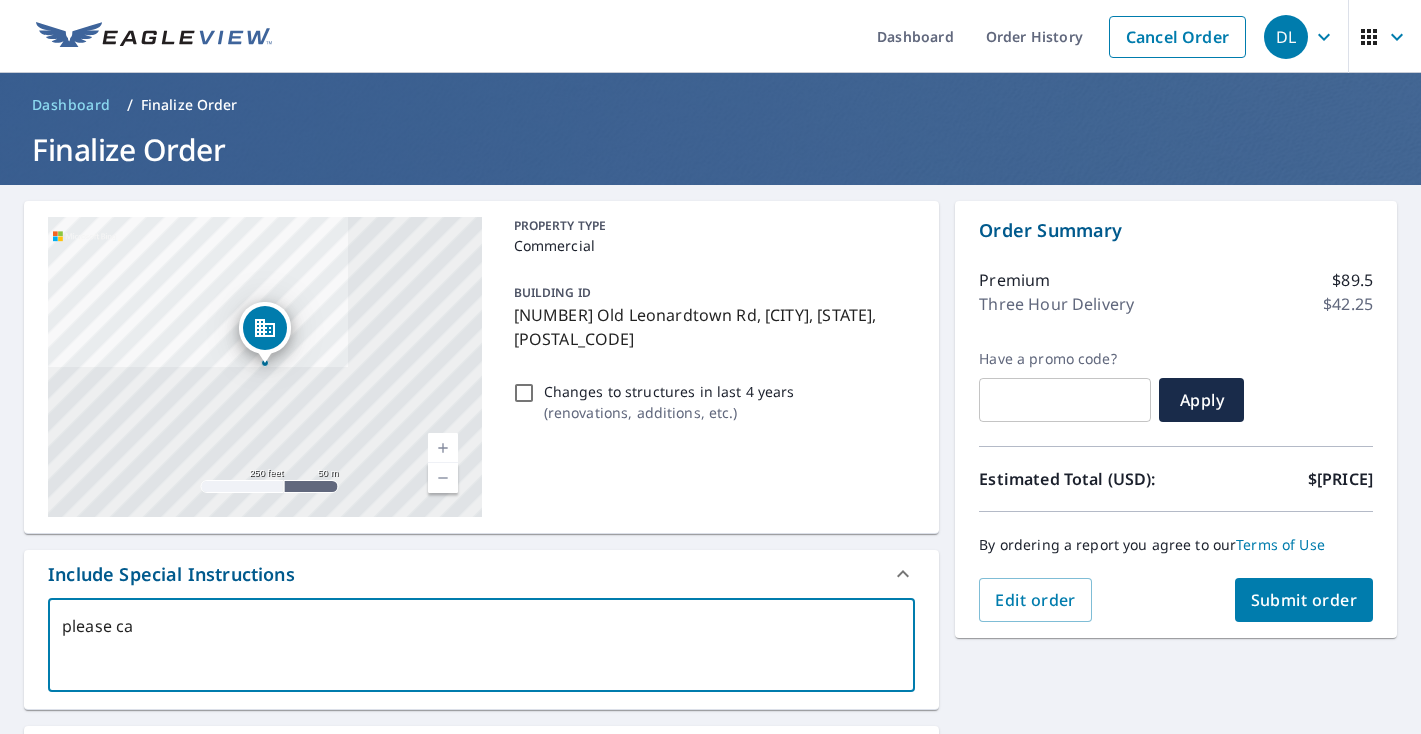 type on "please cal" 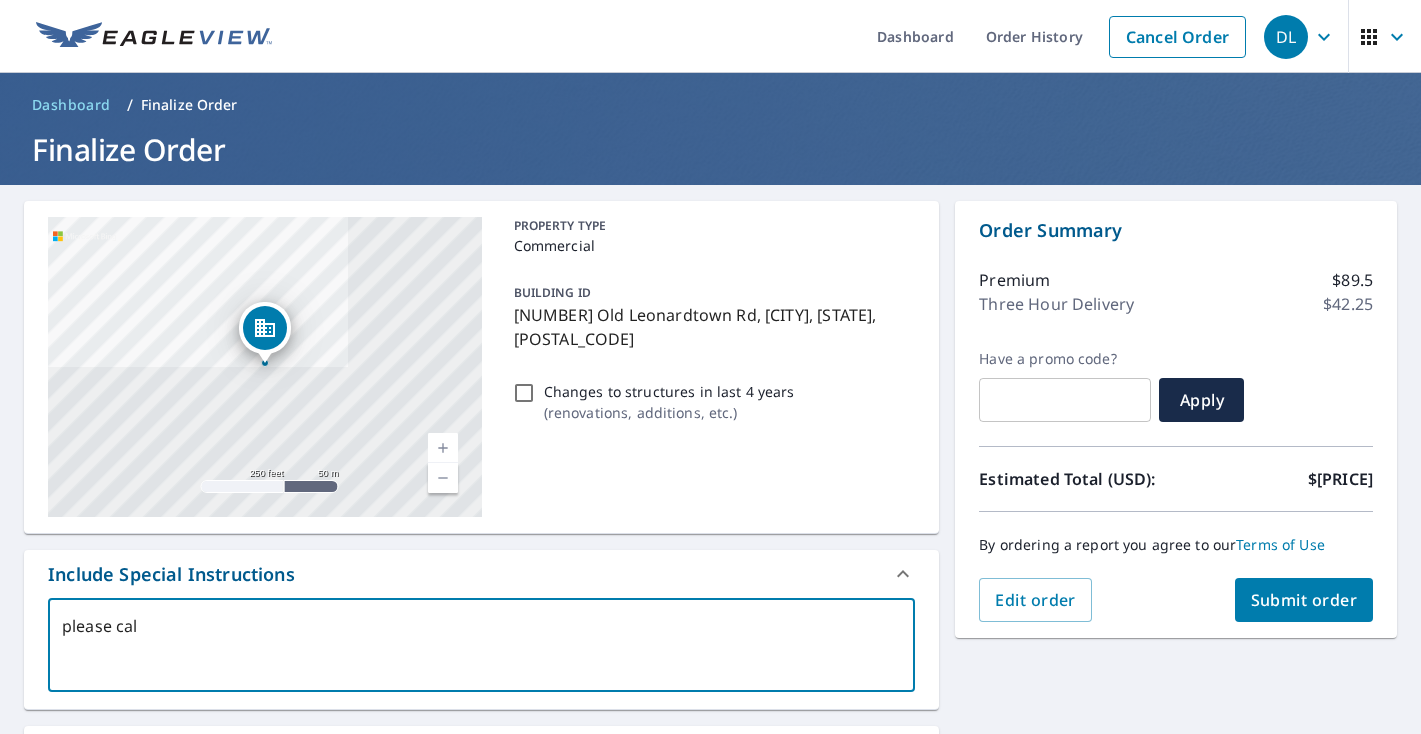 type on "x" 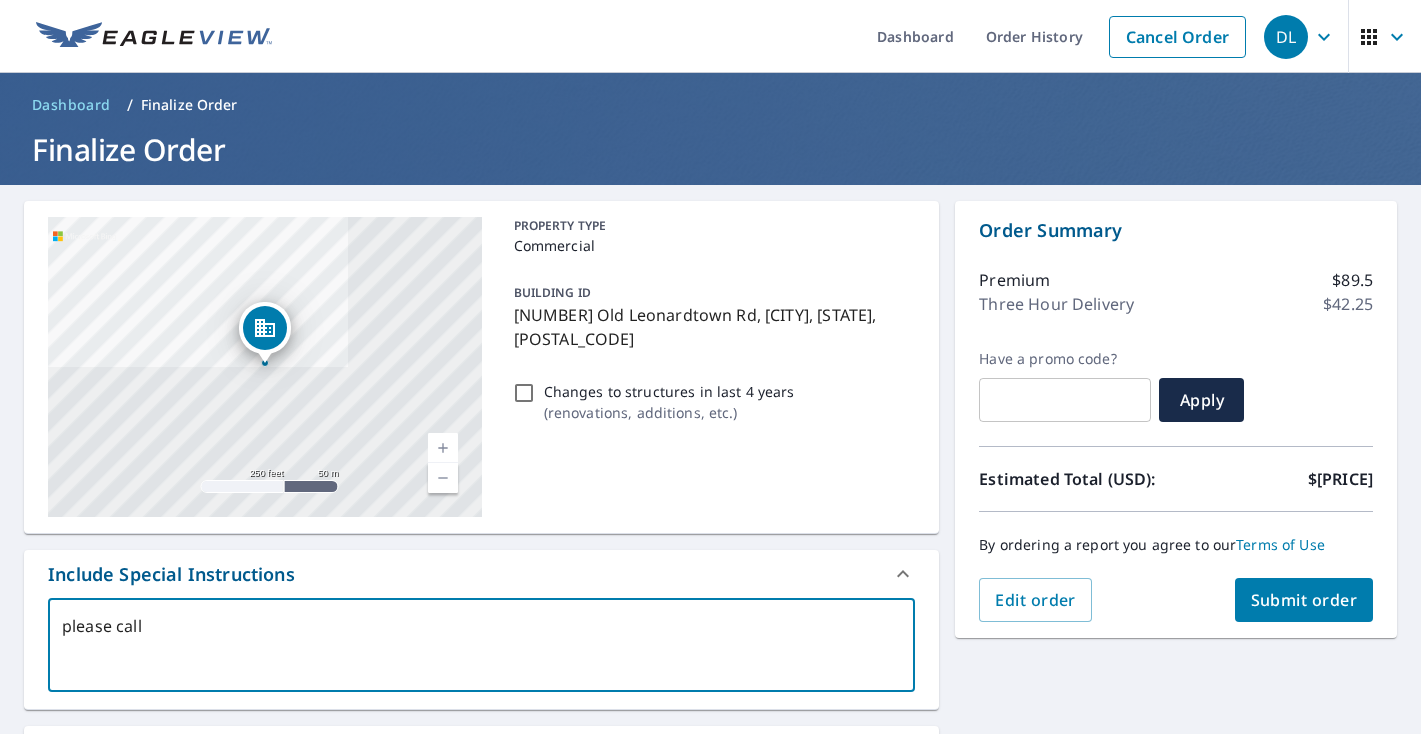 type on "please call" 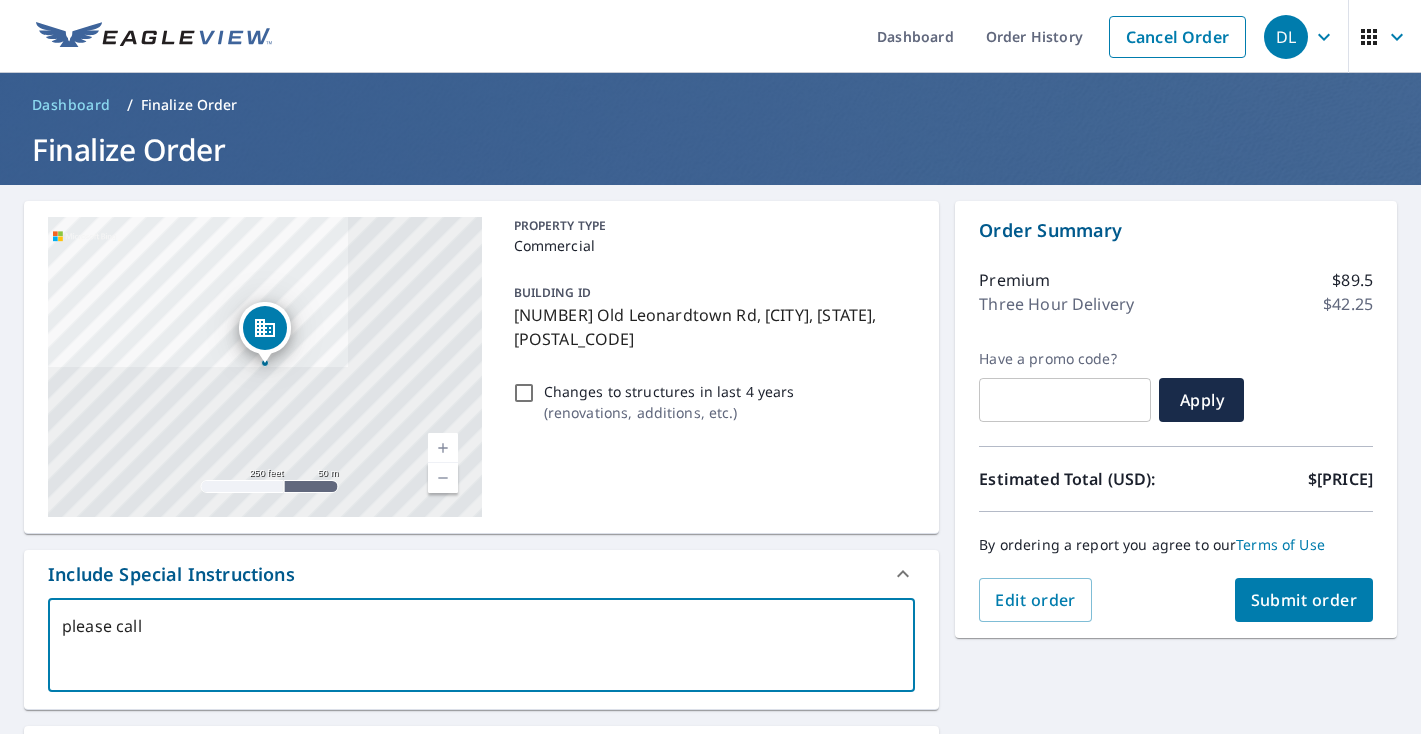 type on "please call (" 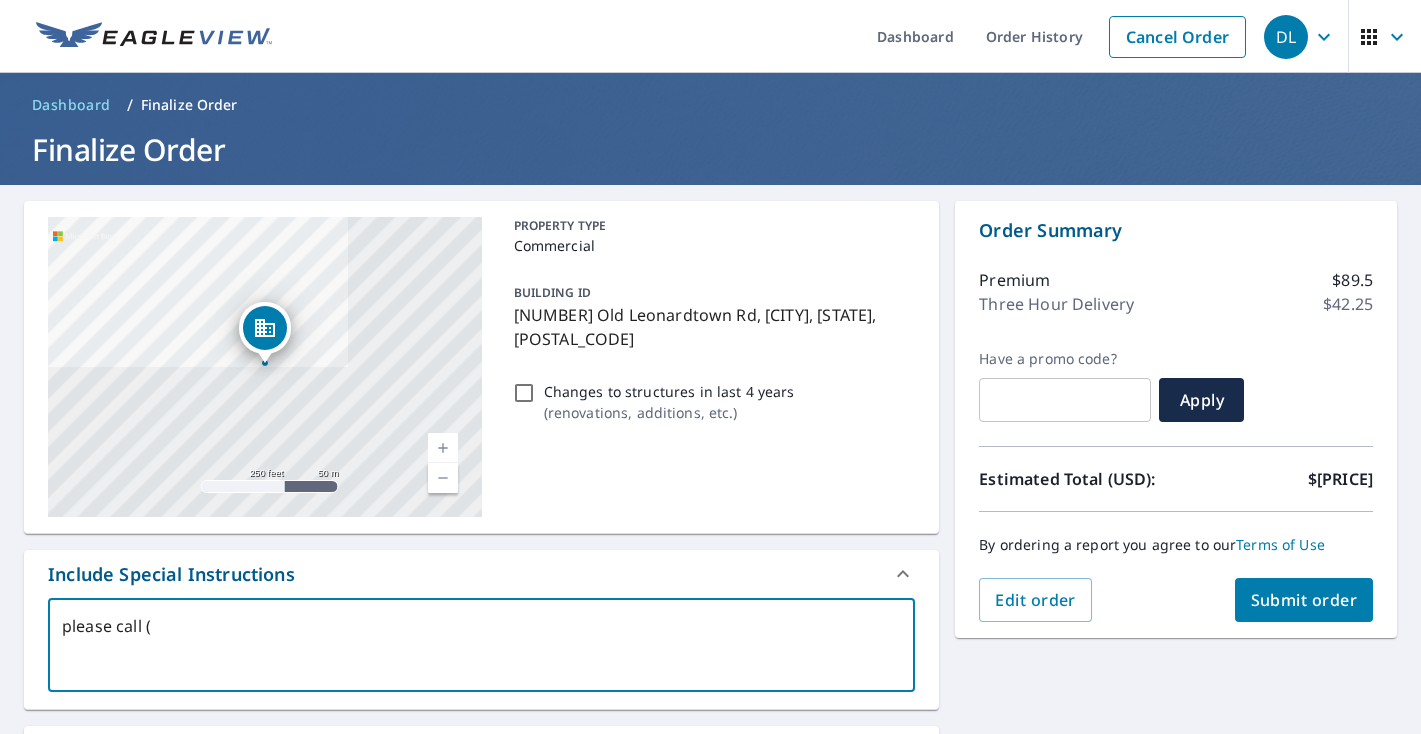 type on "please call ([AREA_CODE])" 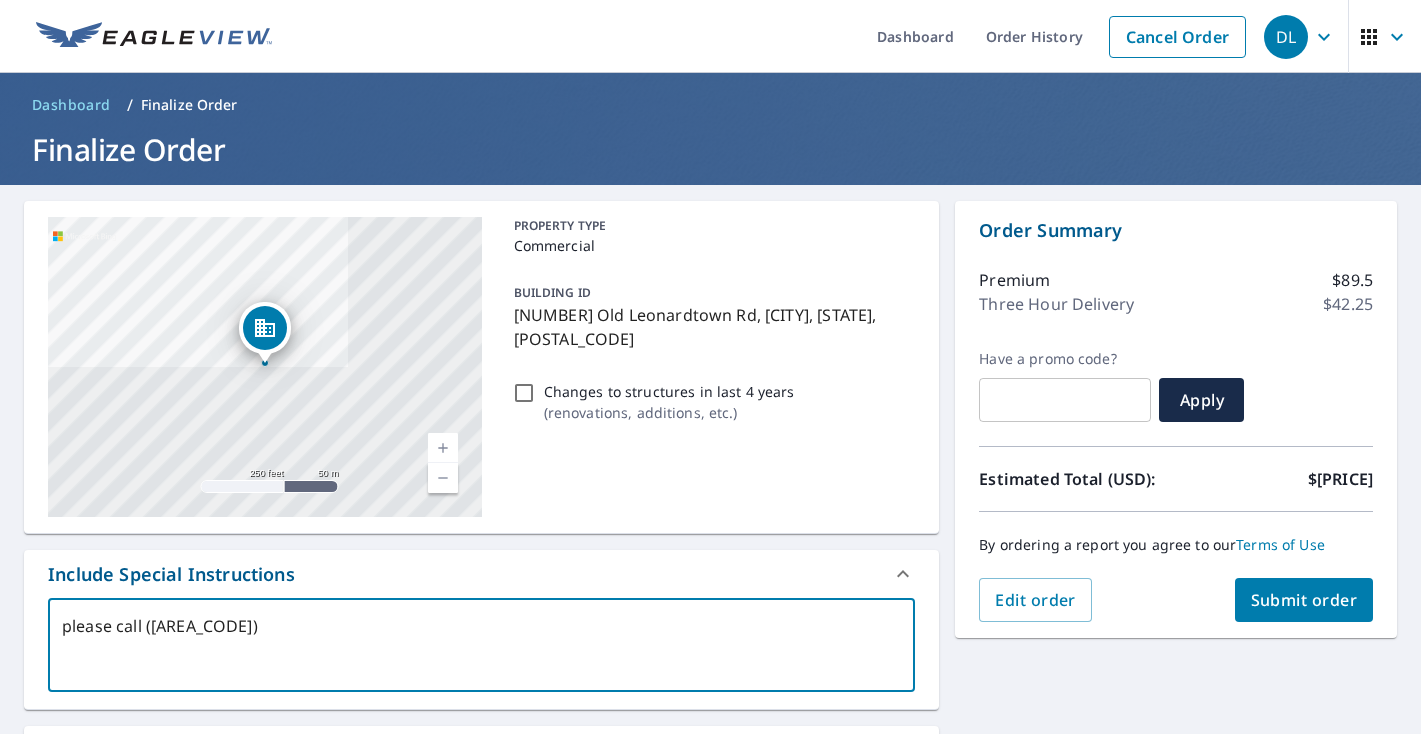 type on "please call ([AREA_CODE])" 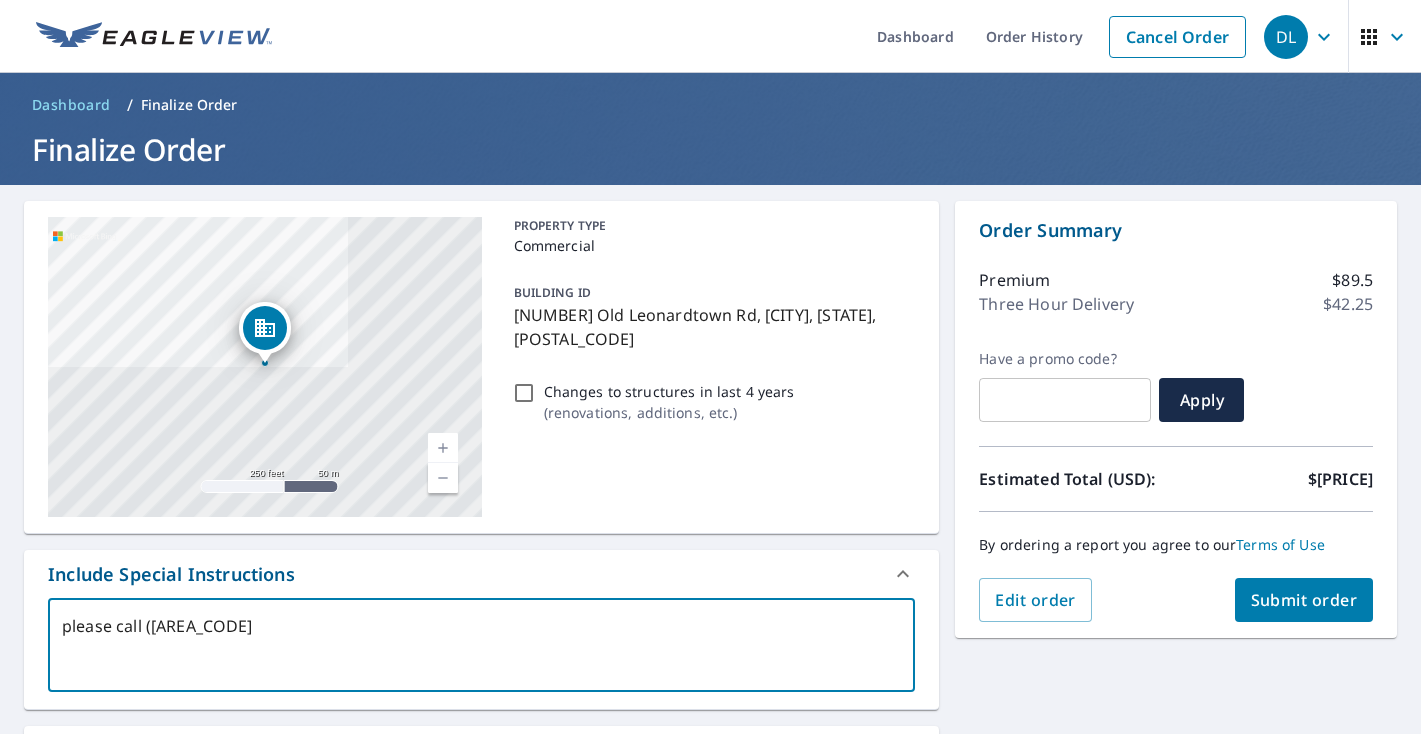 type on "please call ([AREA_CODE])" 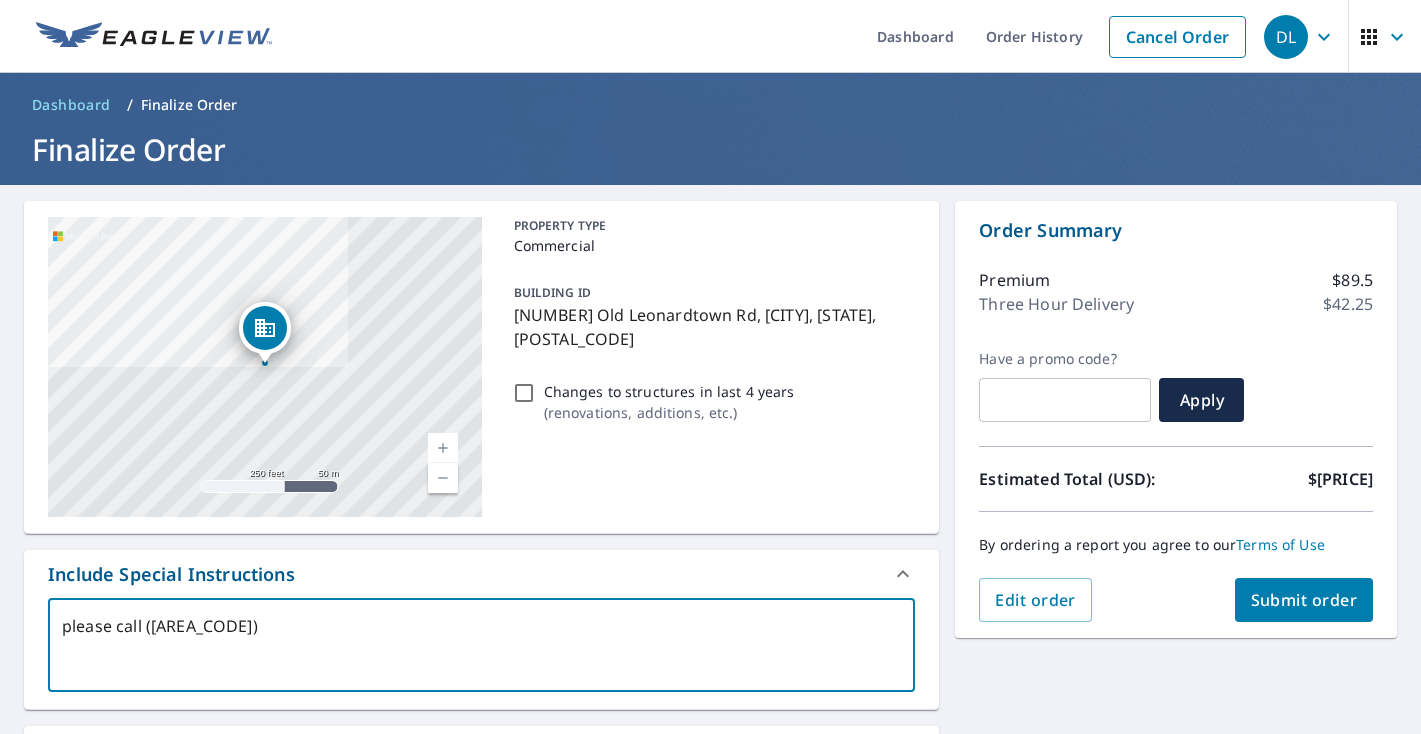 type on "please call ([AREA_CODE]" 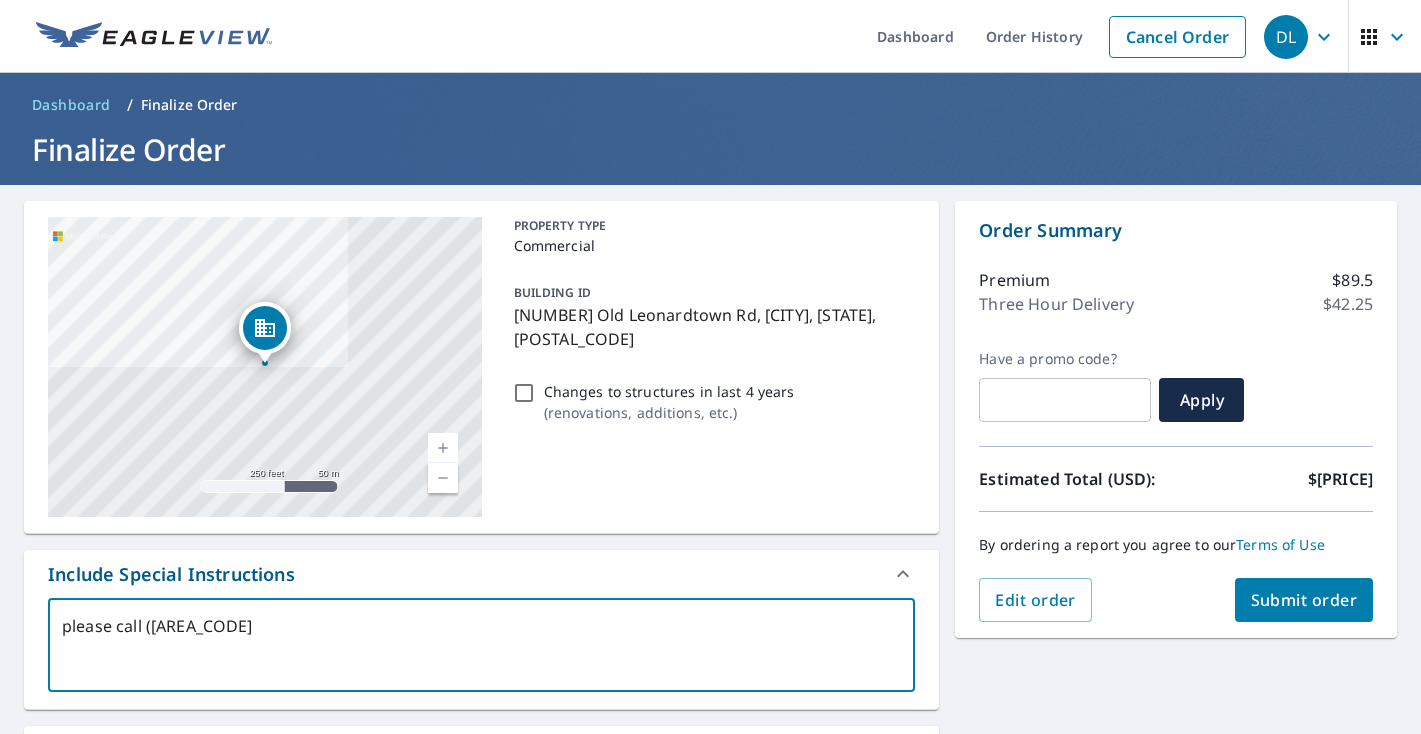 type on "please call ([AREA_CODE])" 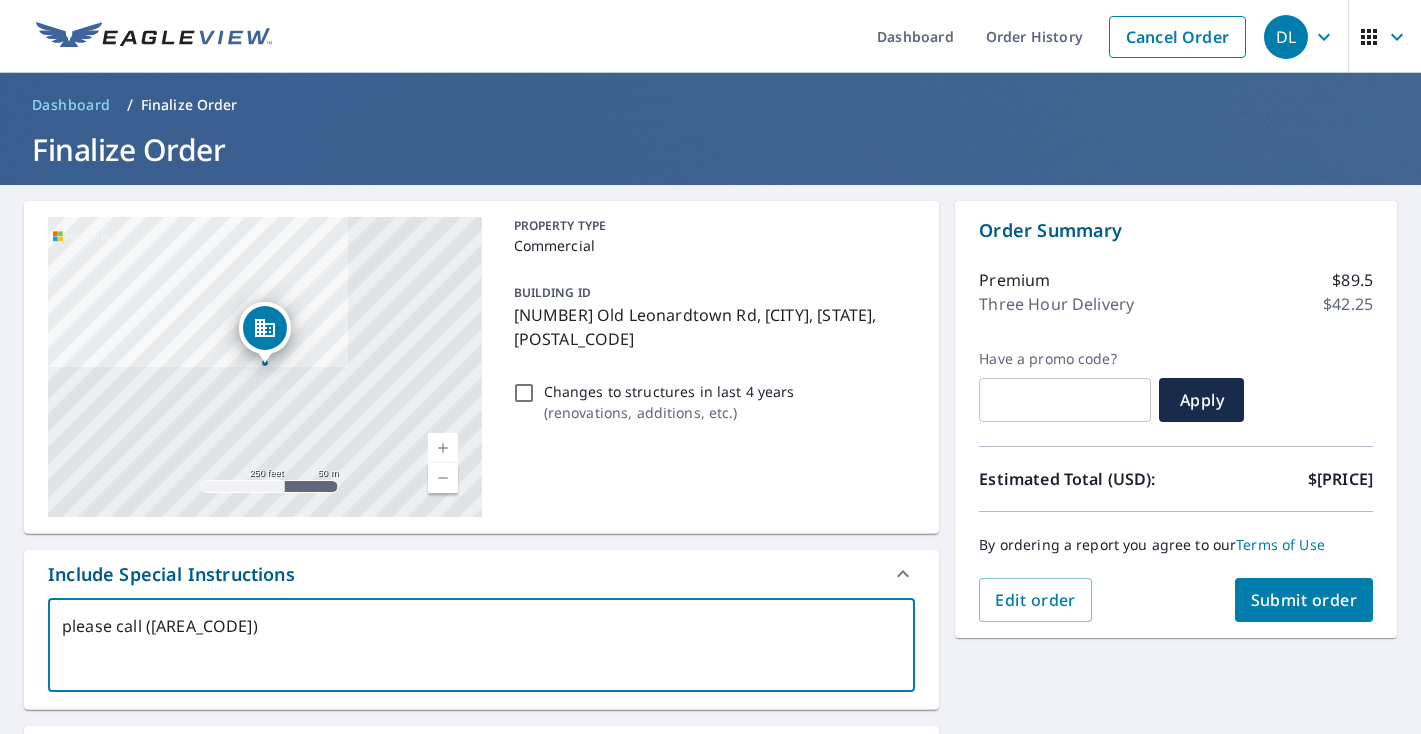 type on "please call ([AREA_CODE])" 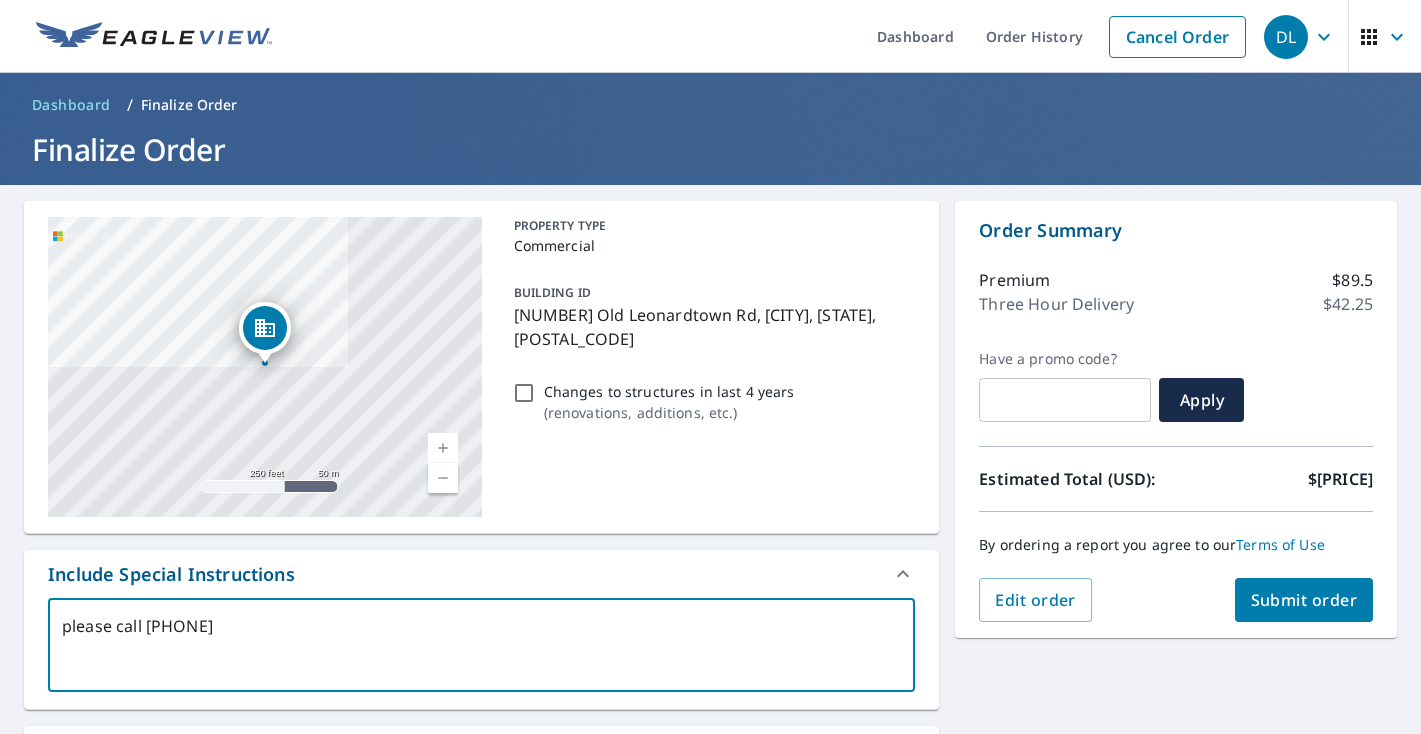 type on "please call [PHONE]" 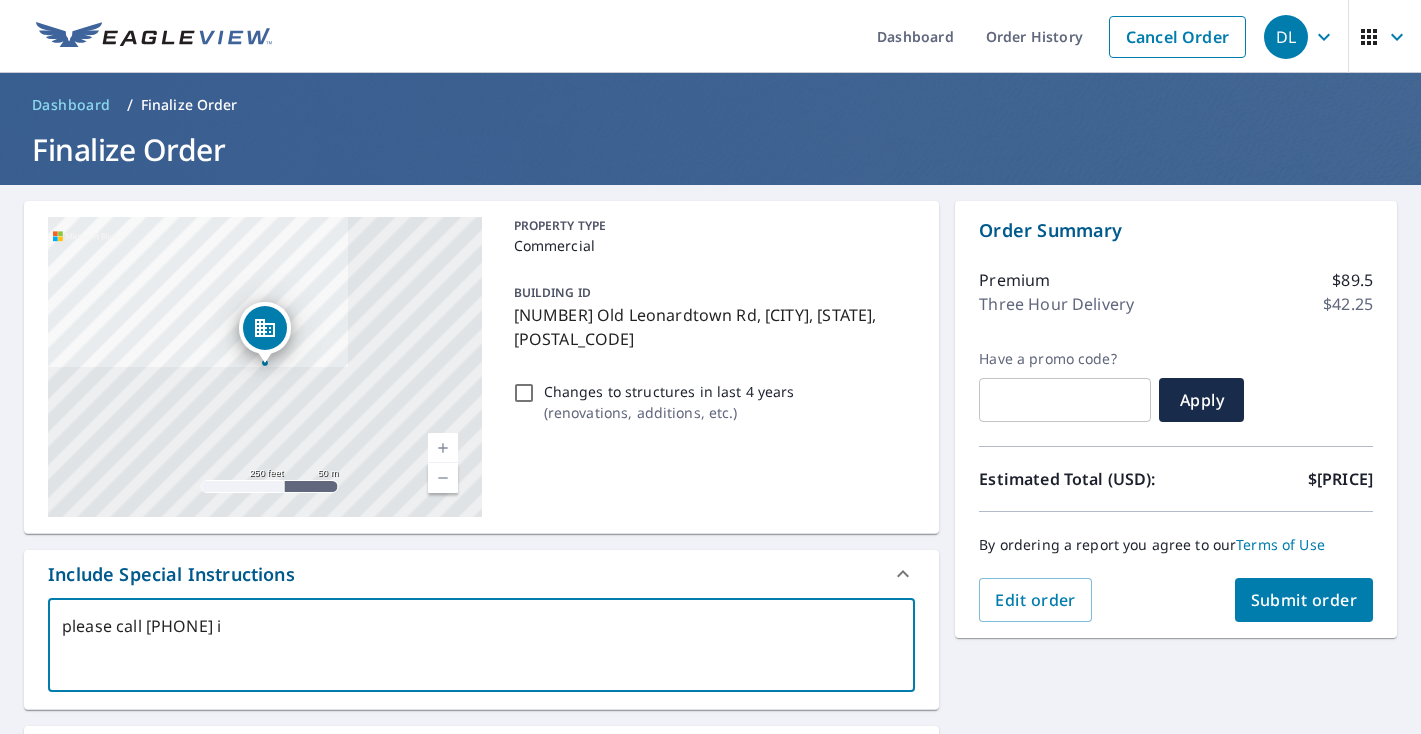 type on "x" 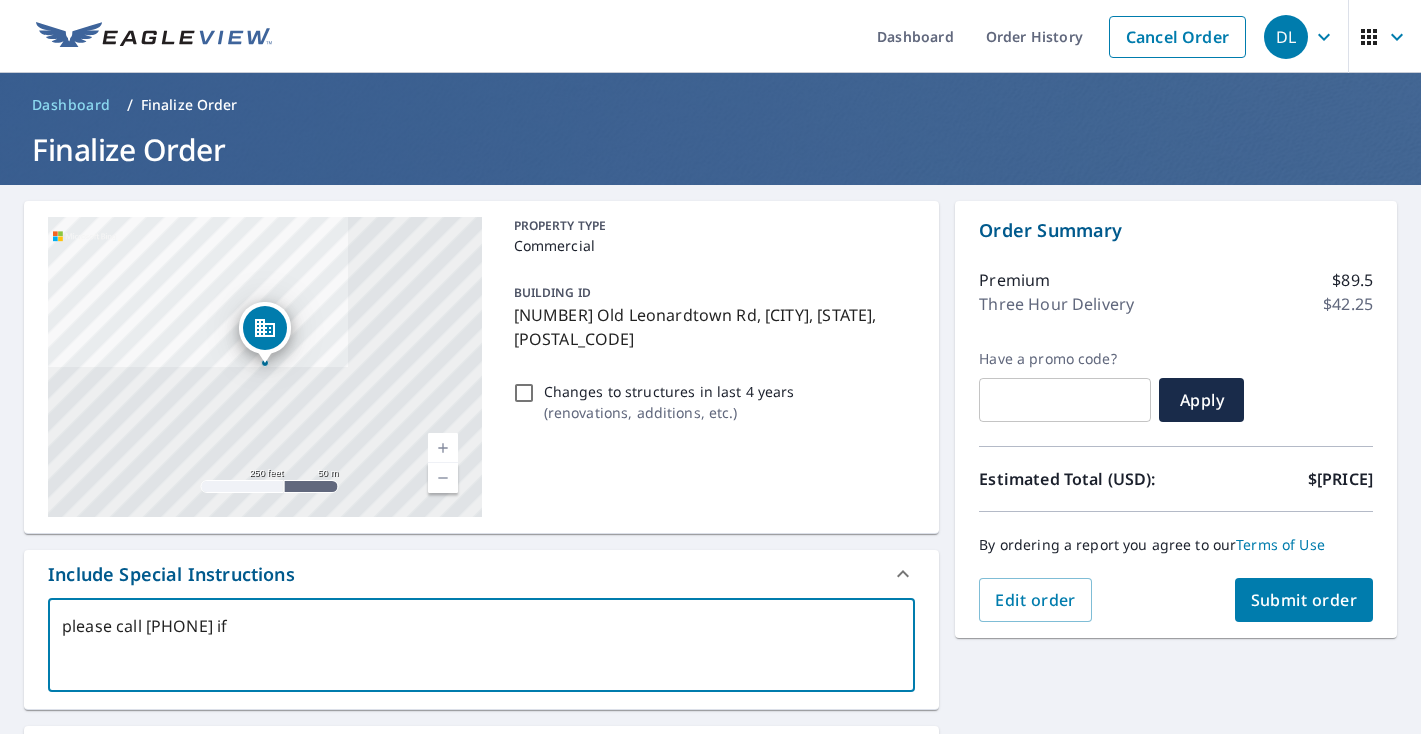 type on "please call [PHONE] if" 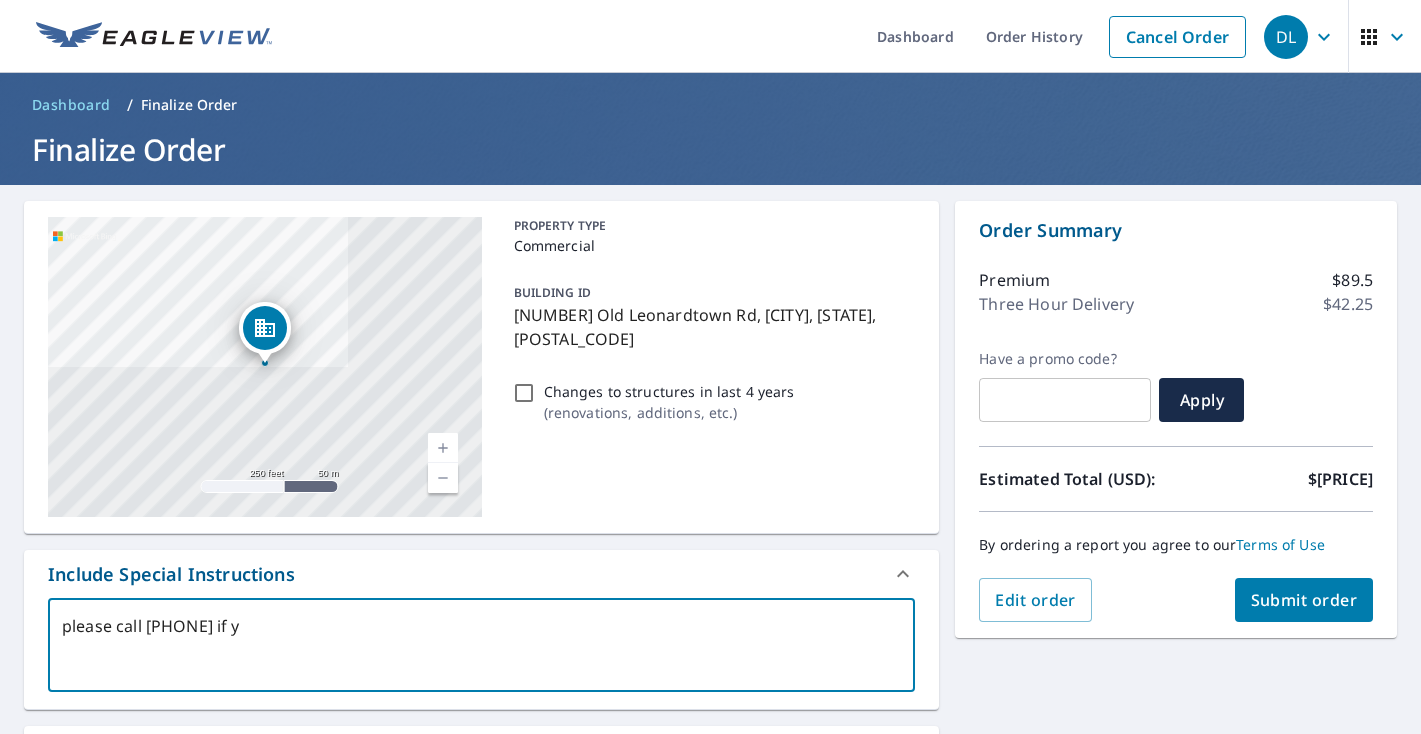 type on "please call ([PHONE]) if yo" 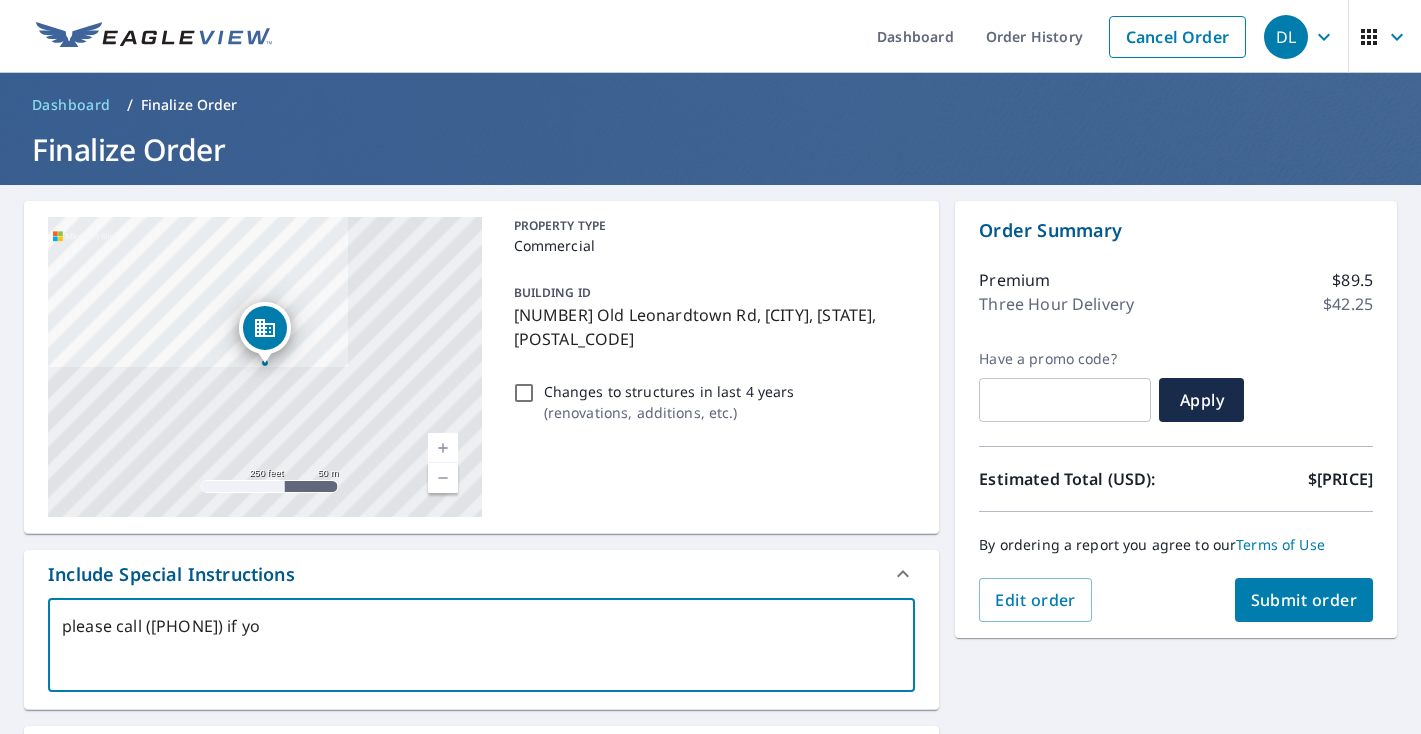 type on "please call [PHONE] if you" 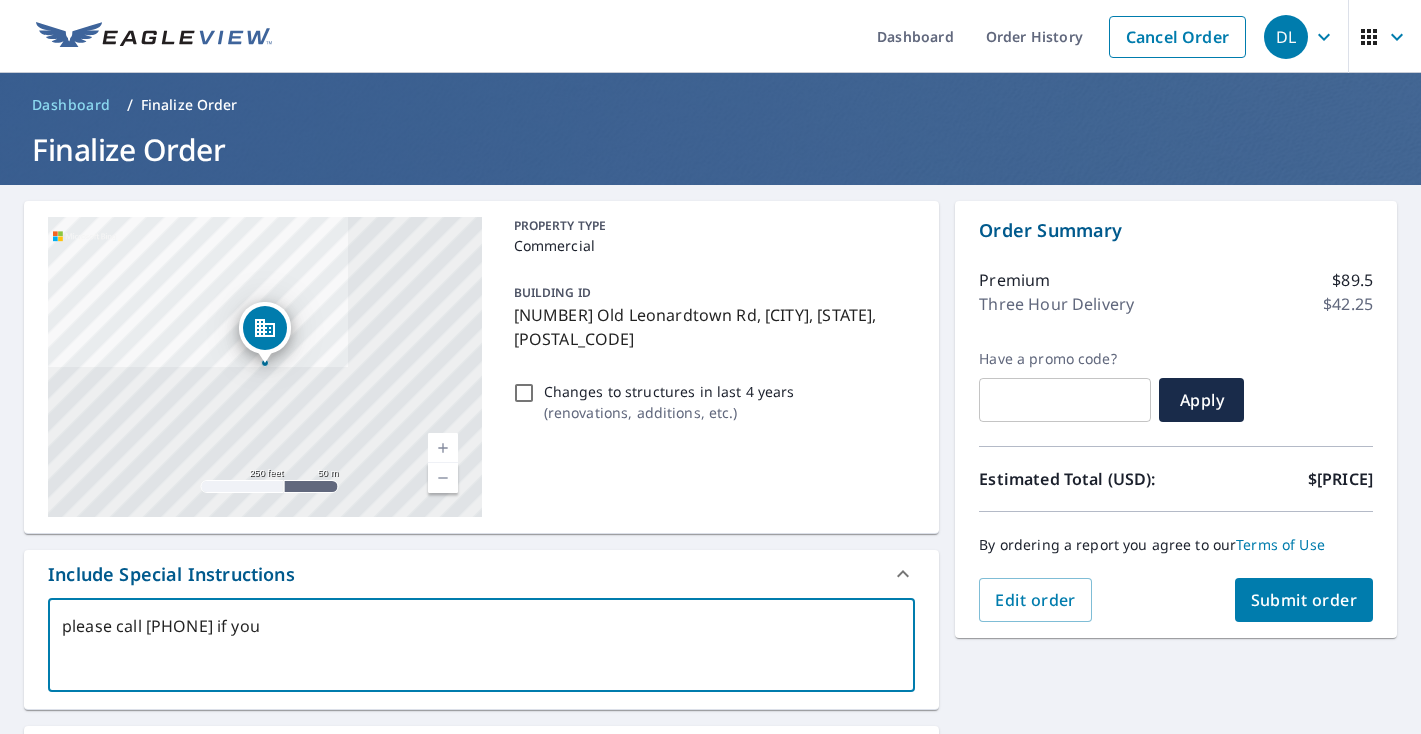 type on "please call [PHONE] if you" 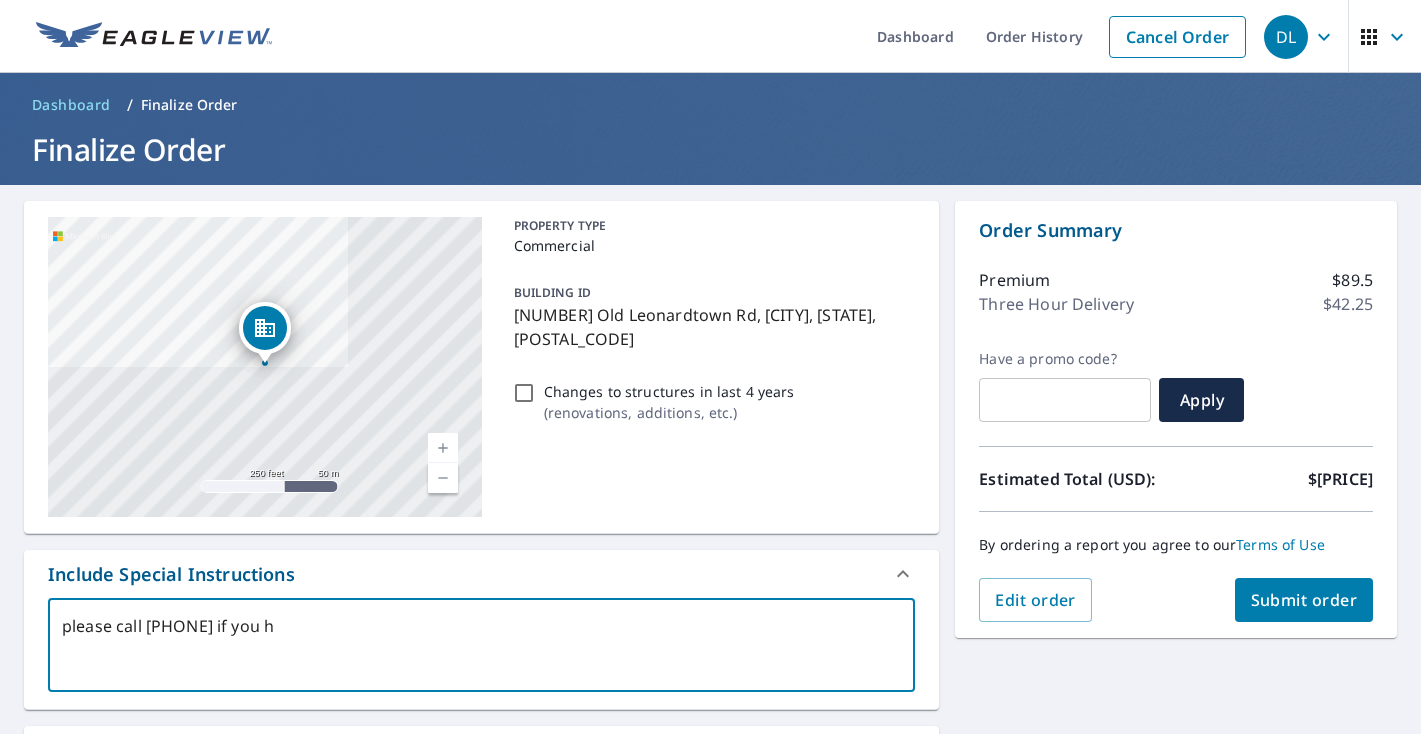 type on "please call [PHONE] if you hq" 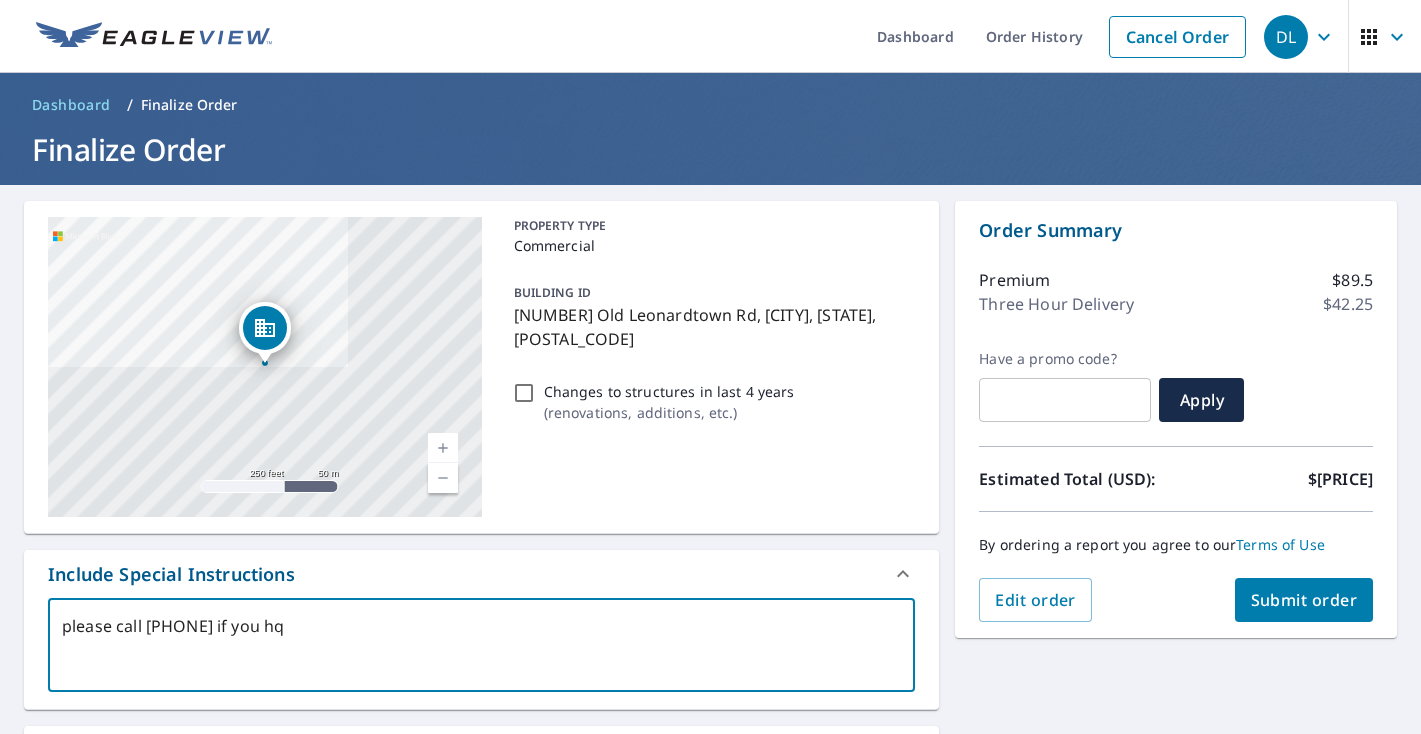 type on "please call [PHONE] if you h" 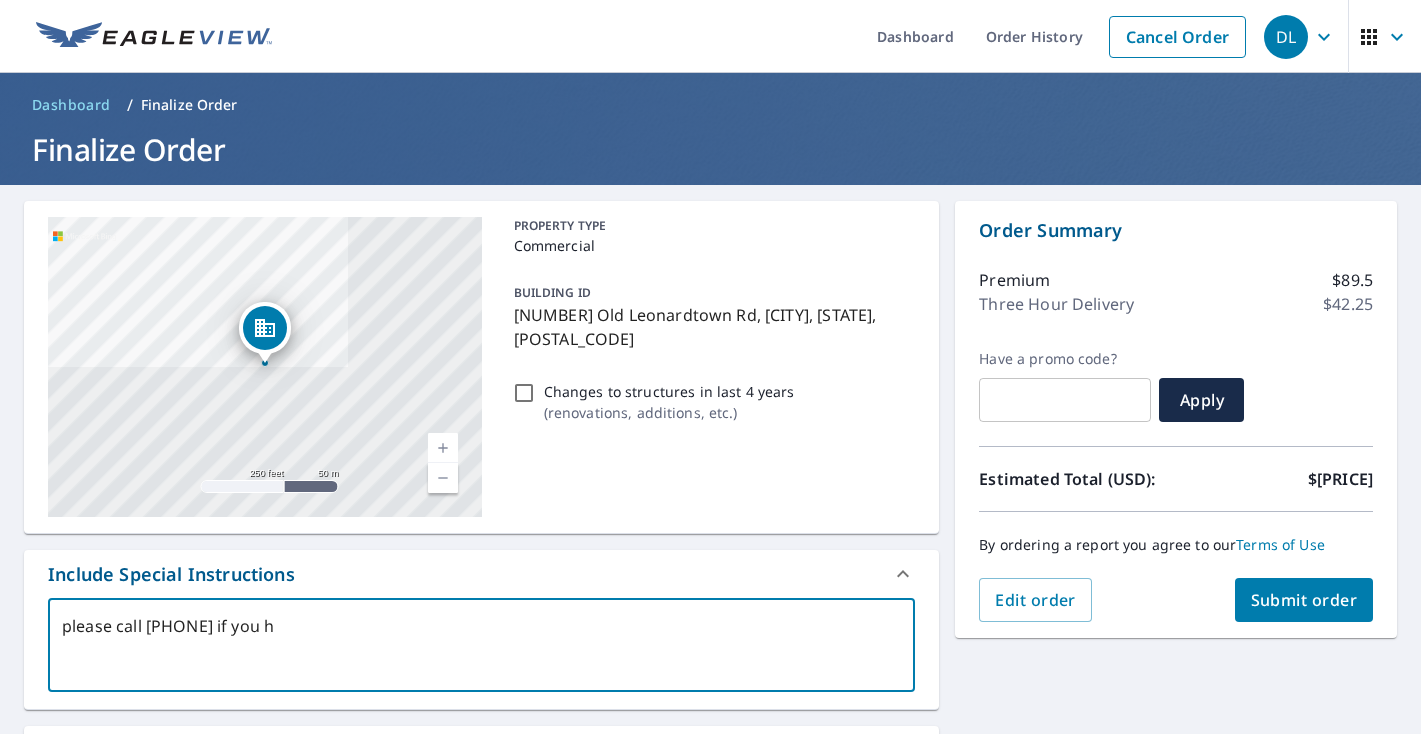 type on "please call [PHONE] if you hq" 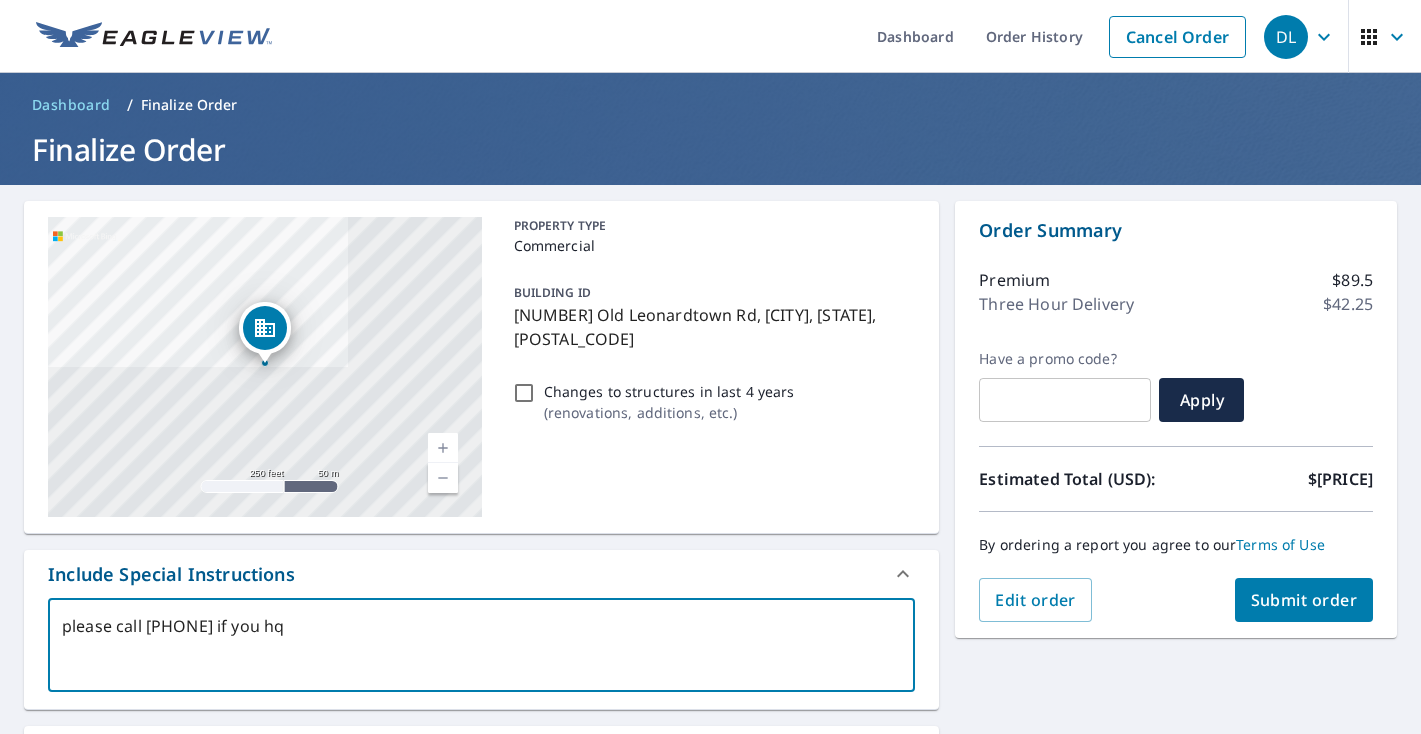 type on "please call [PHONE] if you hqv" 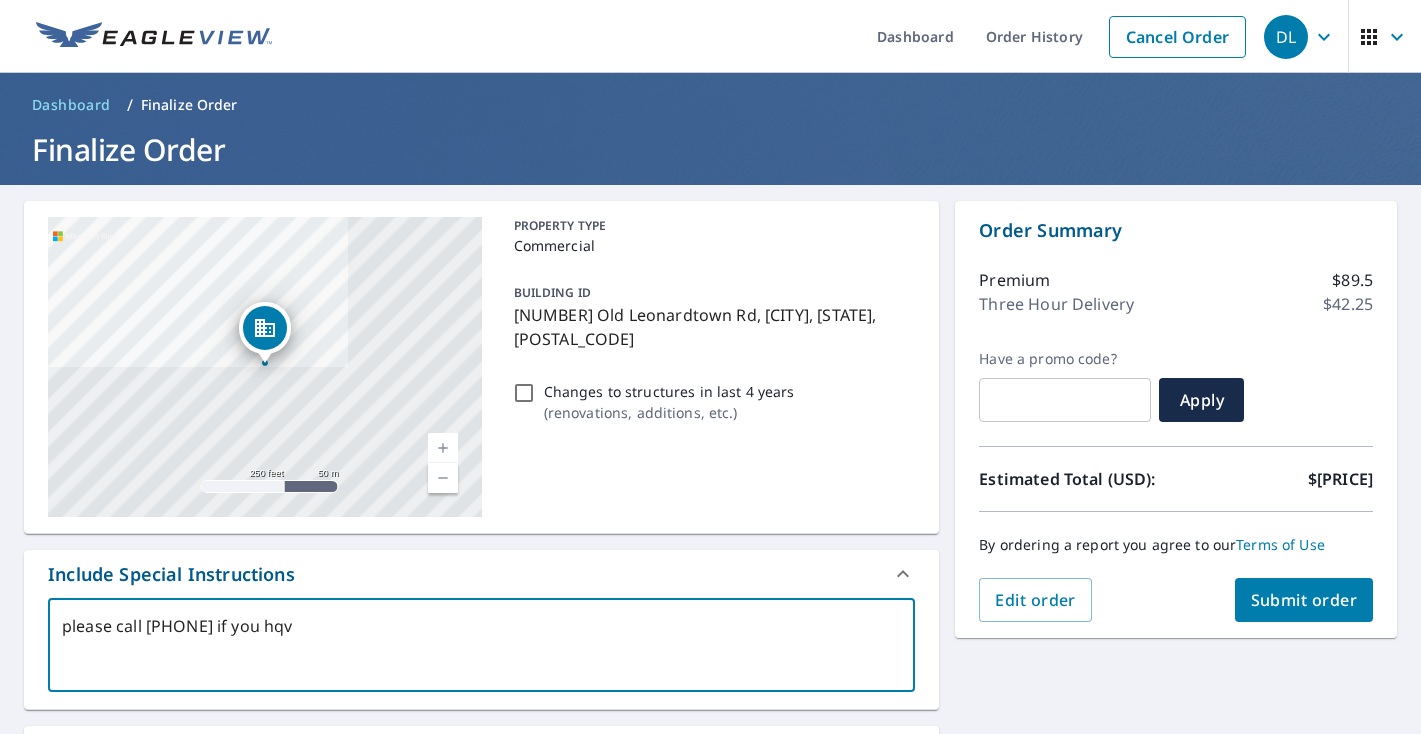 type on "x" 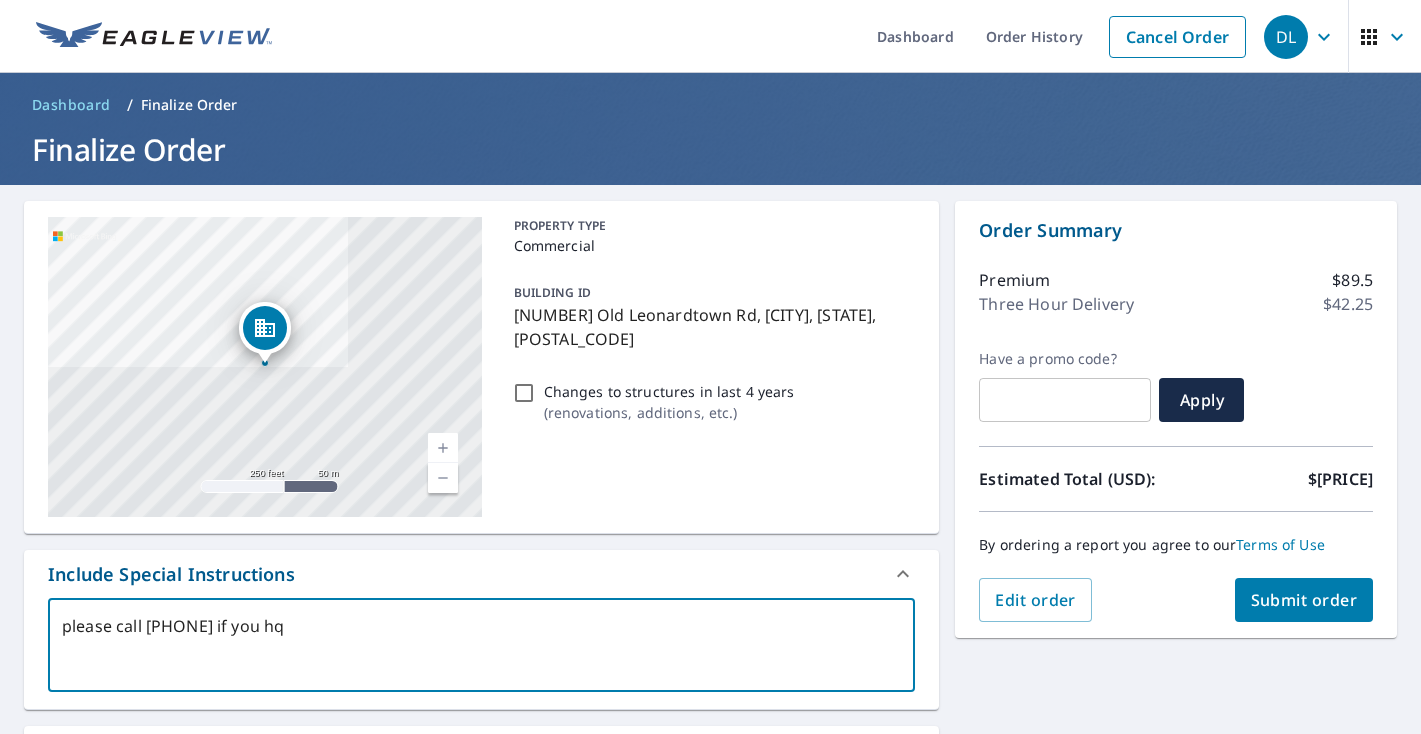type on "please call [PHONE] if you h" 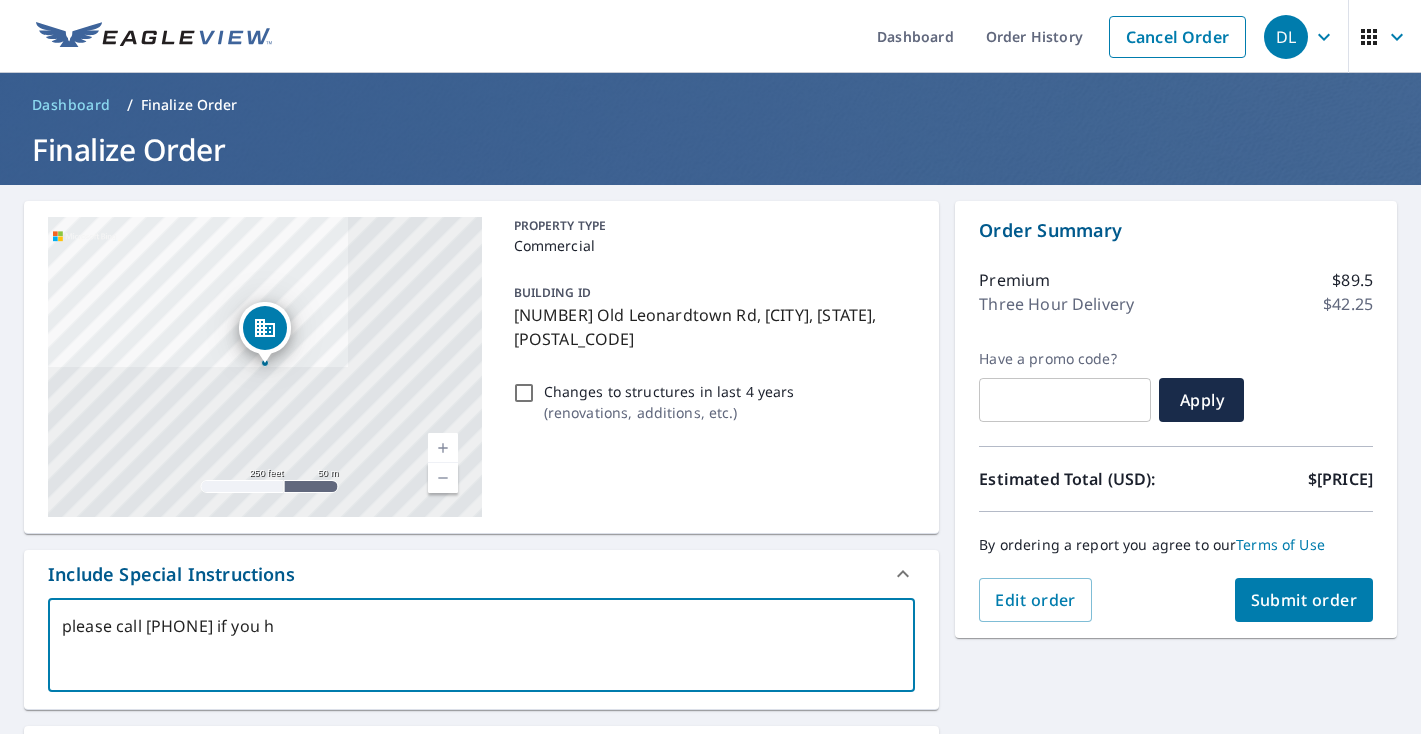 type on "please call [PHONE] if you ha" 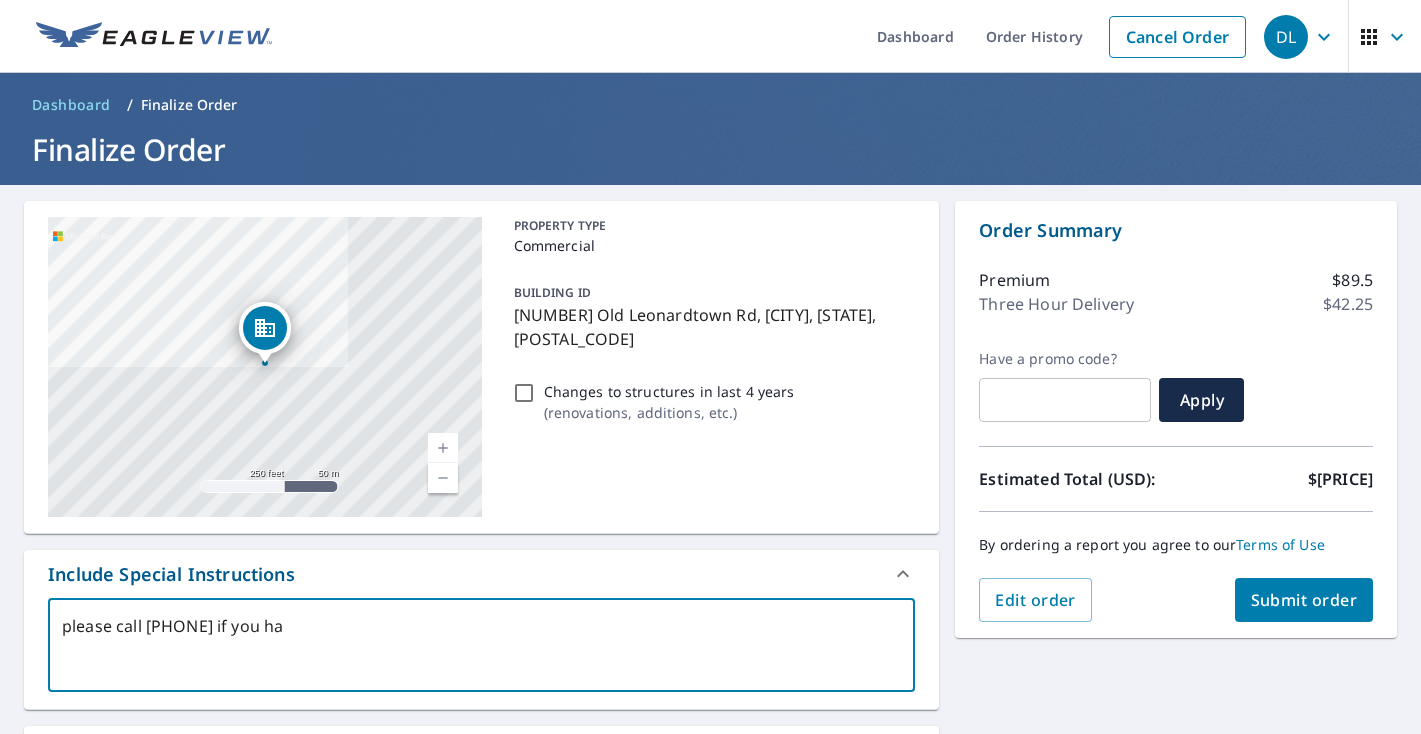 type on "please call [PHONE] if you hav" 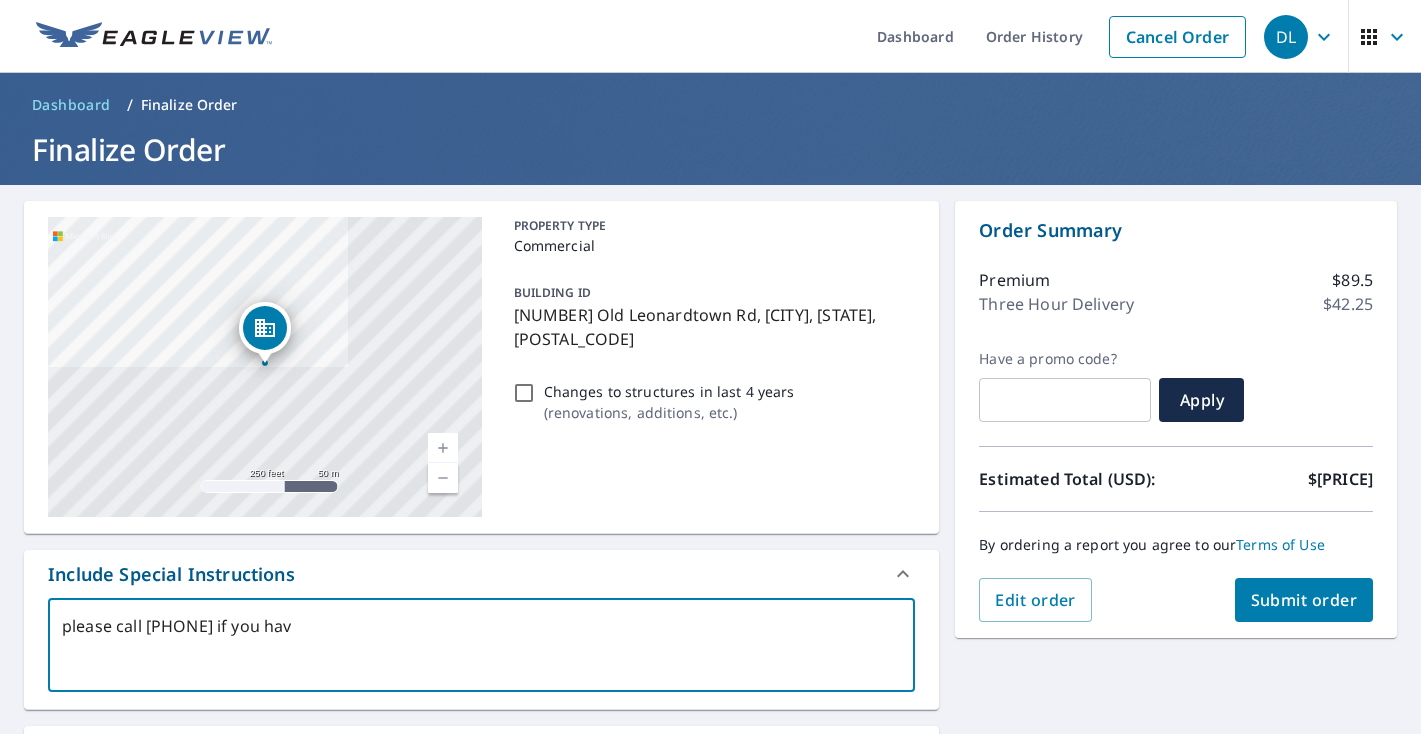 type on "please call [PHONE] if you have" 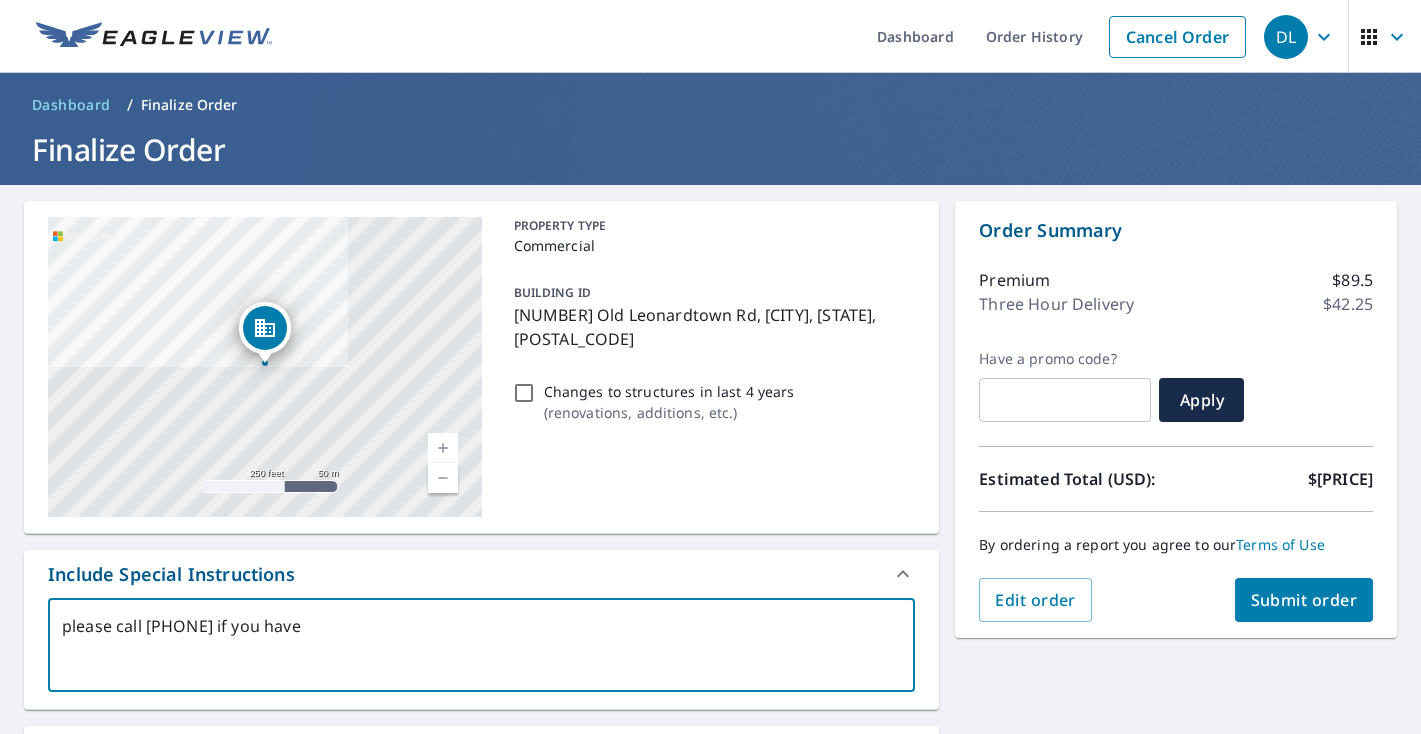 type on "please call [PHONE] if you have" 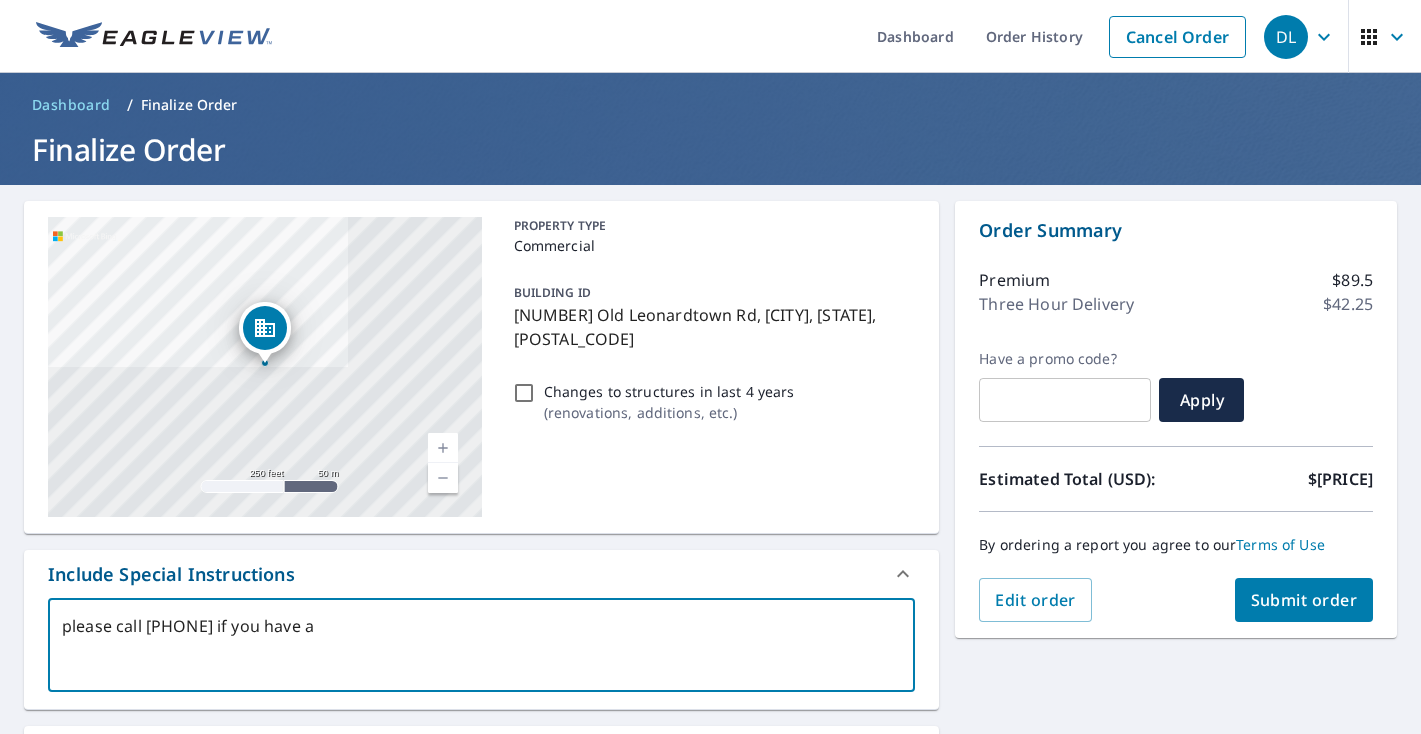 type on "please call [PHONE] if you have an" 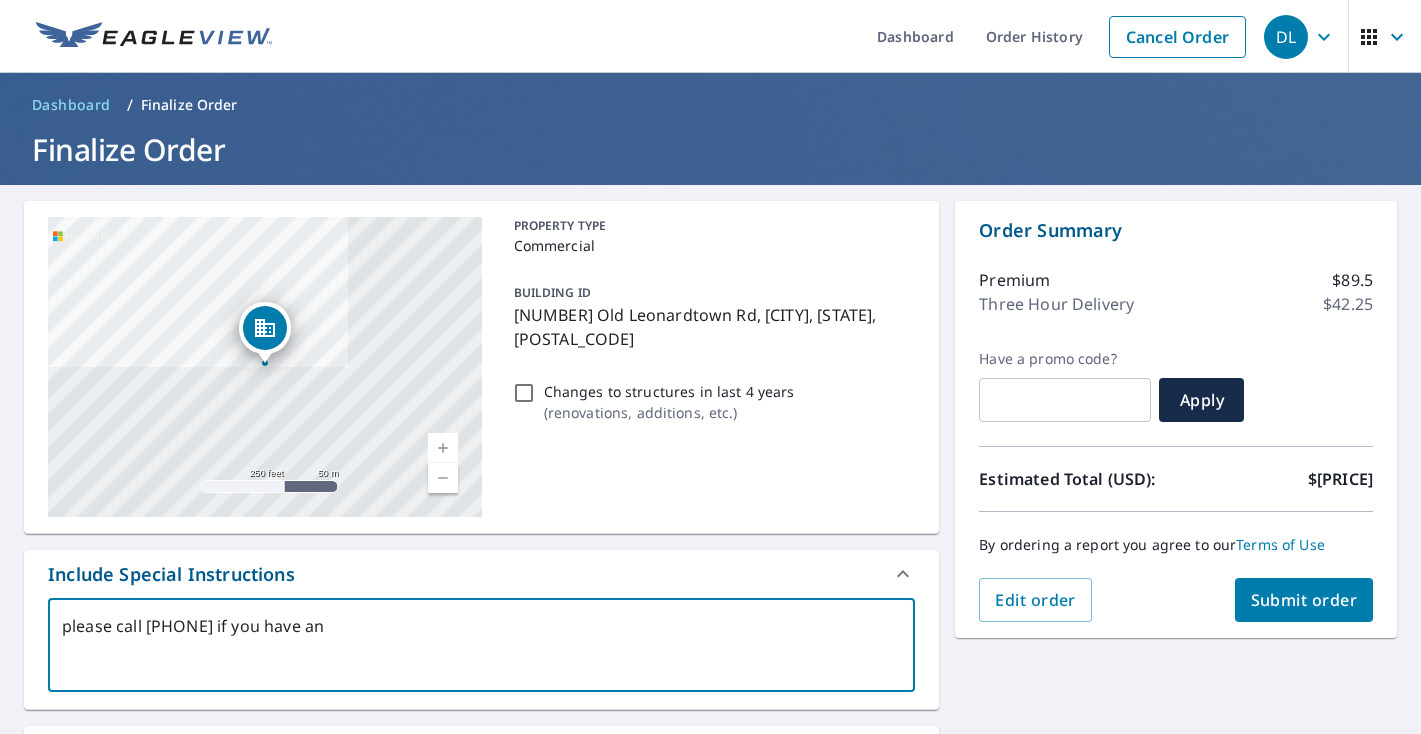 type on "please call [PHONE] if you have any" 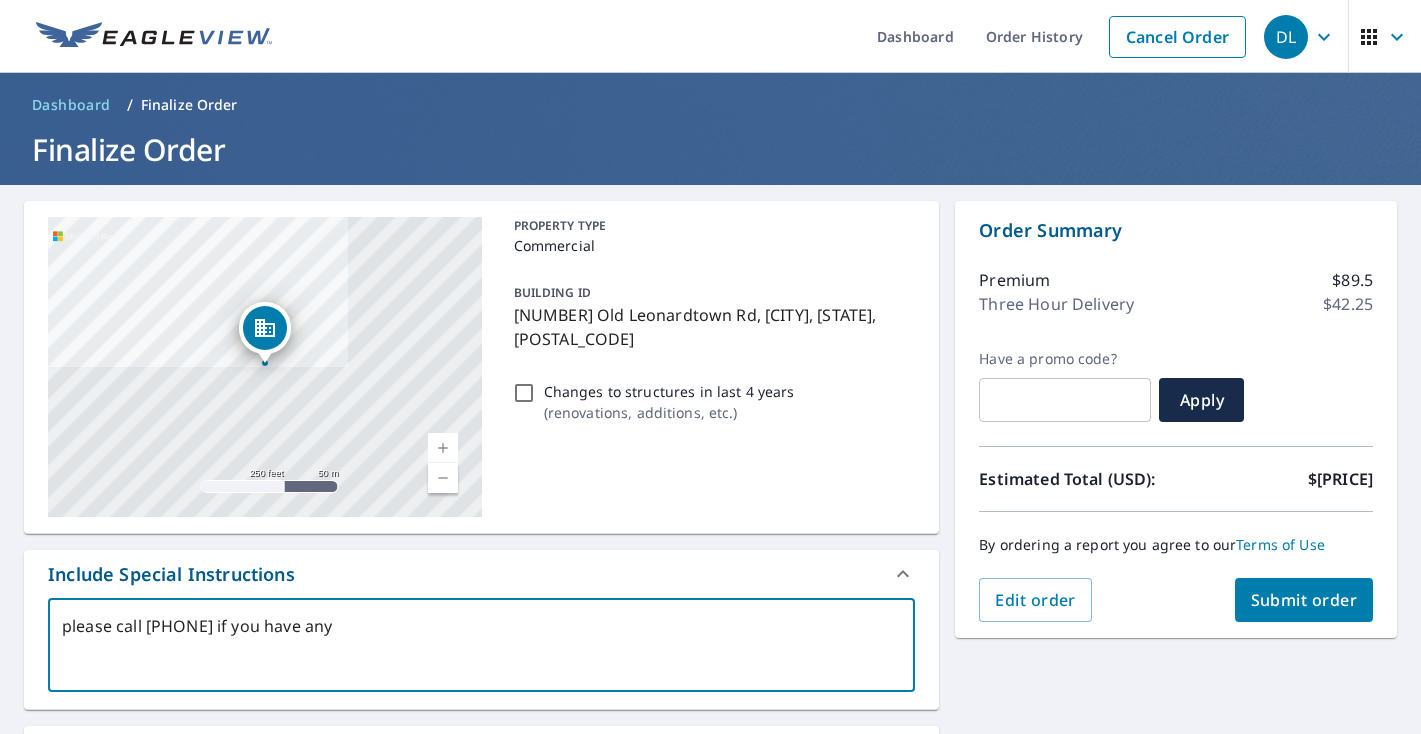 type on "x" 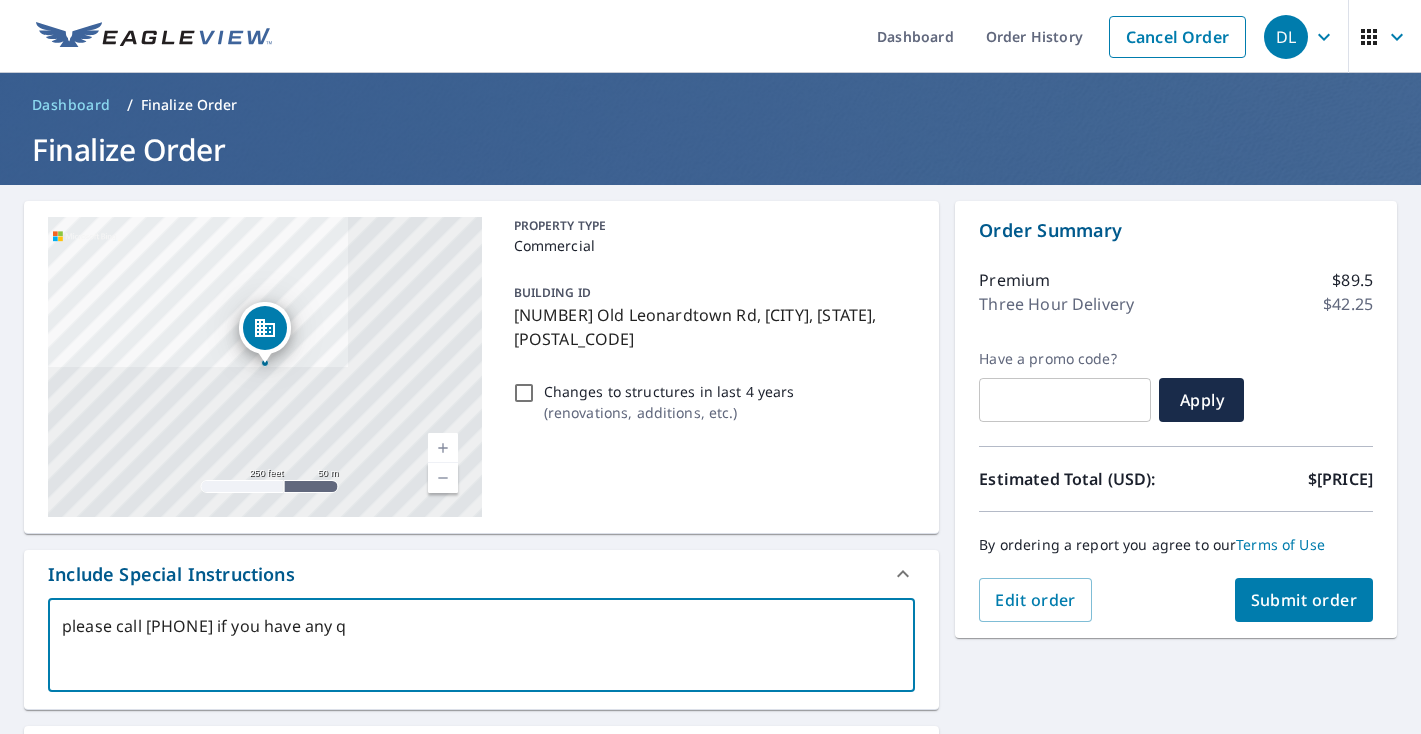 type on "please call [PHONE] if you have any qu" 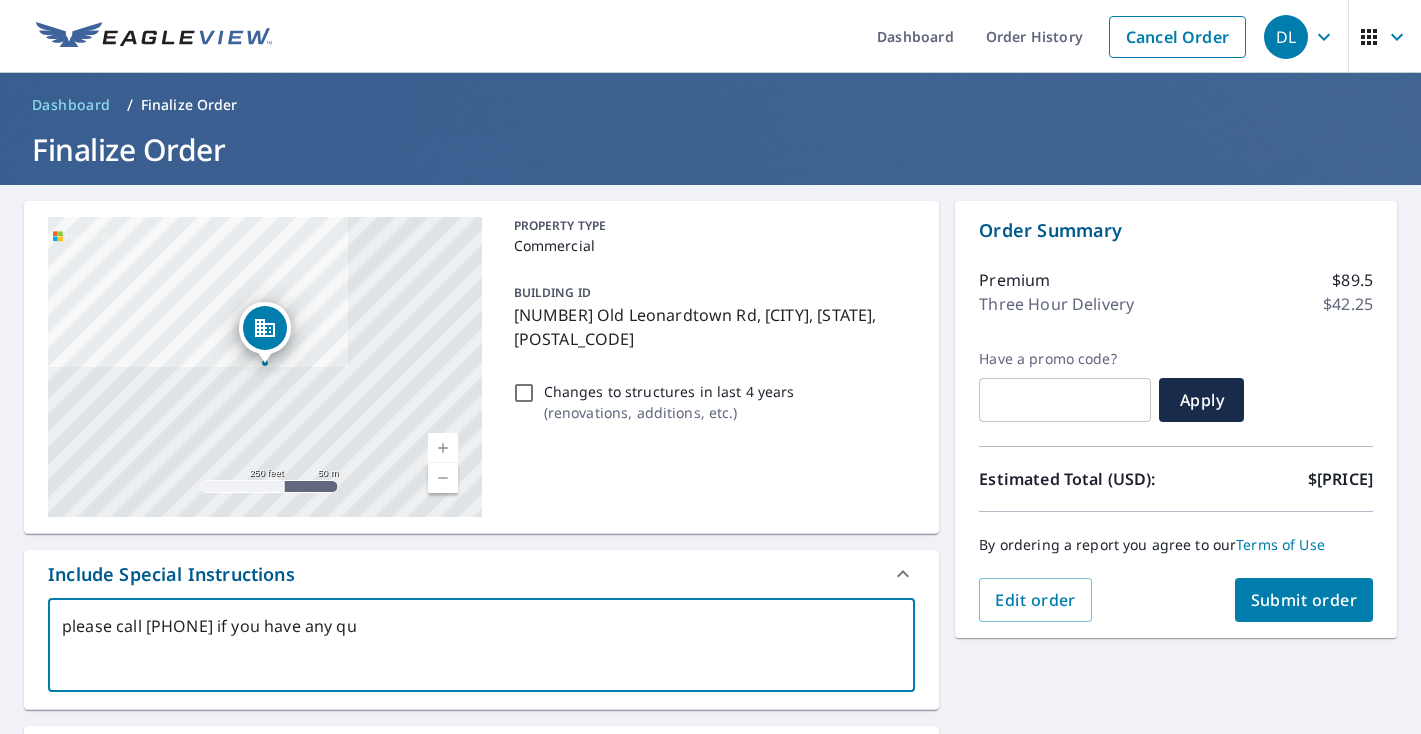 type on "please call [PHONE] if you have any que" 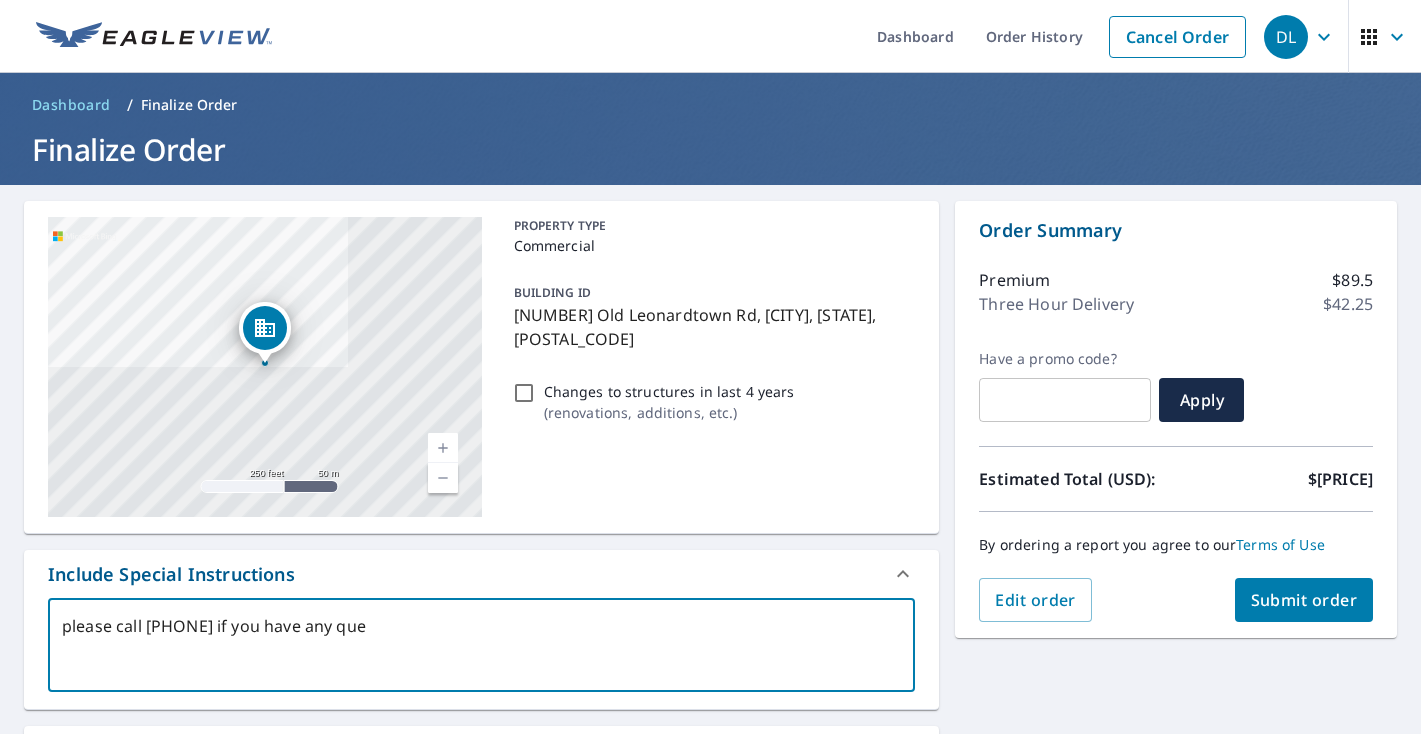 type on "x" 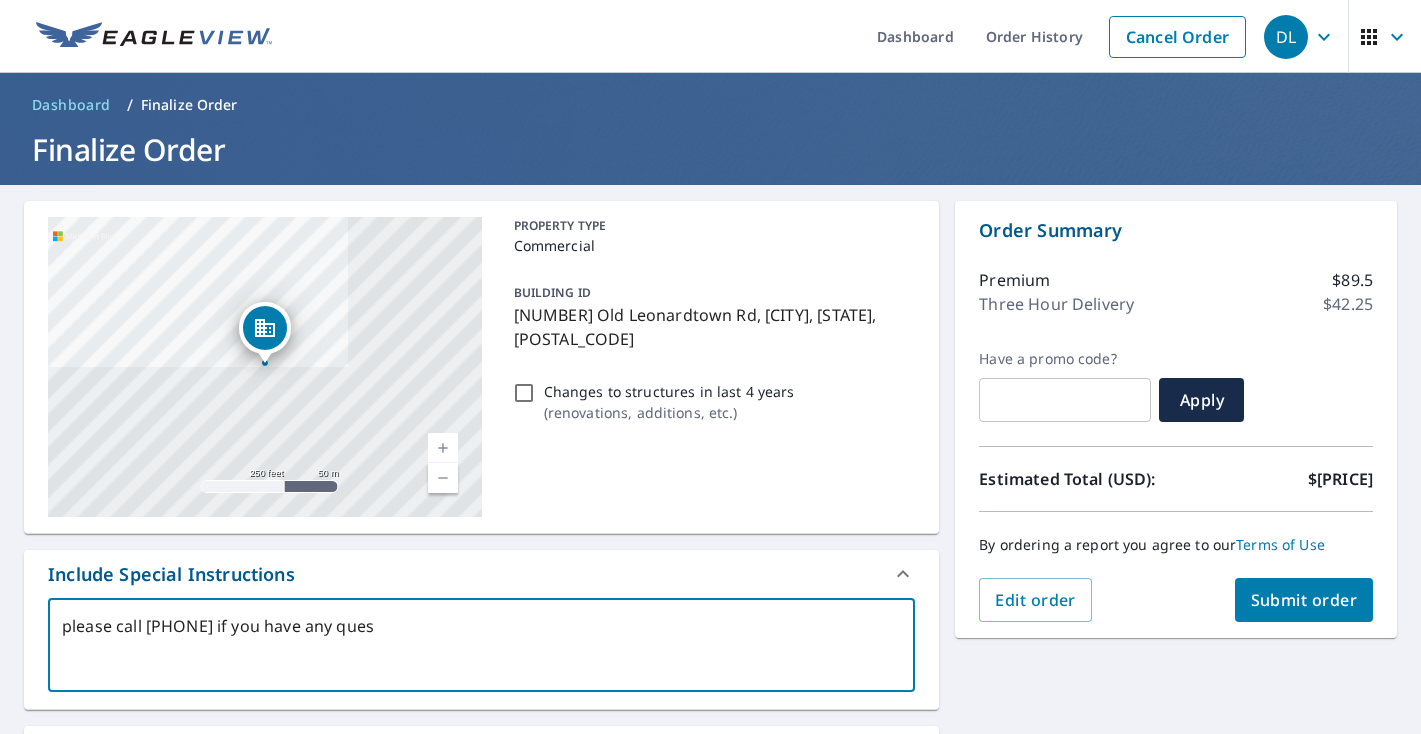 type on "x" 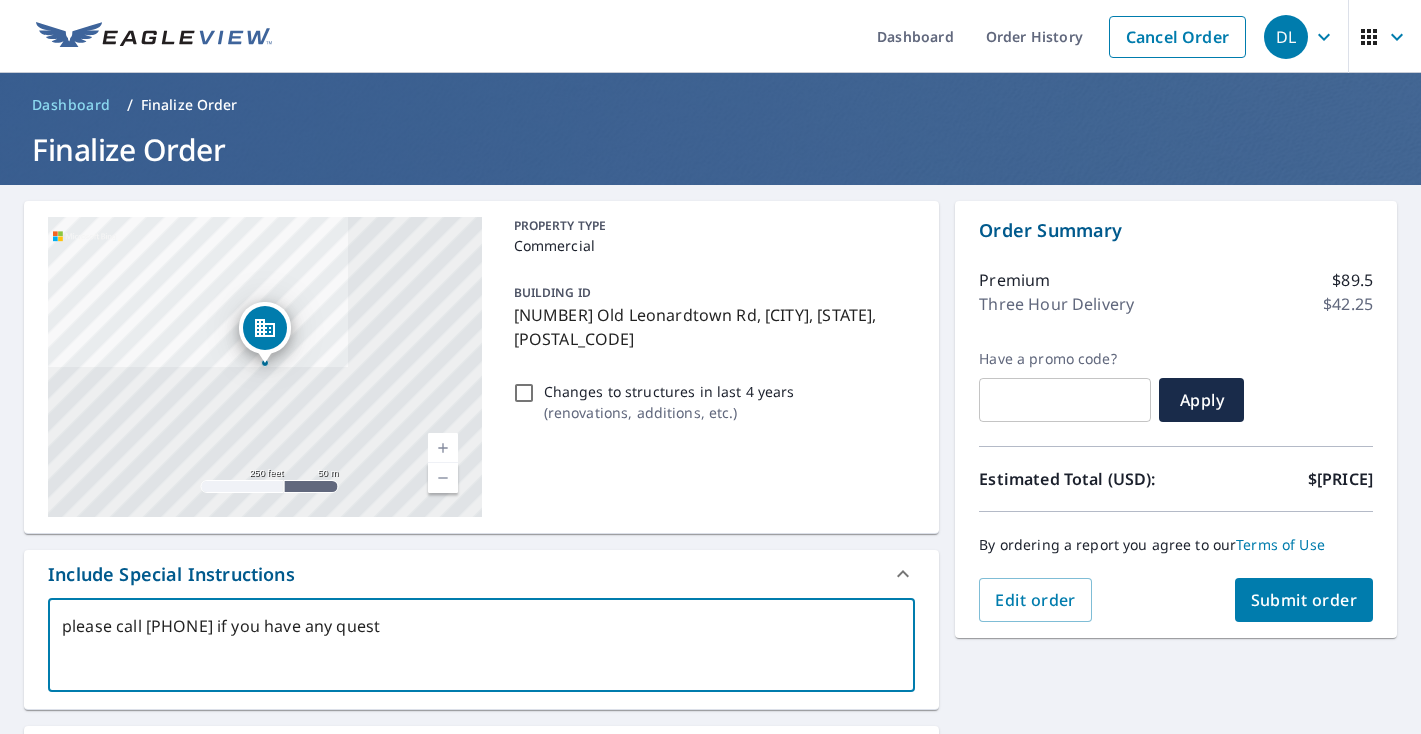 type on "x" 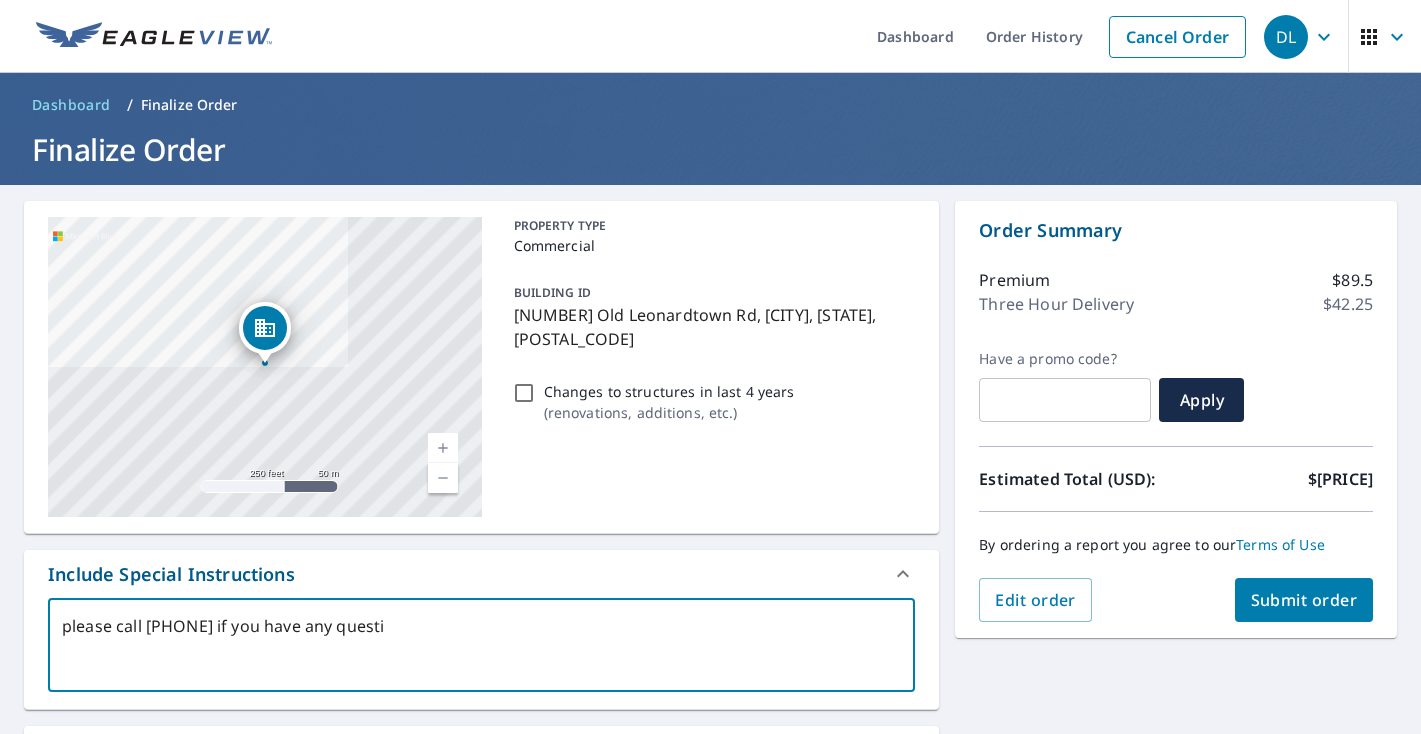 type on "x" 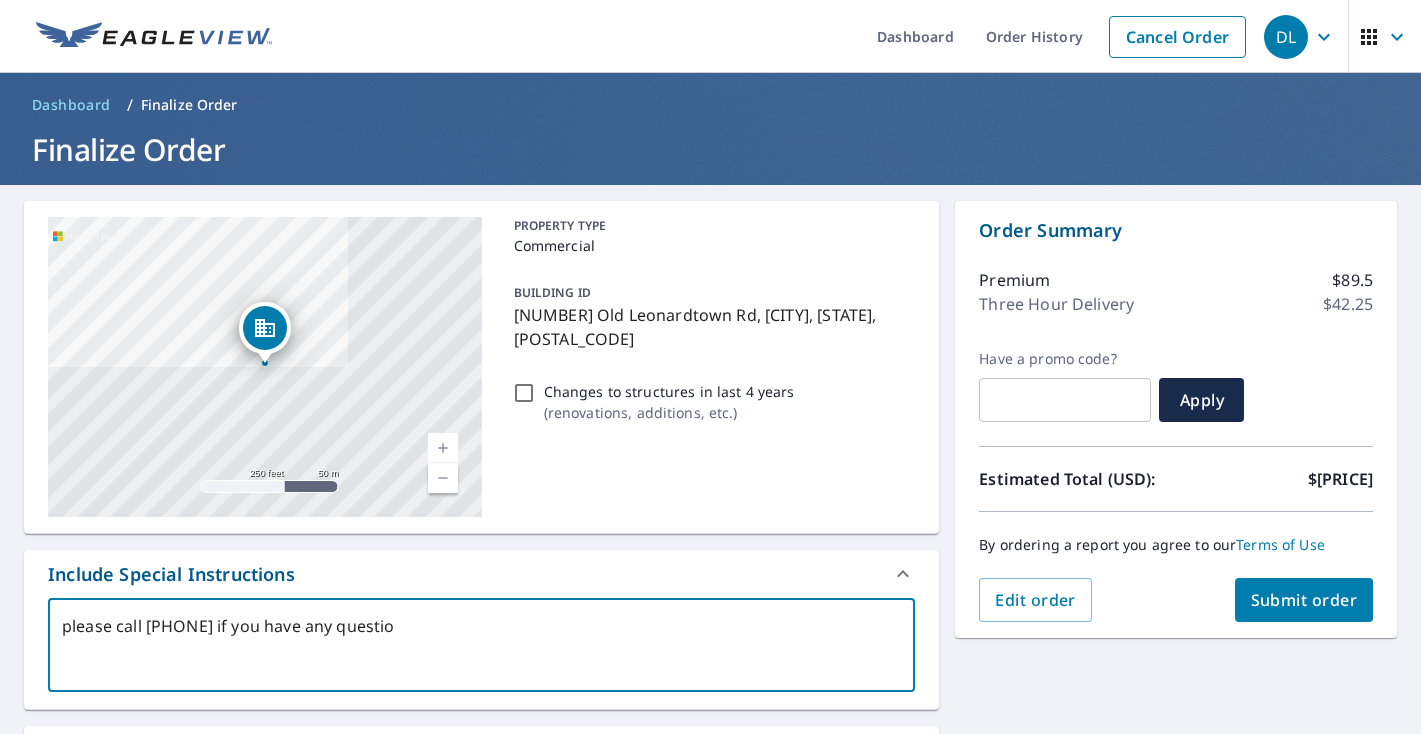 type on "please call [PHONE] if you have any question" 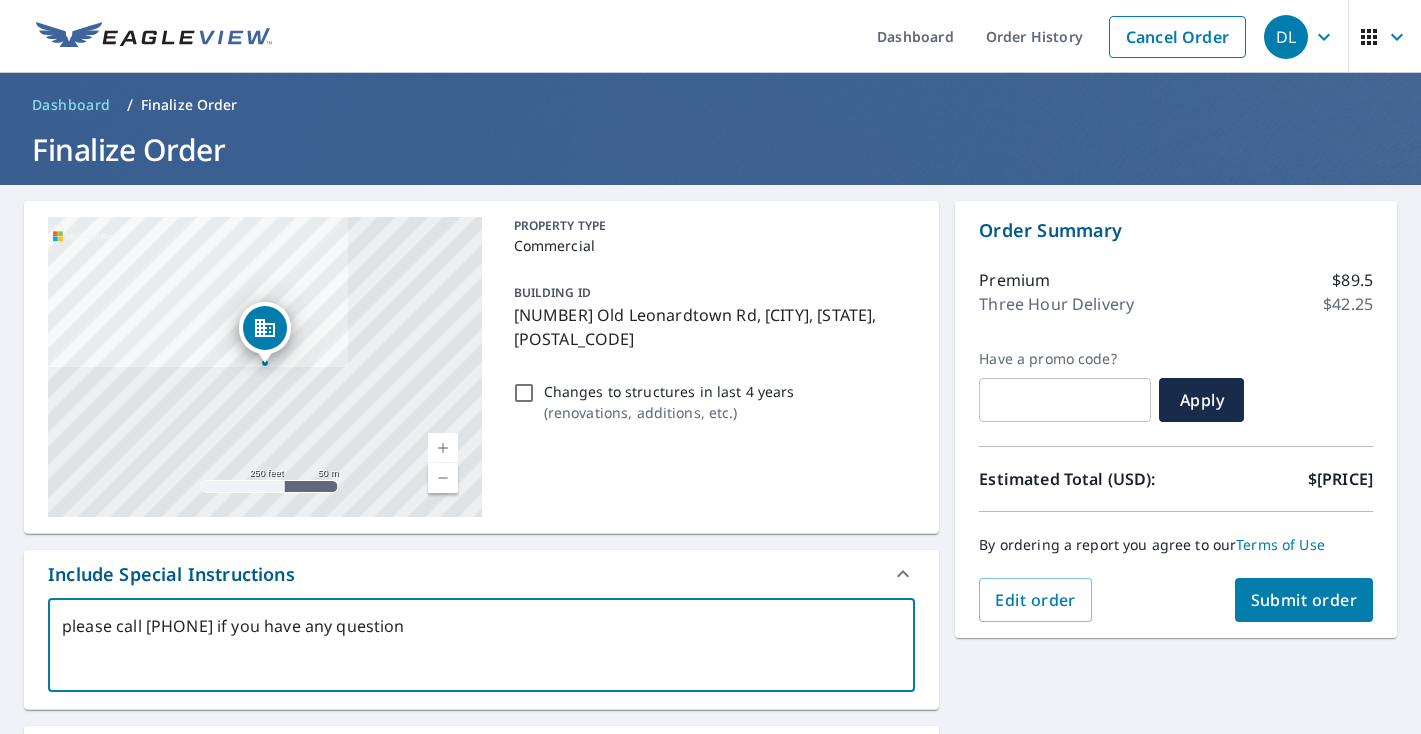type on "please call [PHONE] if you have any questions" 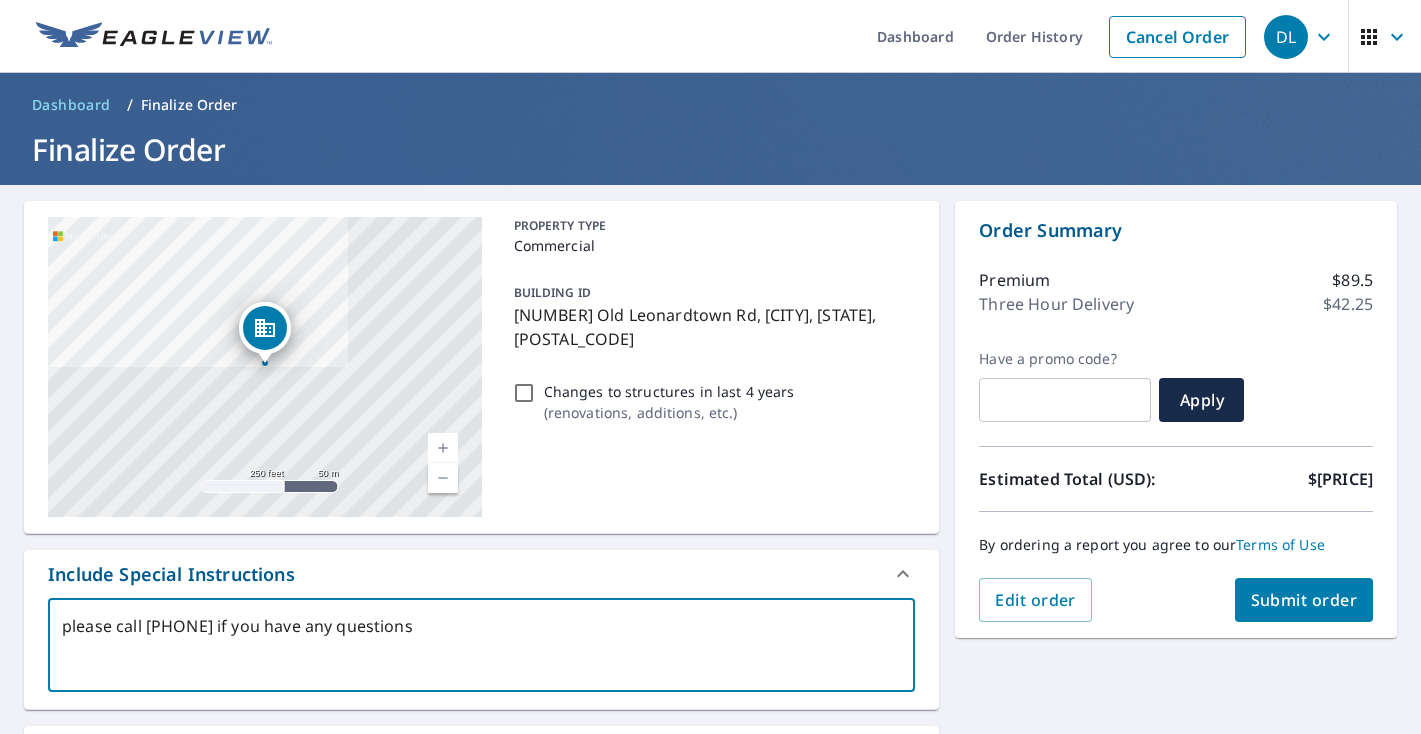 type on "please call [PHONE] if you have any questions" 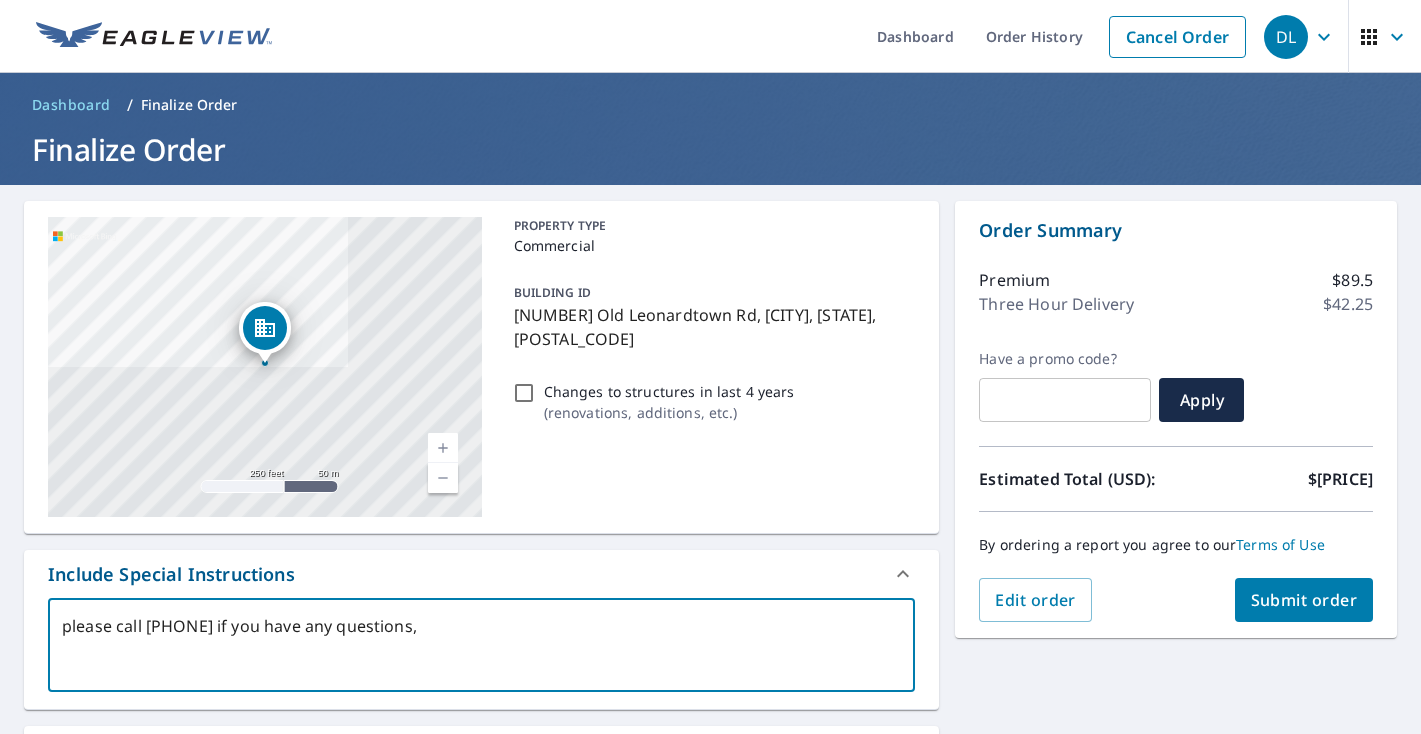 type on "please call [PHONE] if you have any questions," 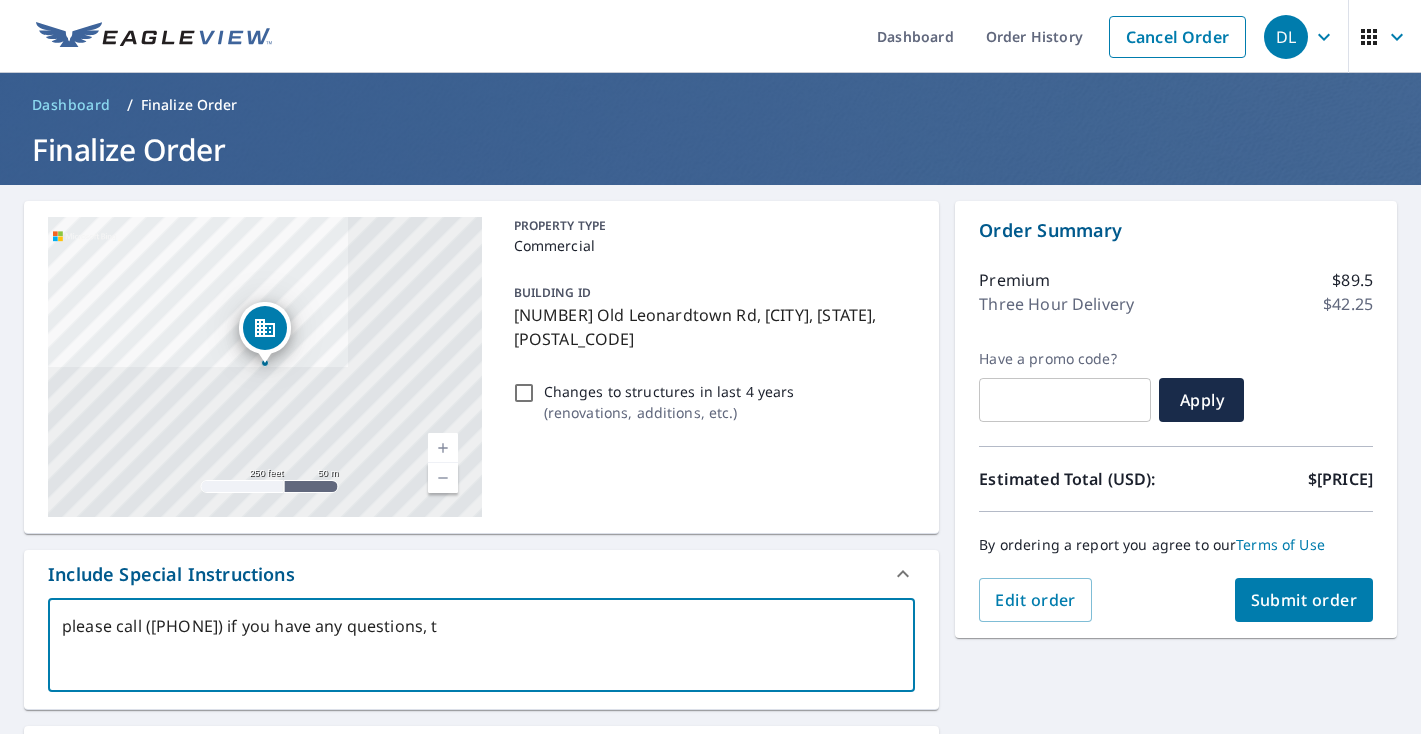 type on "x" 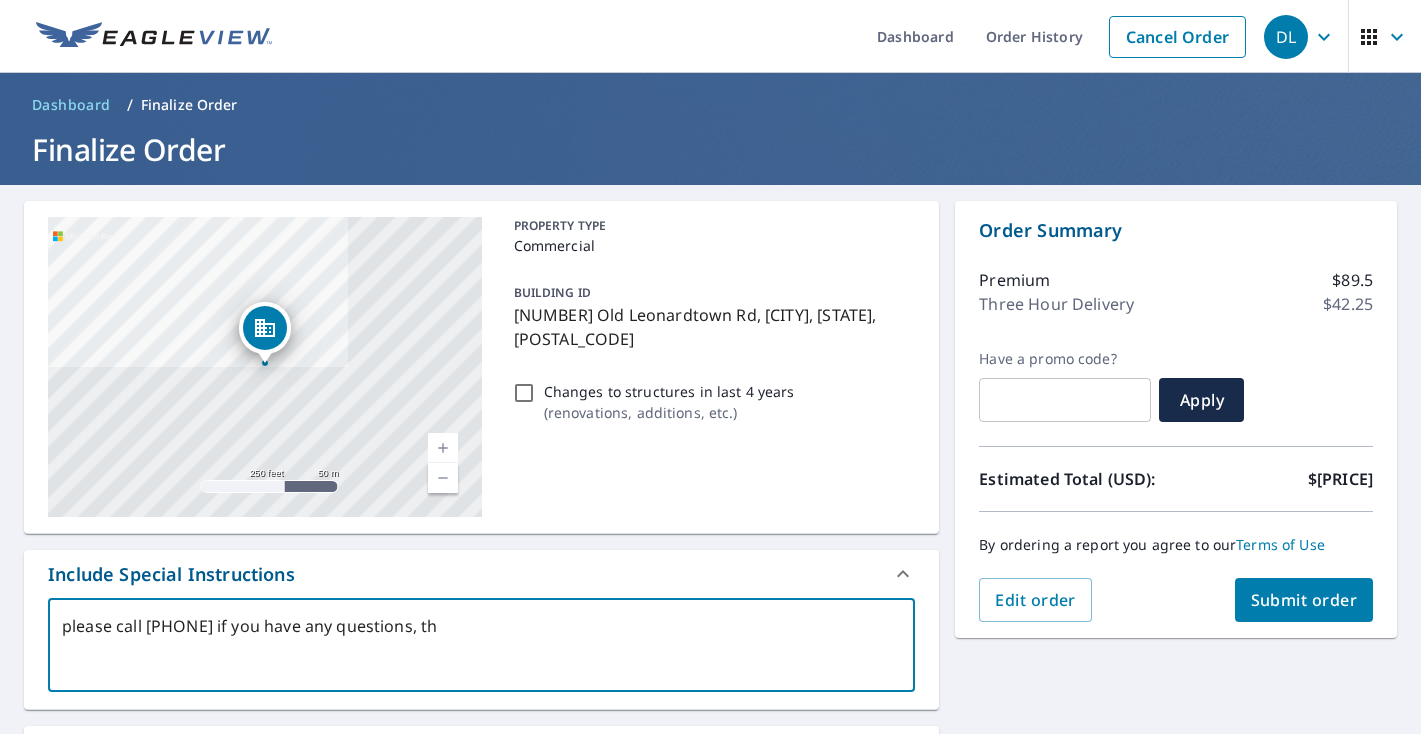 type on "x" 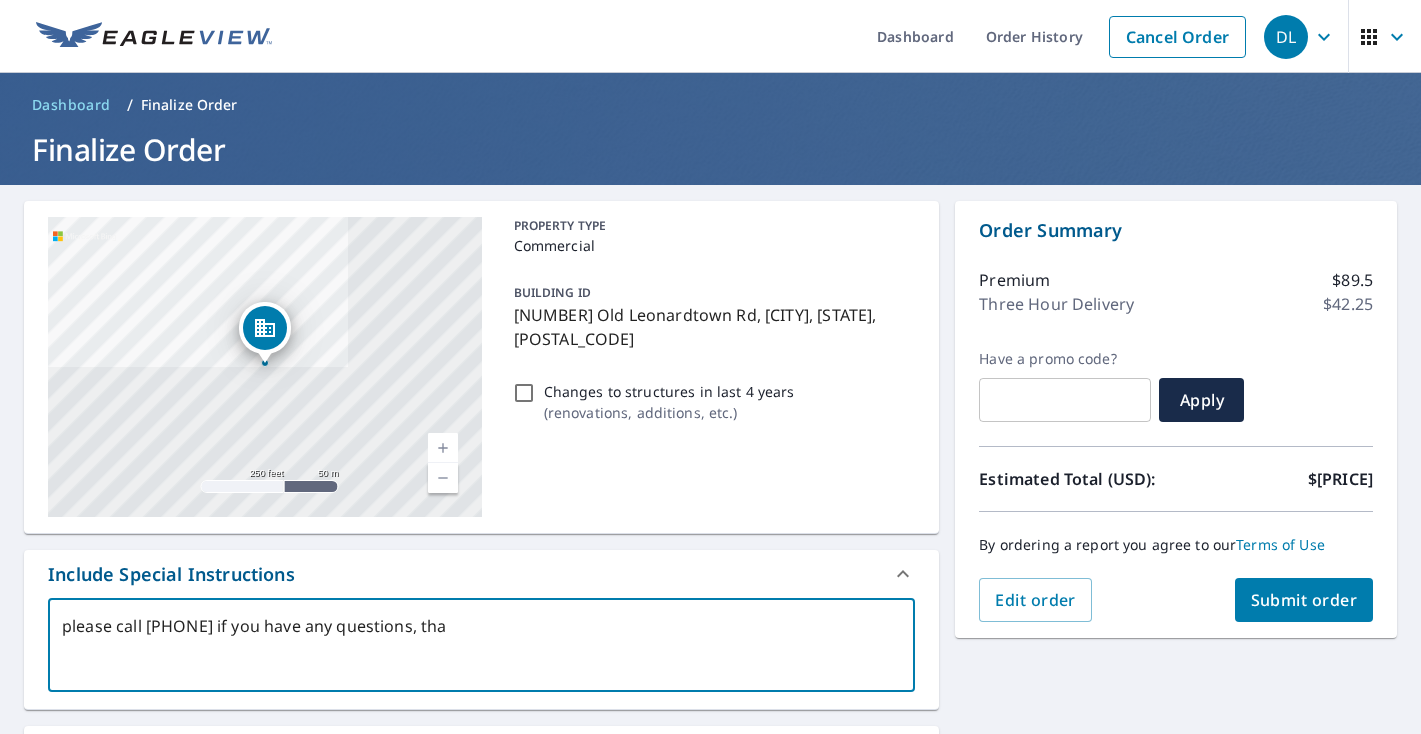 type on "x" 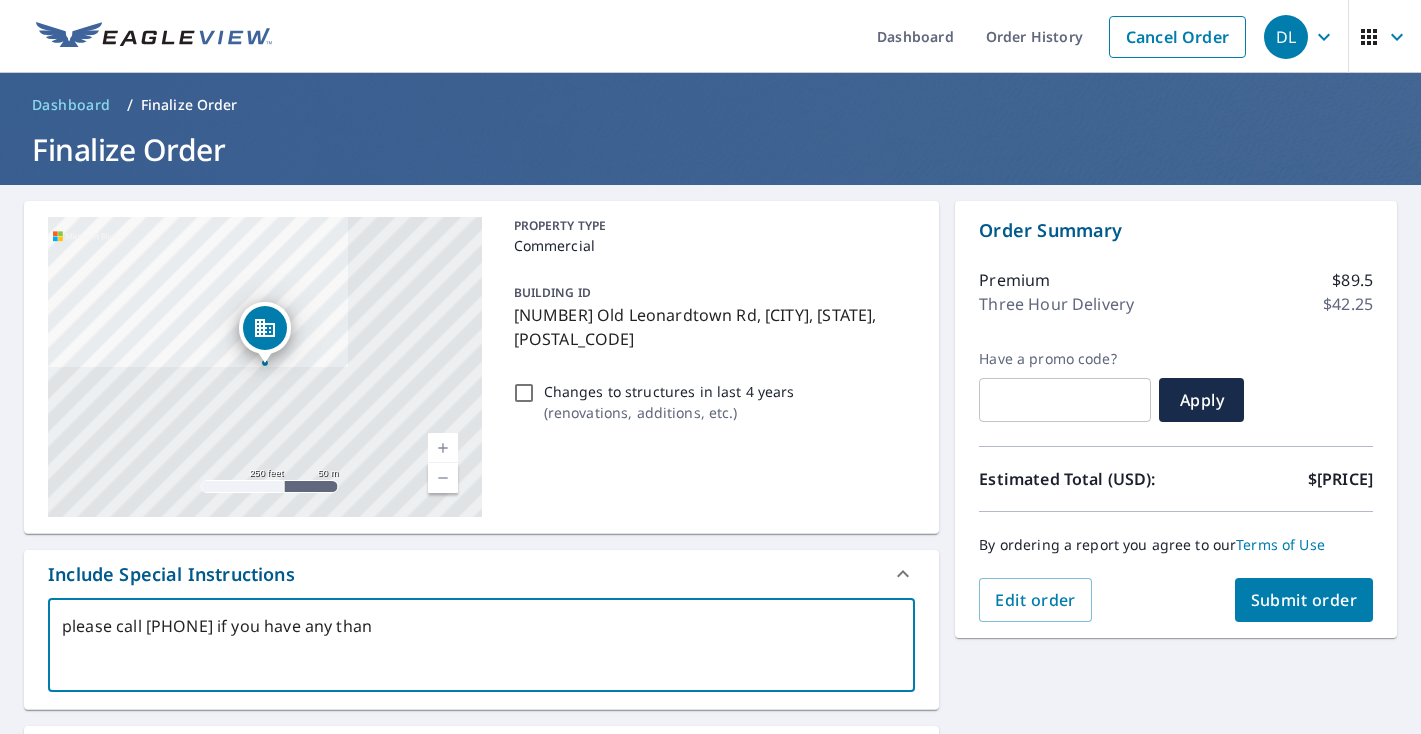 type on "please call [PHONE] if you have any questions, thank" 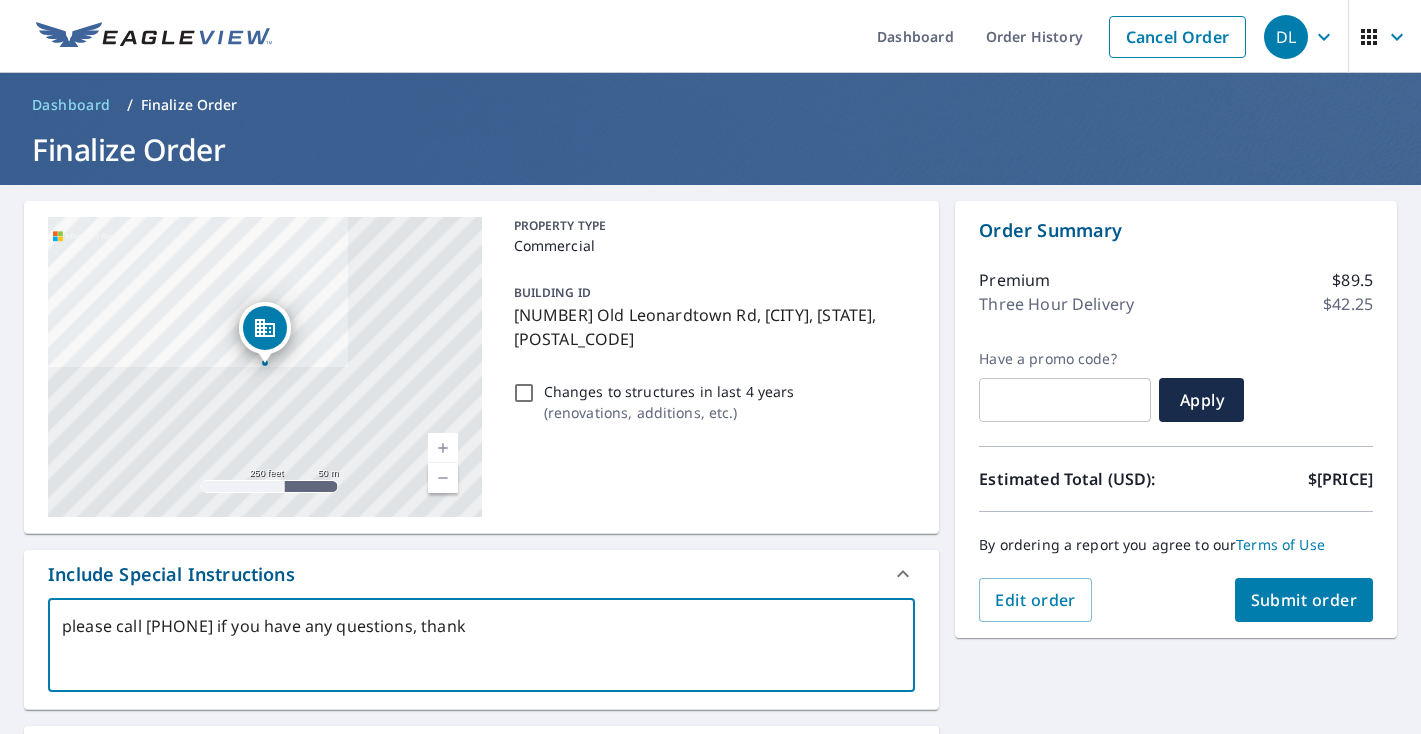type on "please call [PHONE] if you have any questions, thank" 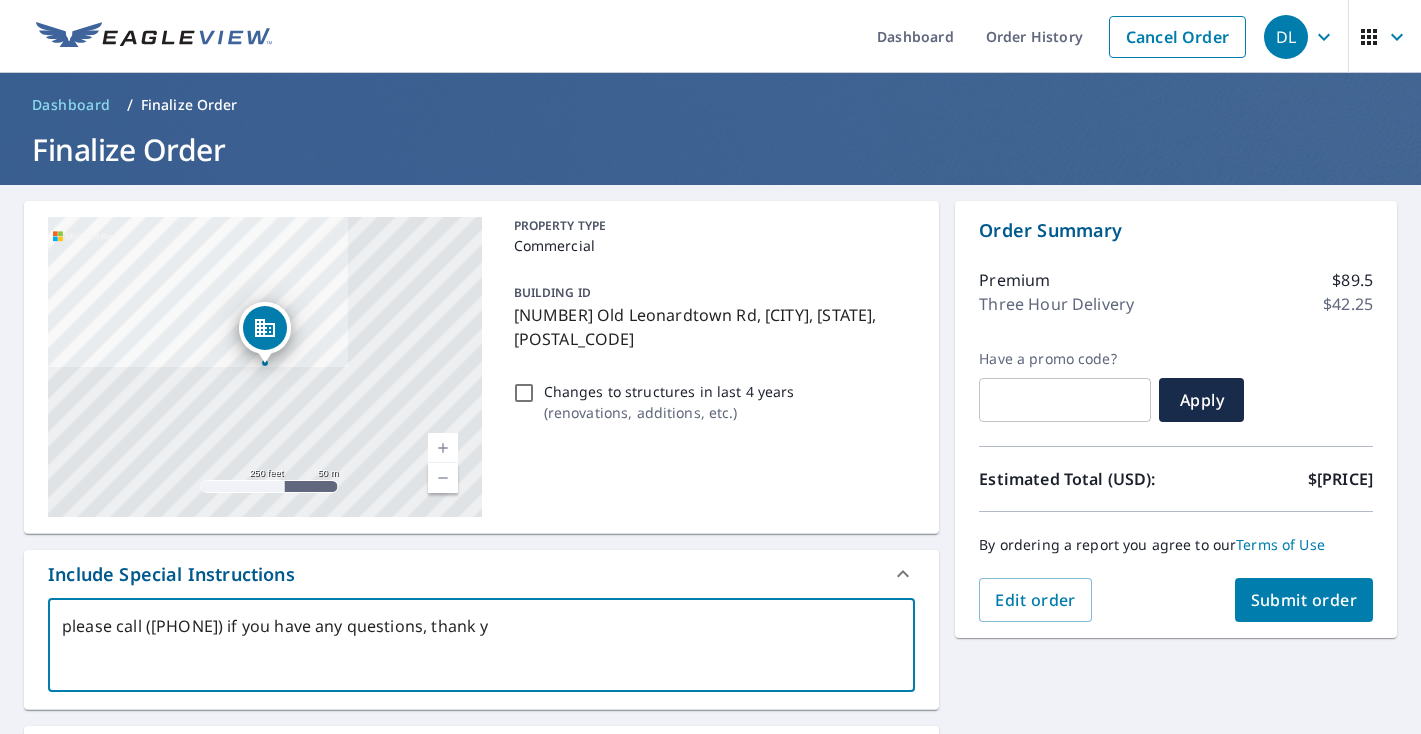 type on "please call [PHONE] if you have any questions, thank yo" 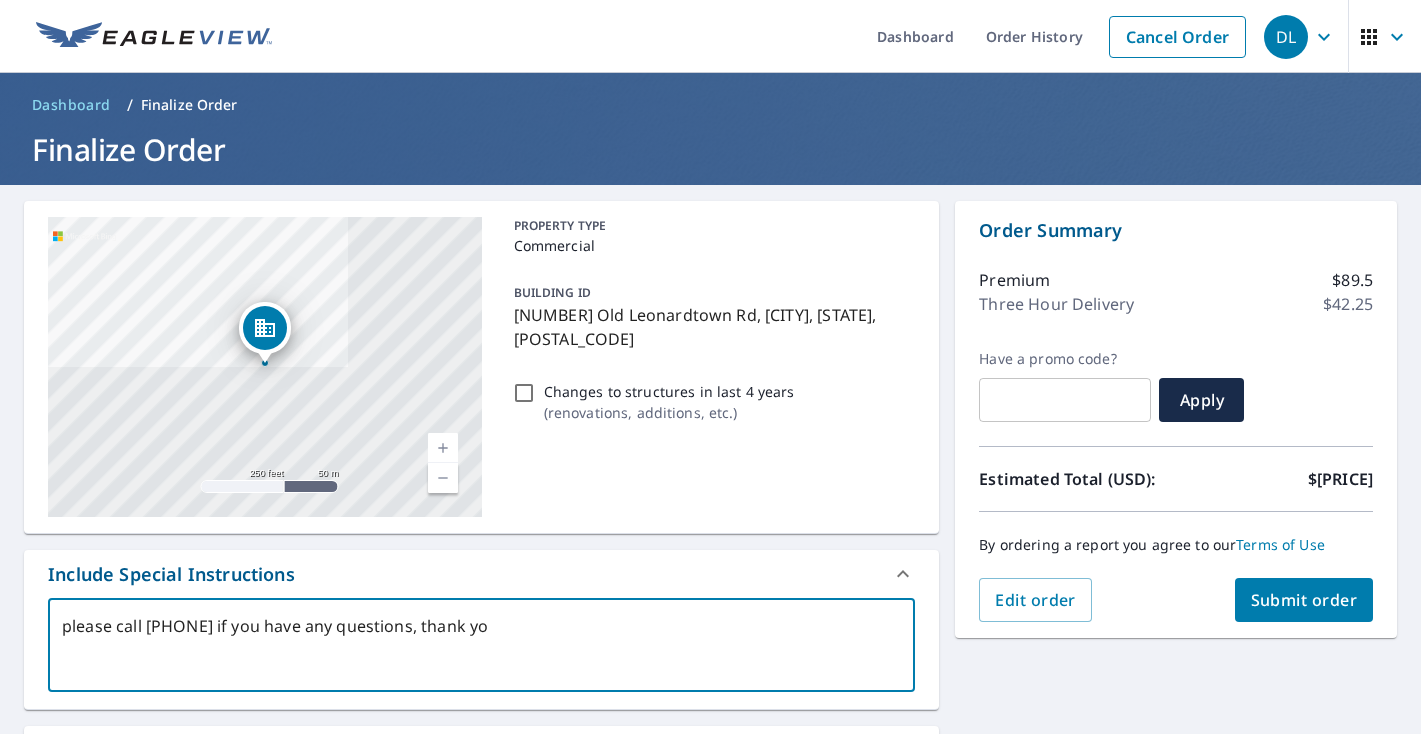 type on "x" 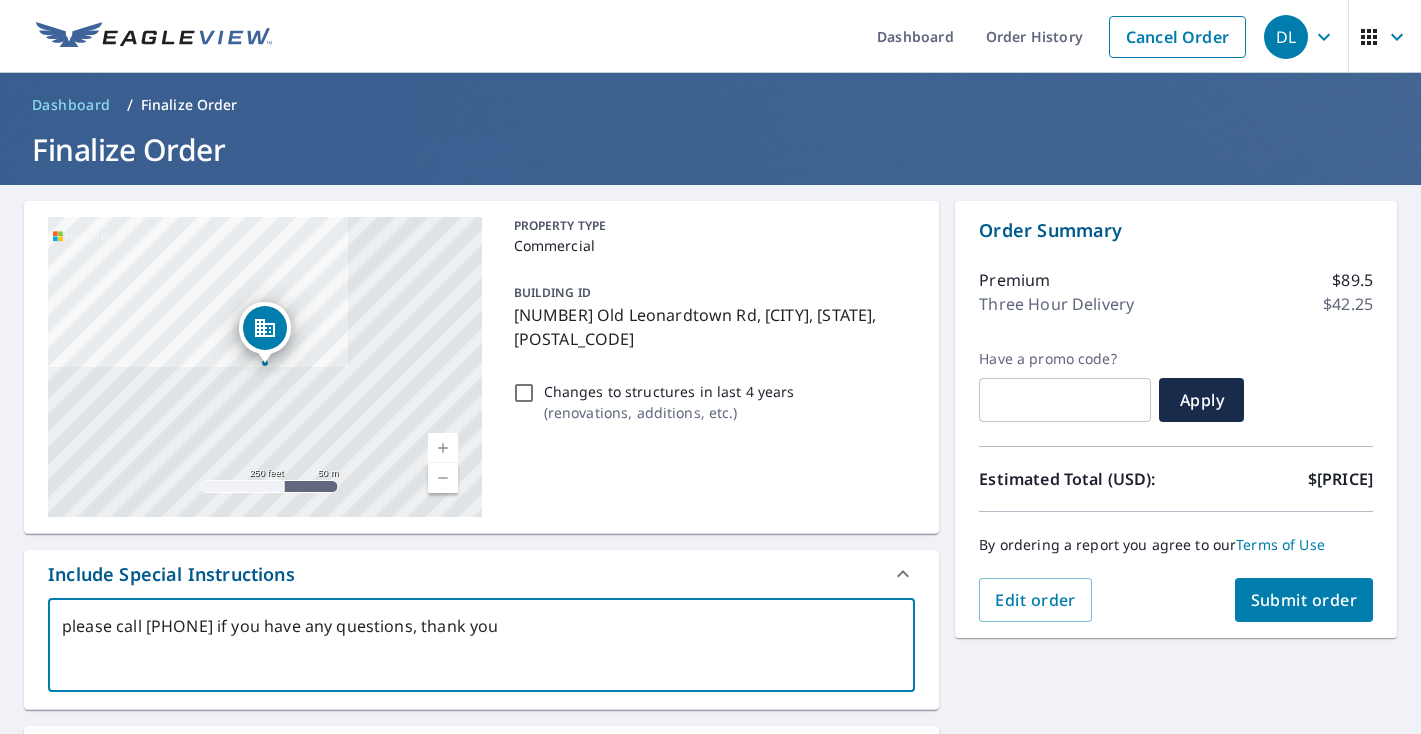 type on "please call [PHONE] if you have any questions, thank you." 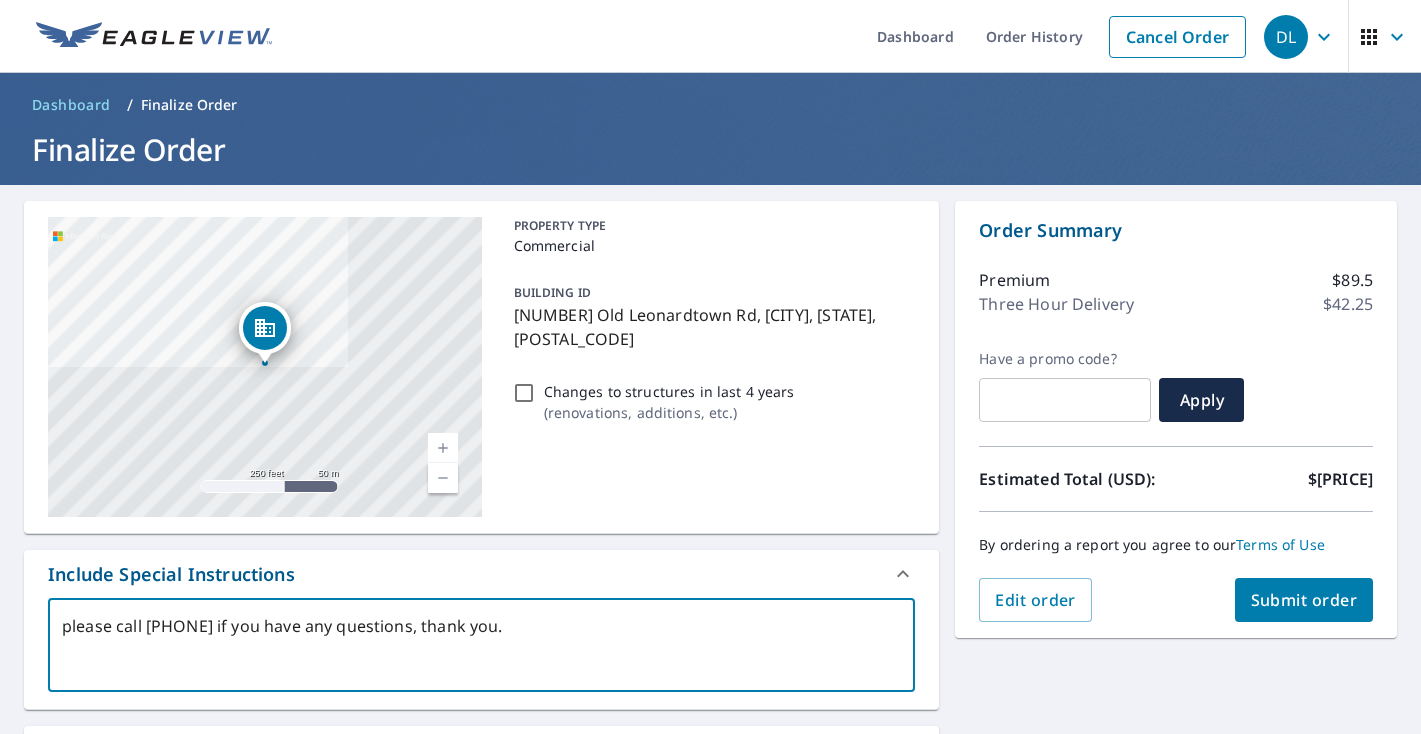type on "please call [PHONE] if you have any questions, thank you." 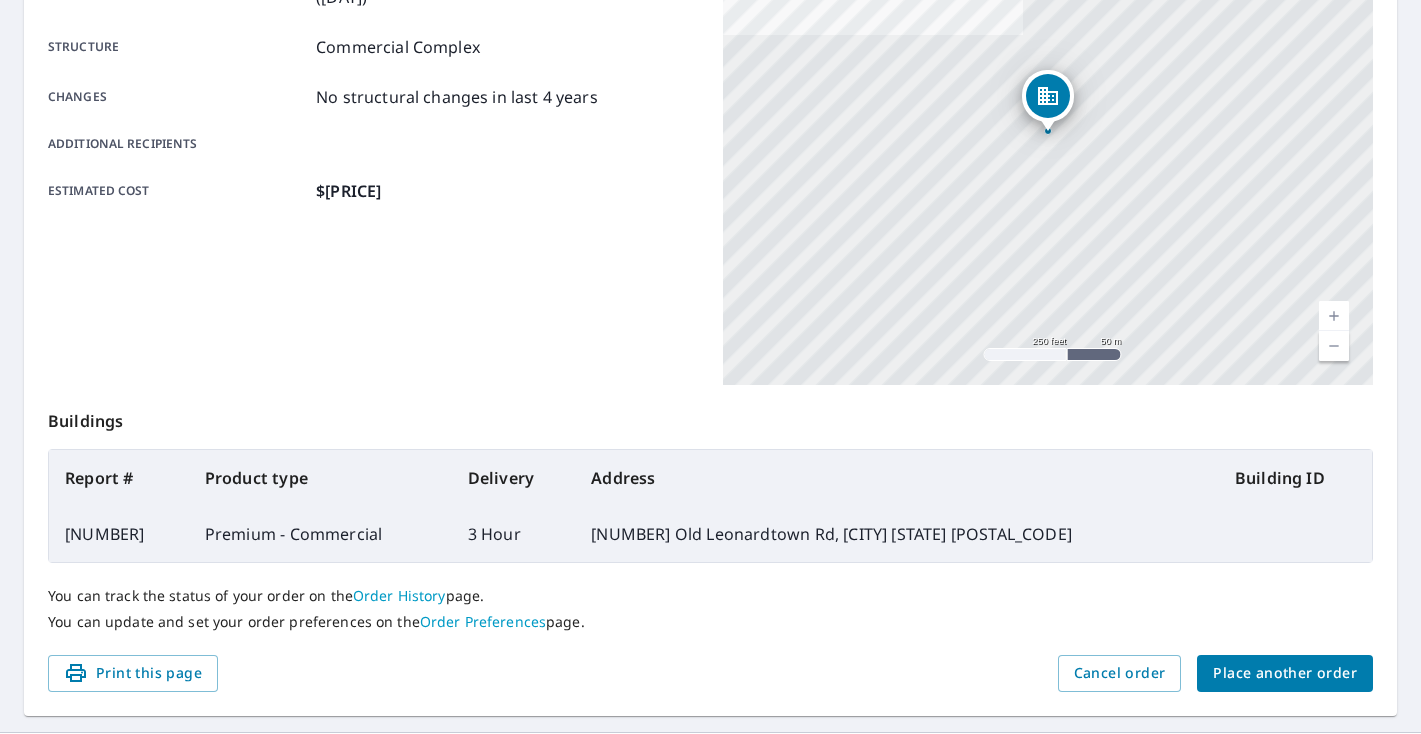 scroll, scrollTop: 442, scrollLeft: 0, axis: vertical 